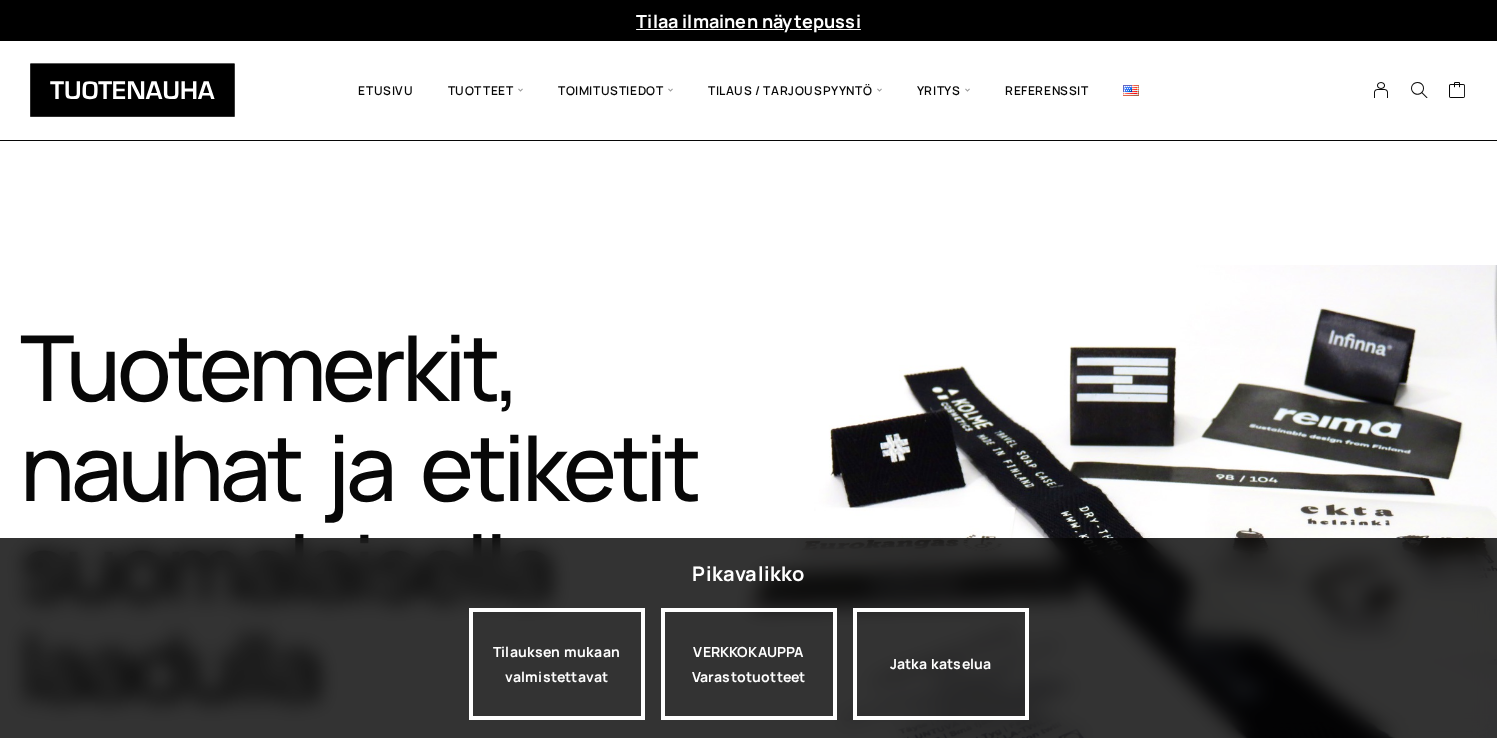 scroll, scrollTop: 0, scrollLeft: 0, axis: both 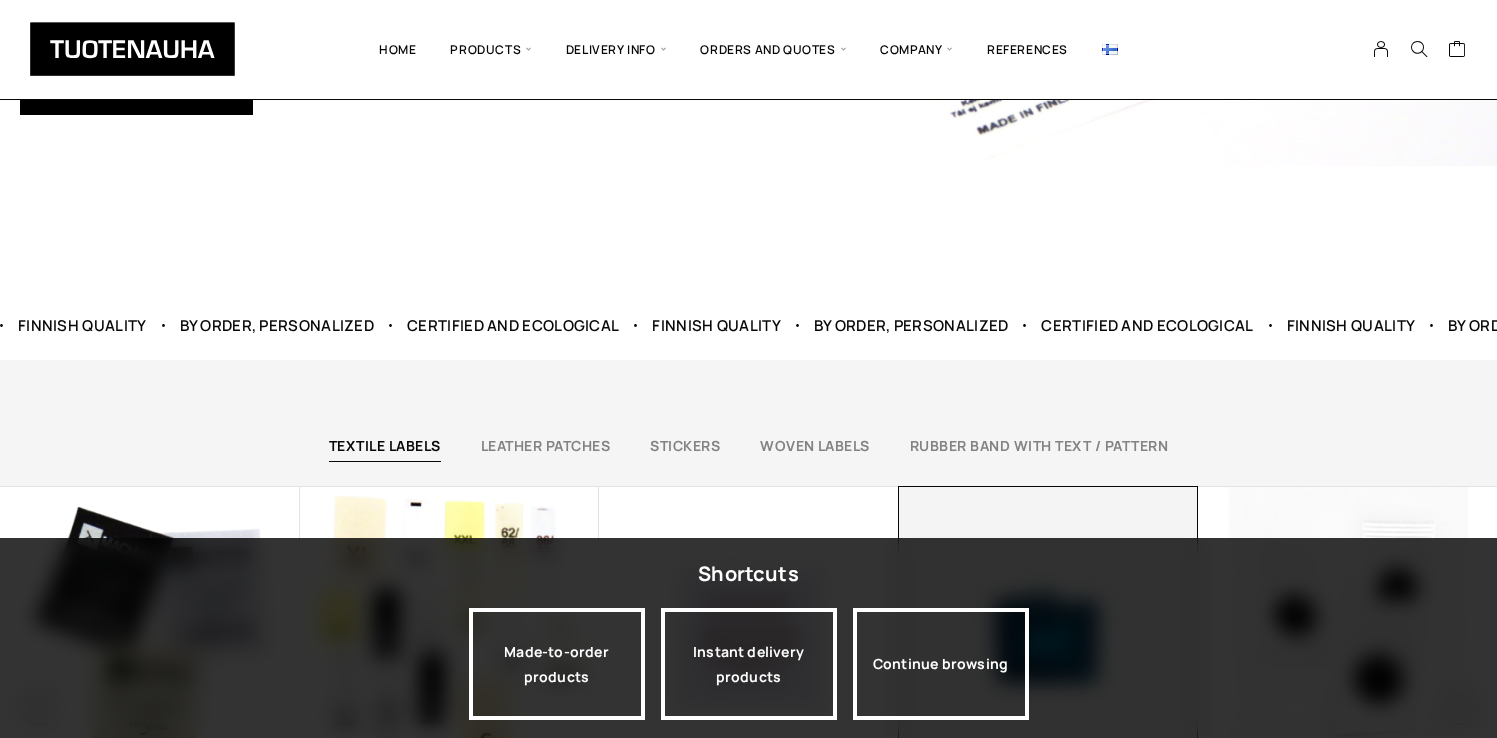 click on "Continue browsing" at bounding box center (941, 664) 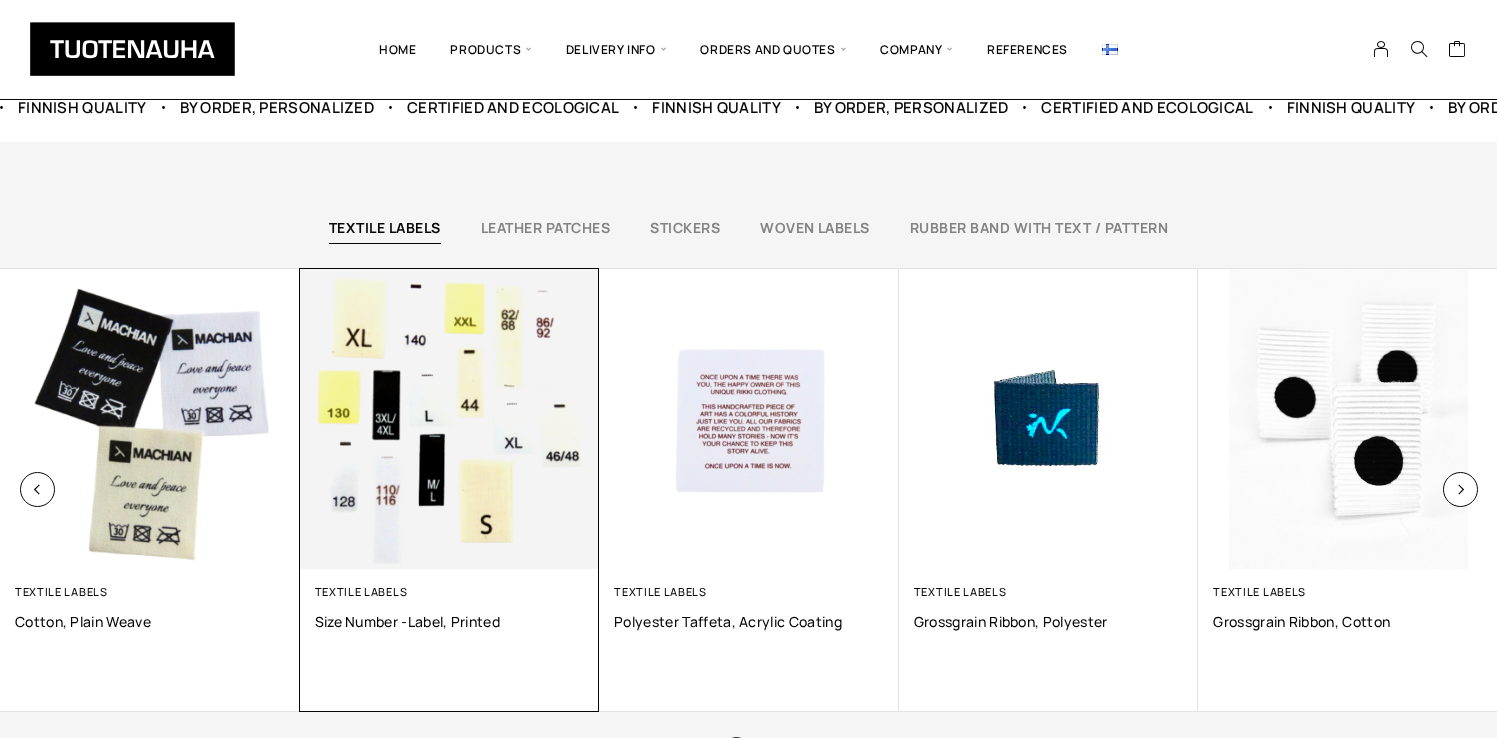 scroll, scrollTop: 883, scrollLeft: 0, axis: vertical 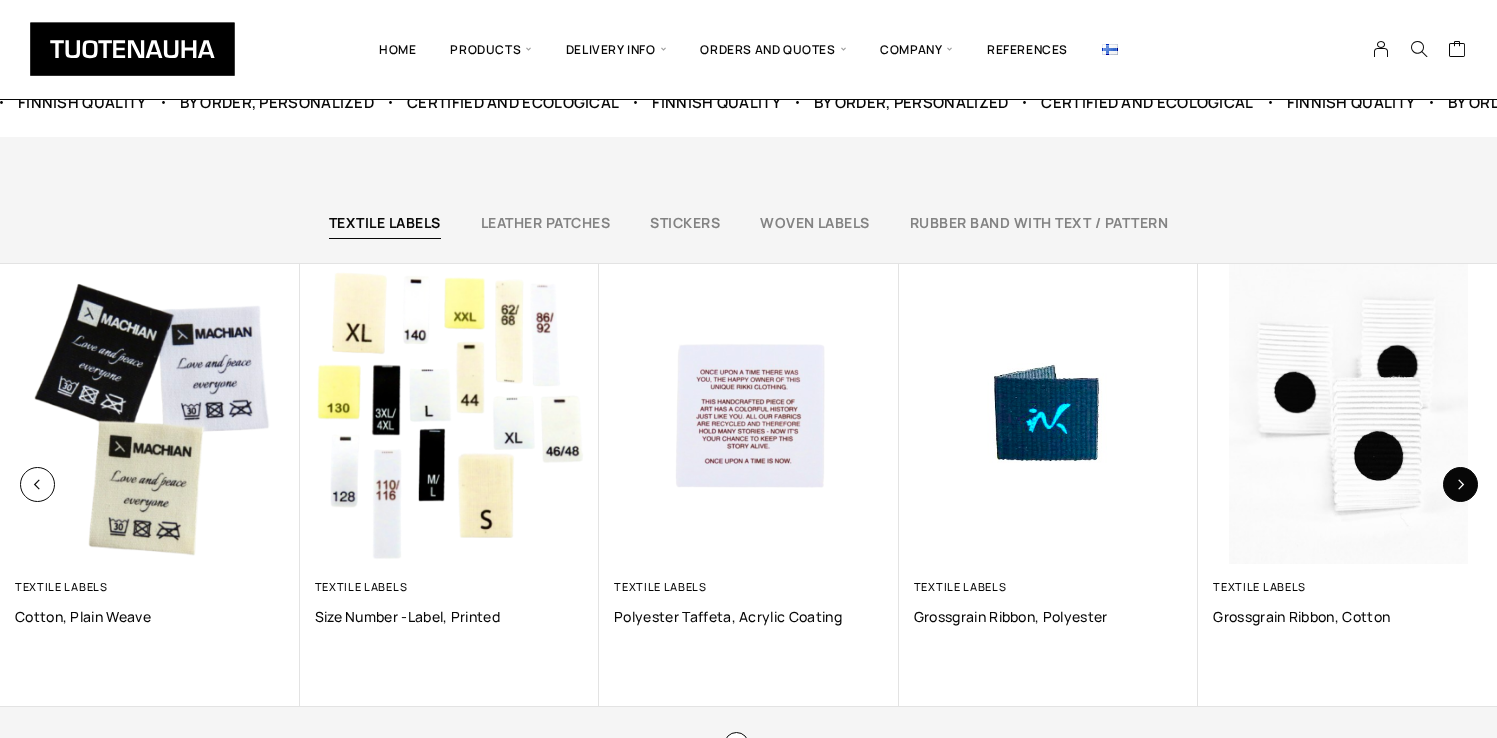 click at bounding box center (1460, 484) 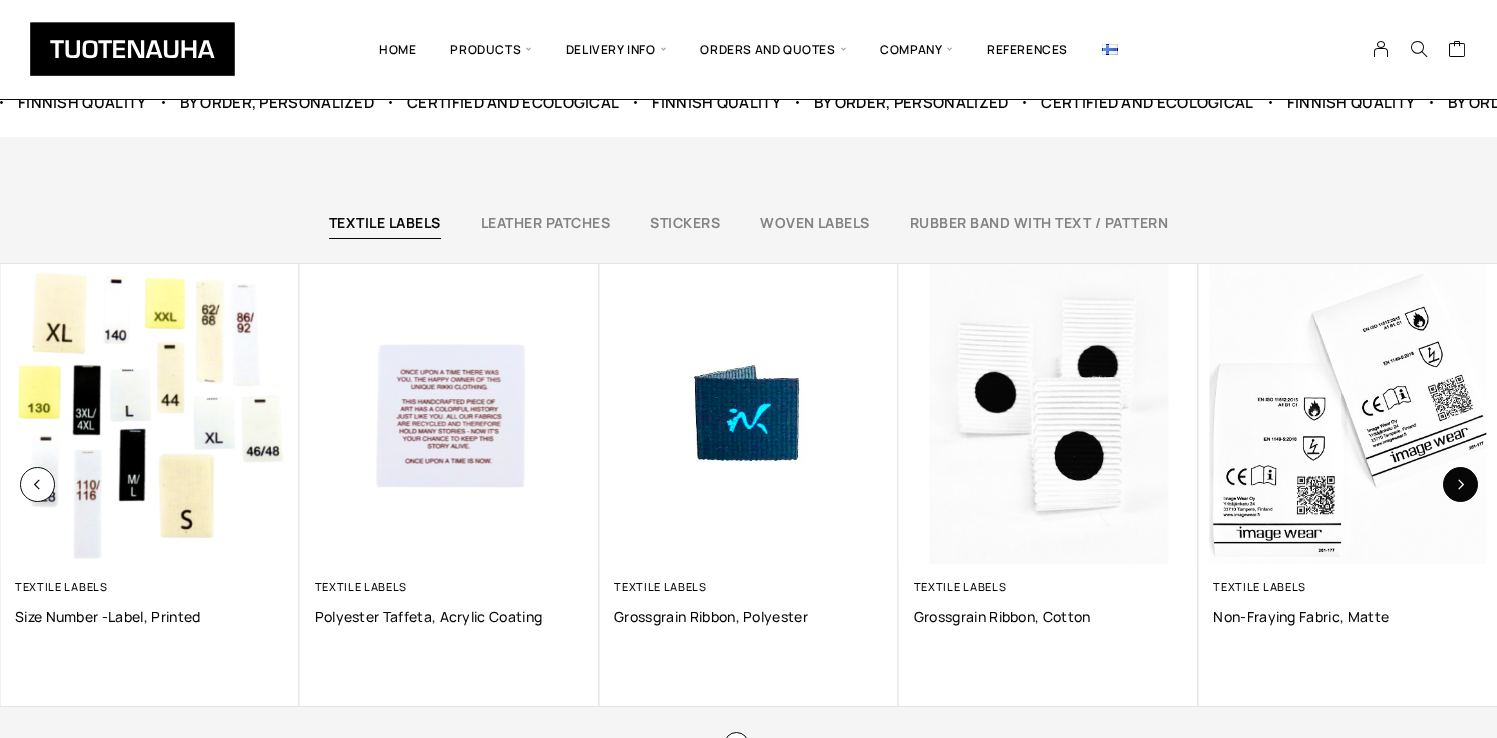 click at bounding box center [1460, 484] 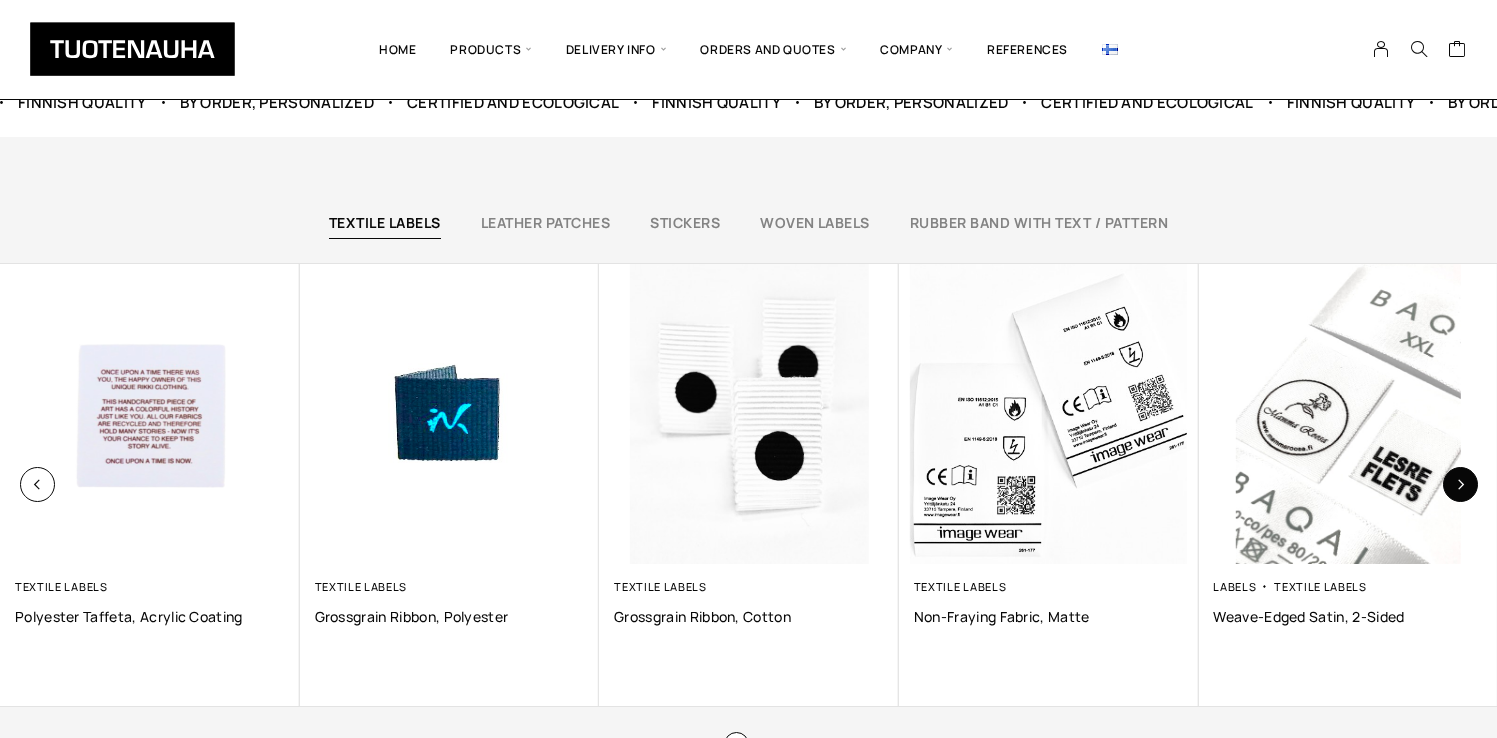 click at bounding box center [1460, 484] 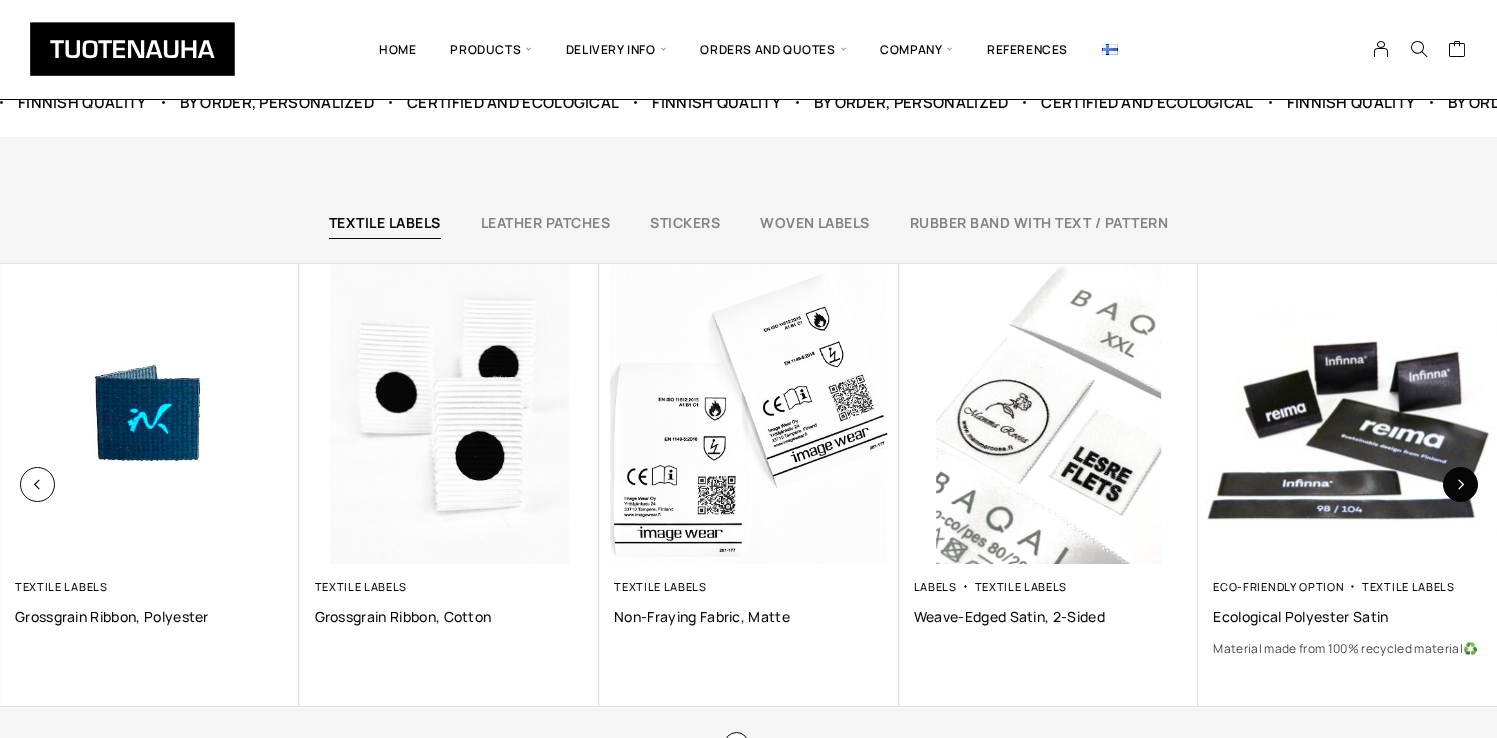 click at bounding box center (1460, 484) 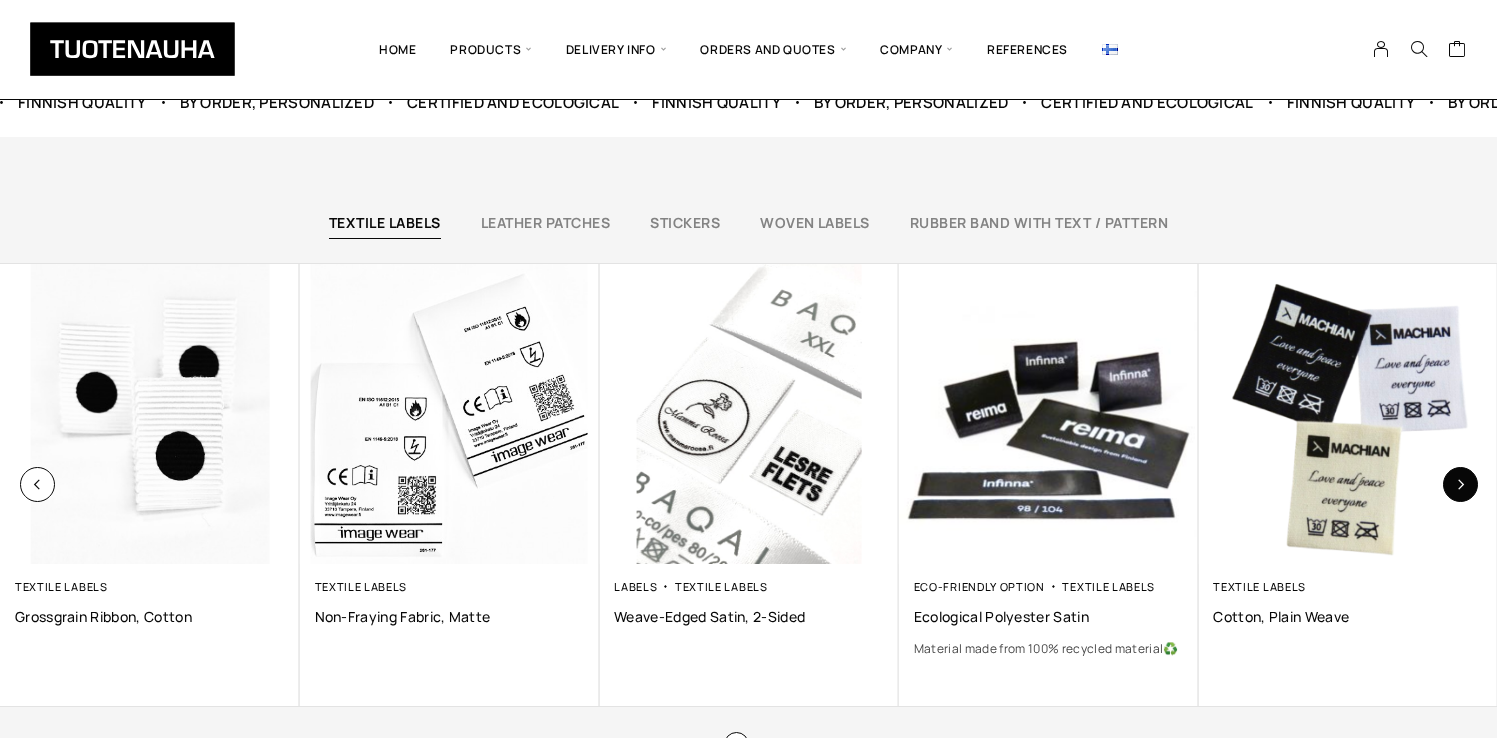 click at bounding box center (1460, 484) 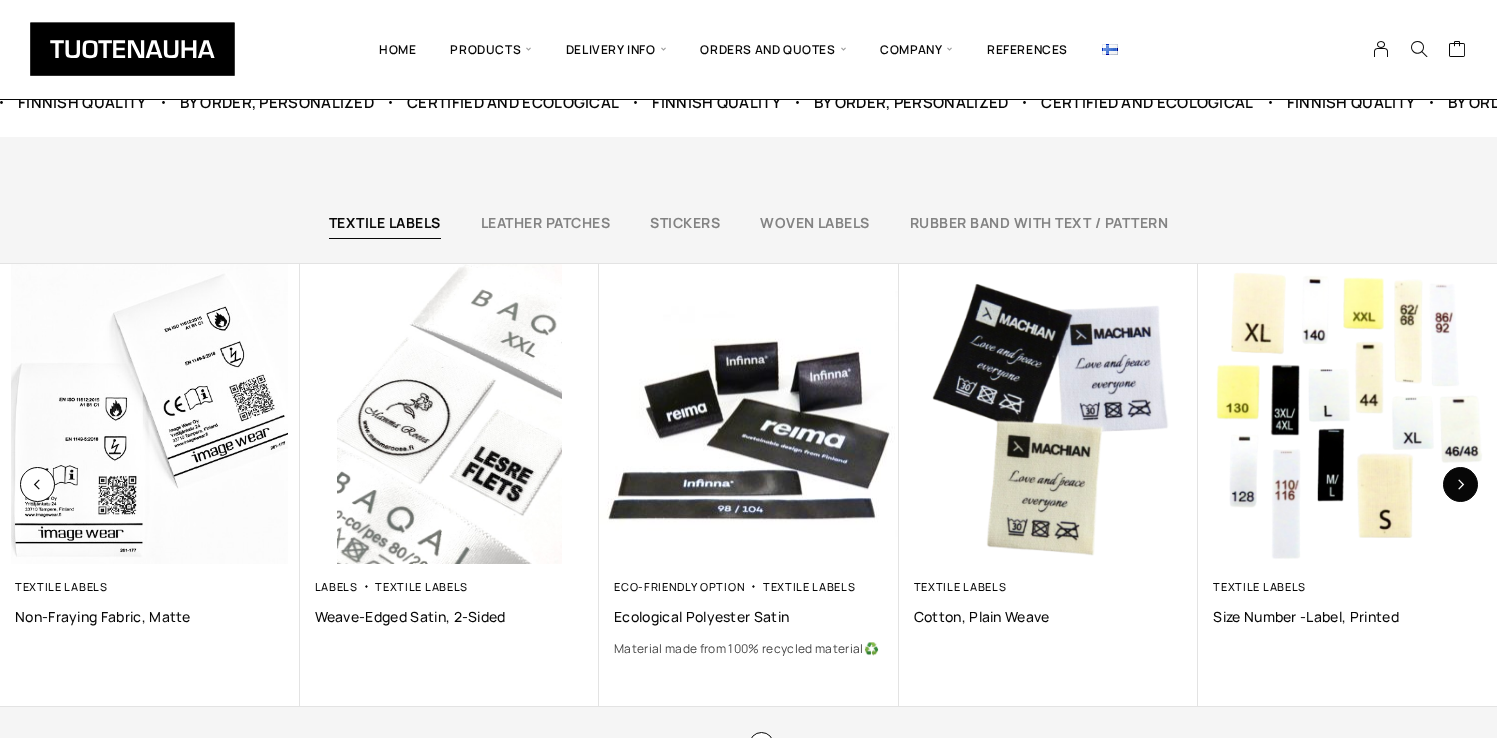 click at bounding box center (1460, 484) 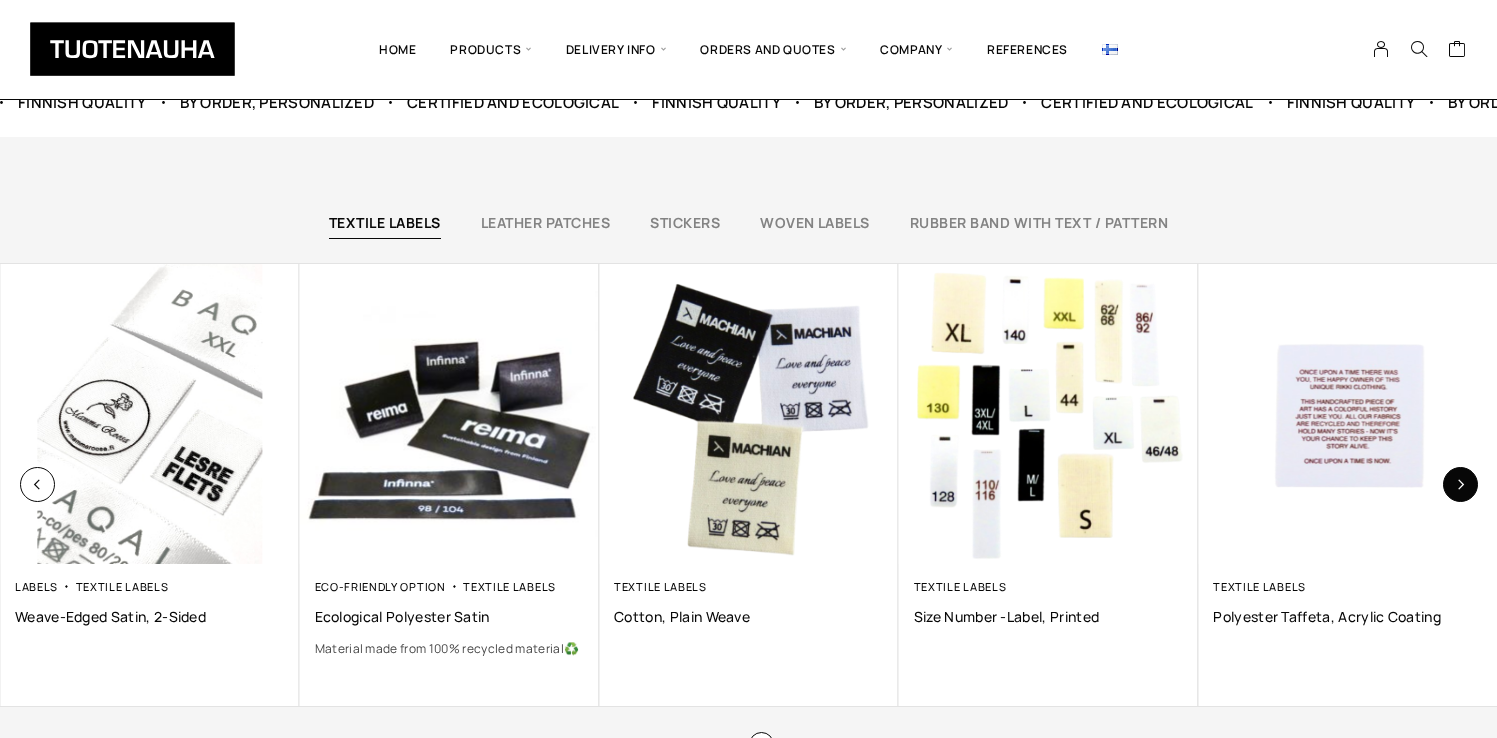 click at bounding box center (1460, 484) 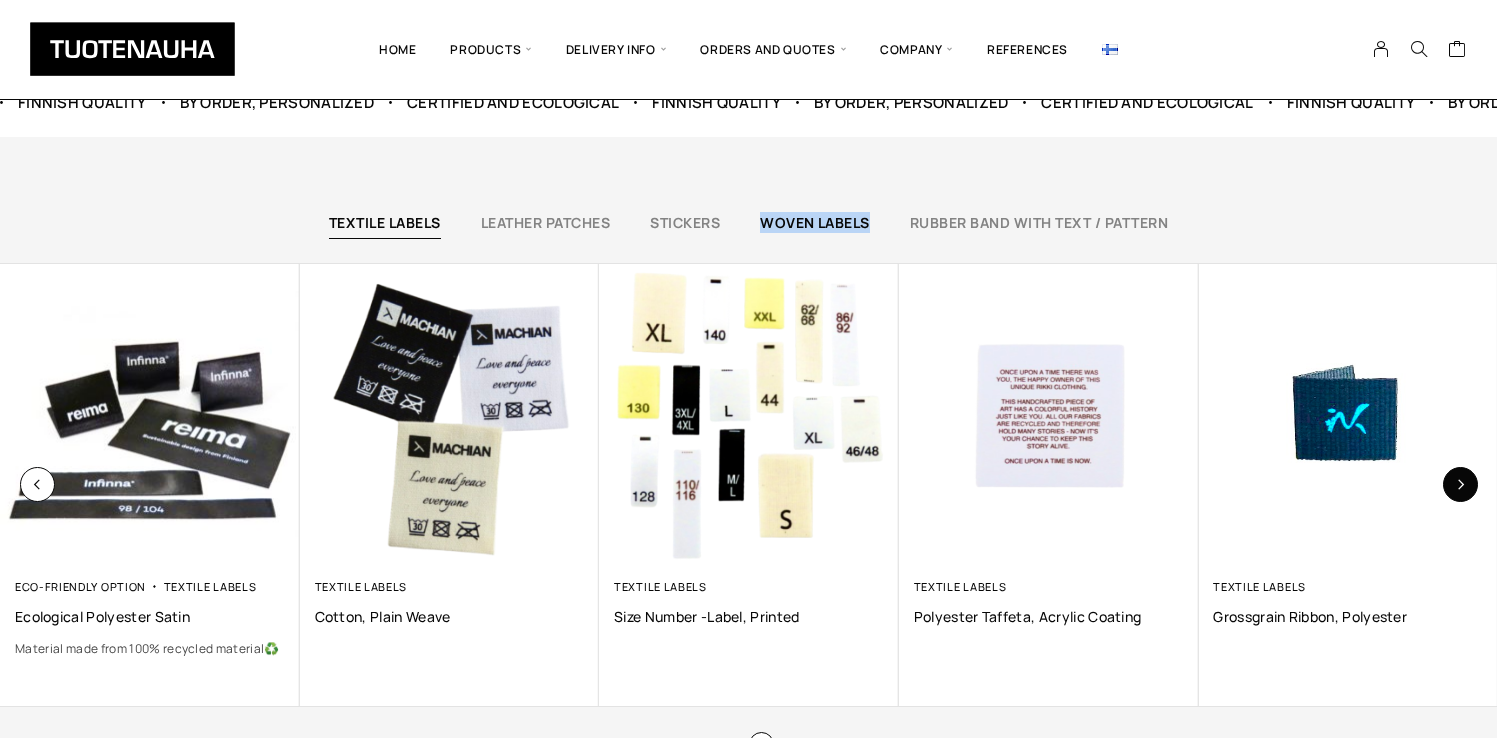 click at bounding box center [1460, 484] 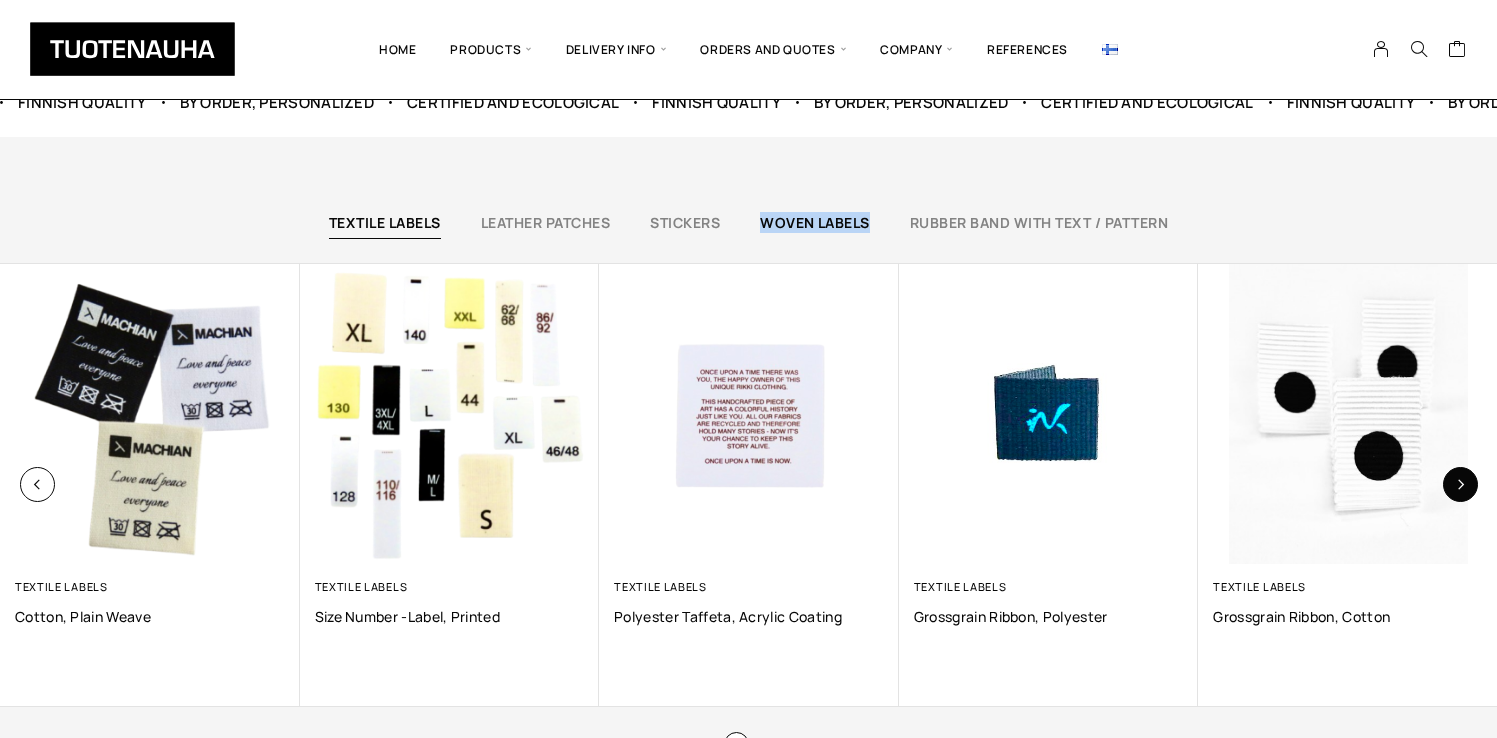 click at bounding box center [1460, 484] 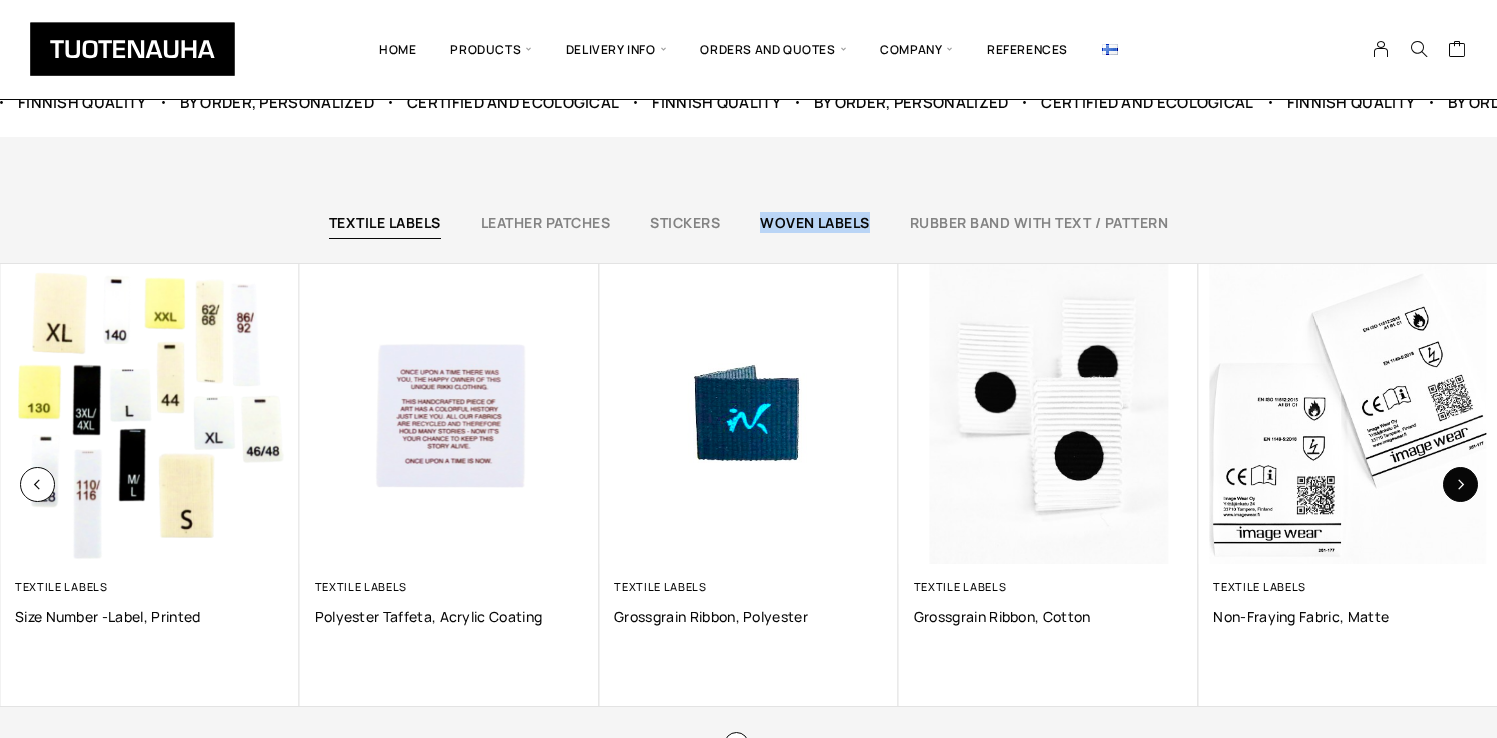 click at bounding box center [1460, 484] 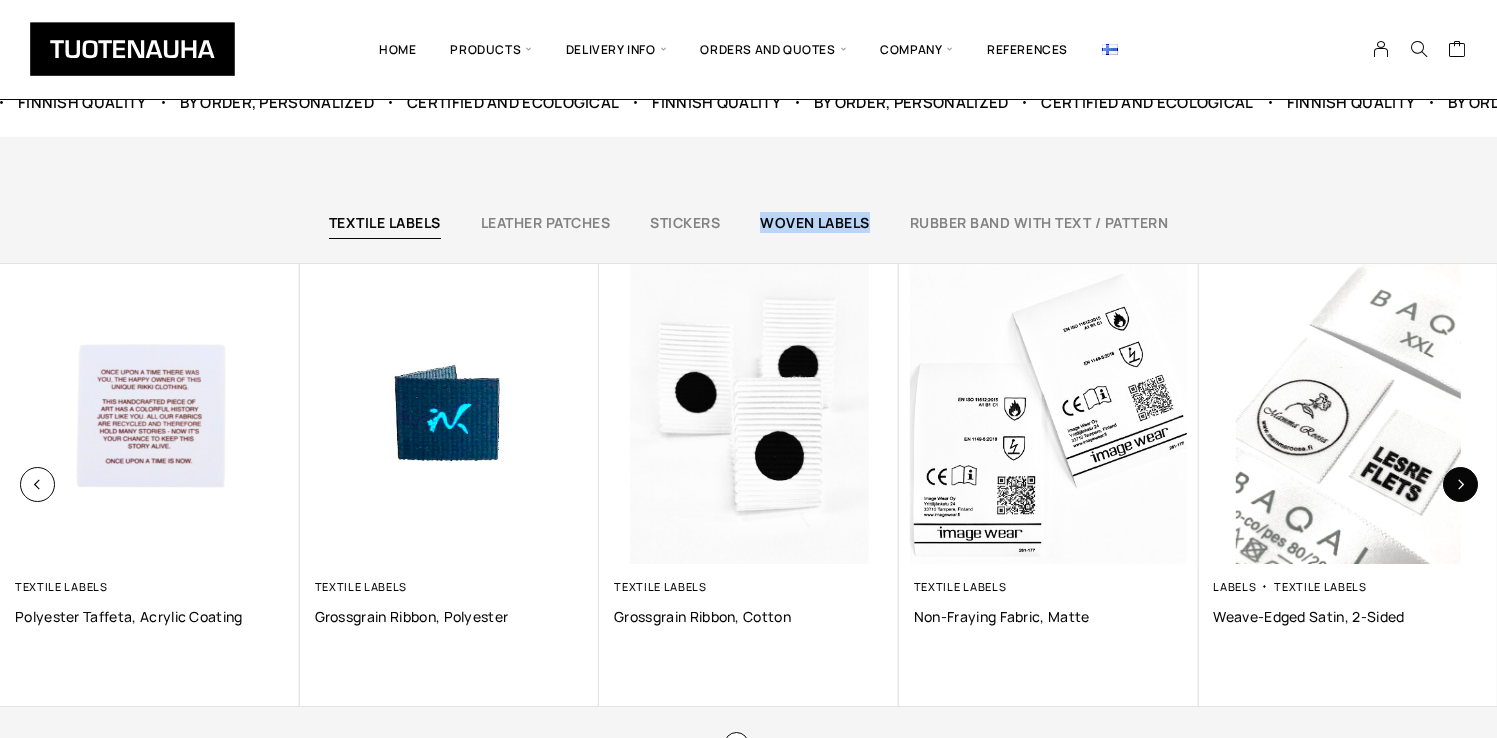 click at bounding box center [1460, 484] 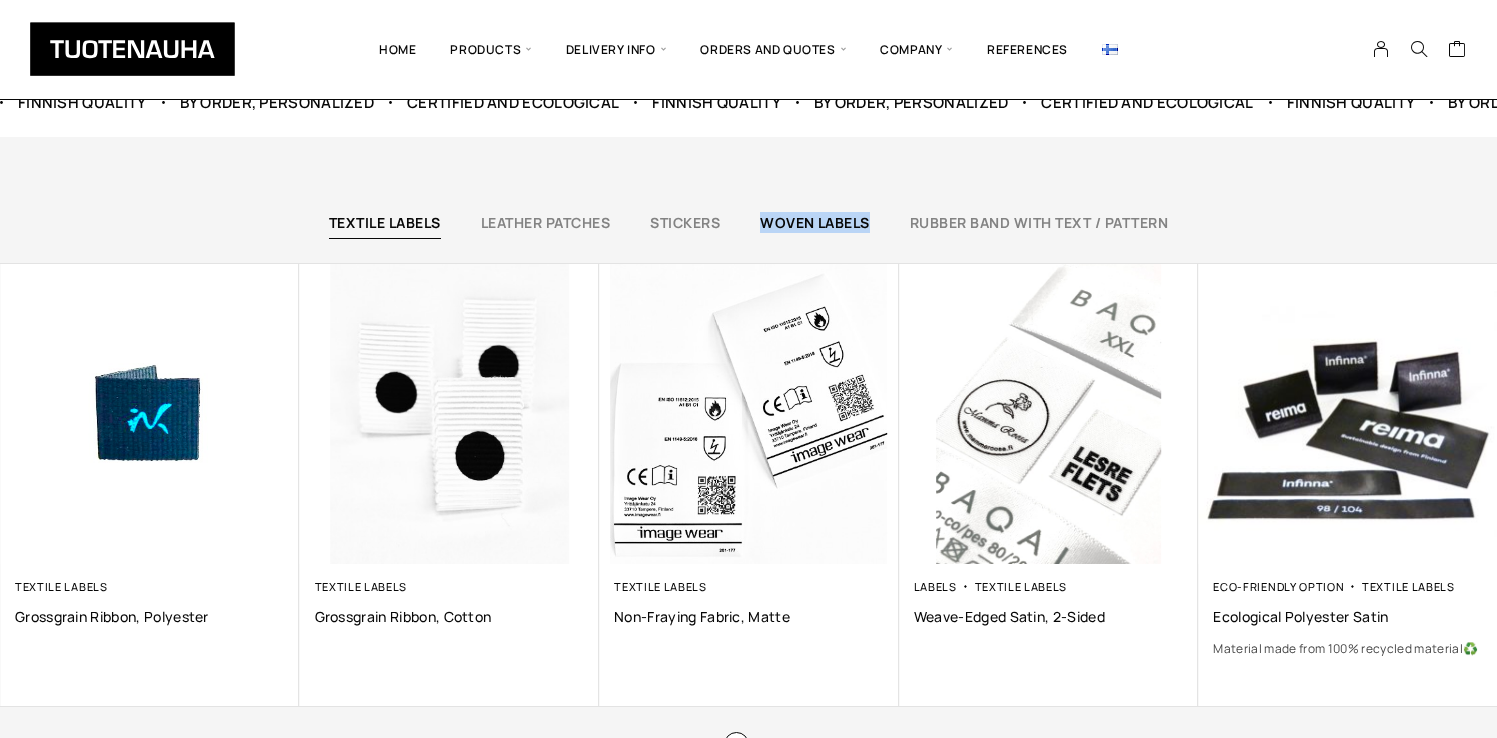 click on "Woven labels" at bounding box center [815, 225] 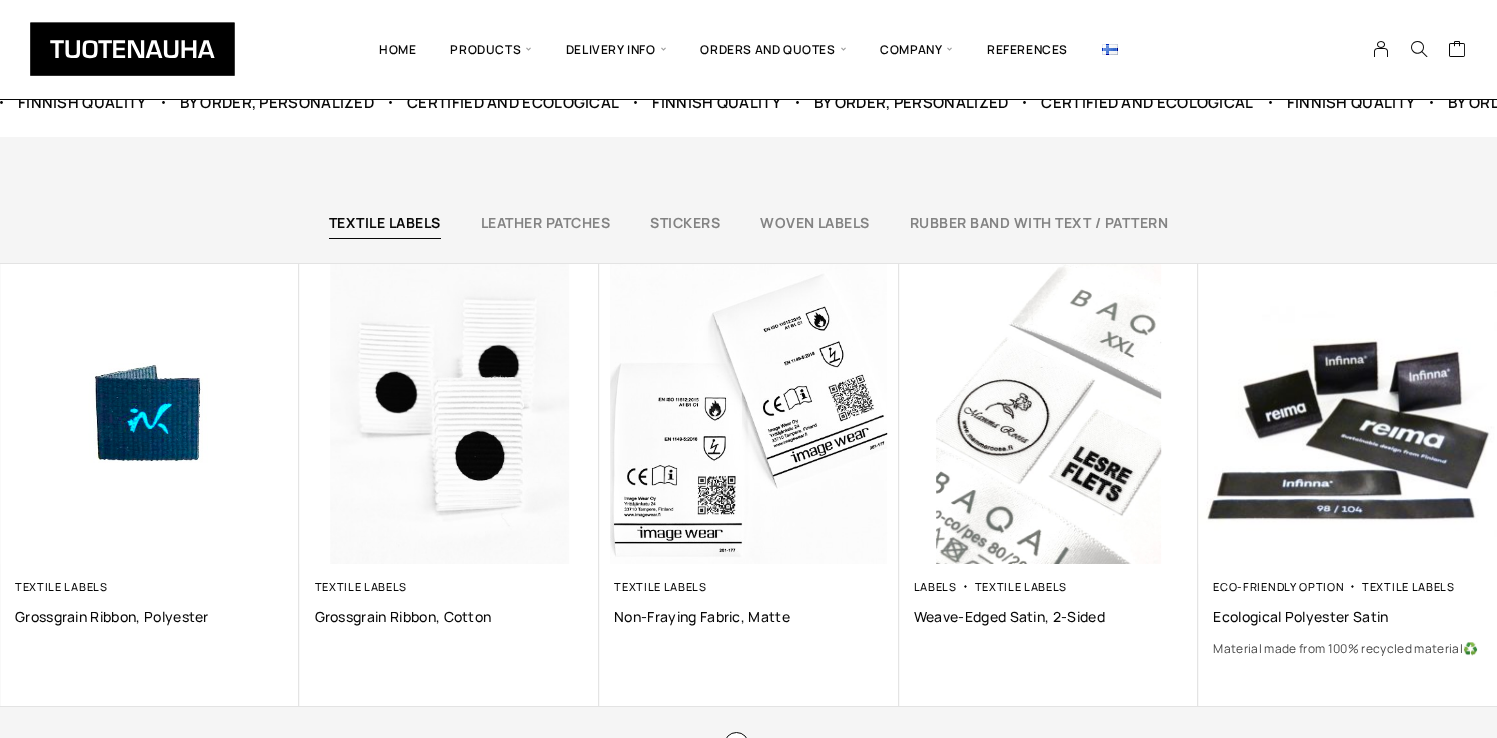 click on "Textile labels
Leather patches
Stickers
Woven labels
Rubber band with text / pattern
Textile labels
Grossgrain ribbon, polyester
0,00  €
Textile labels
Grossgrain ribbon, cotton
0,00  €
Textile labels
Non-fraying fabric, matte
0,00  €
Labels Textile labels
Weave-edged satin, 2-sided
0,00  €
Eco-friendly option Textile labels
Ecological polyester satin
Material made from 100% recycled material♻️
0,00  €" at bounding box center [748, 472] 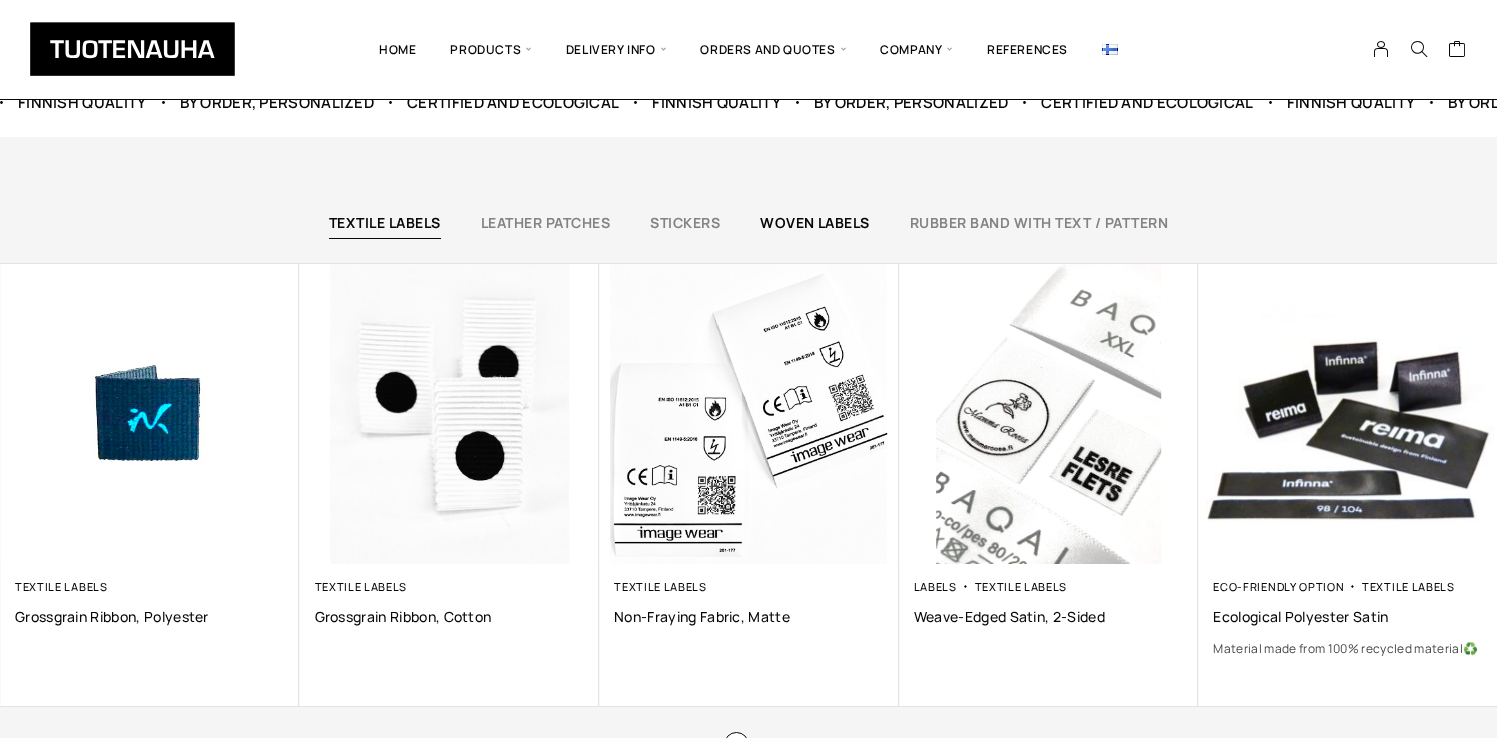 click on "Woven labels" at bounding box center [815, 222] 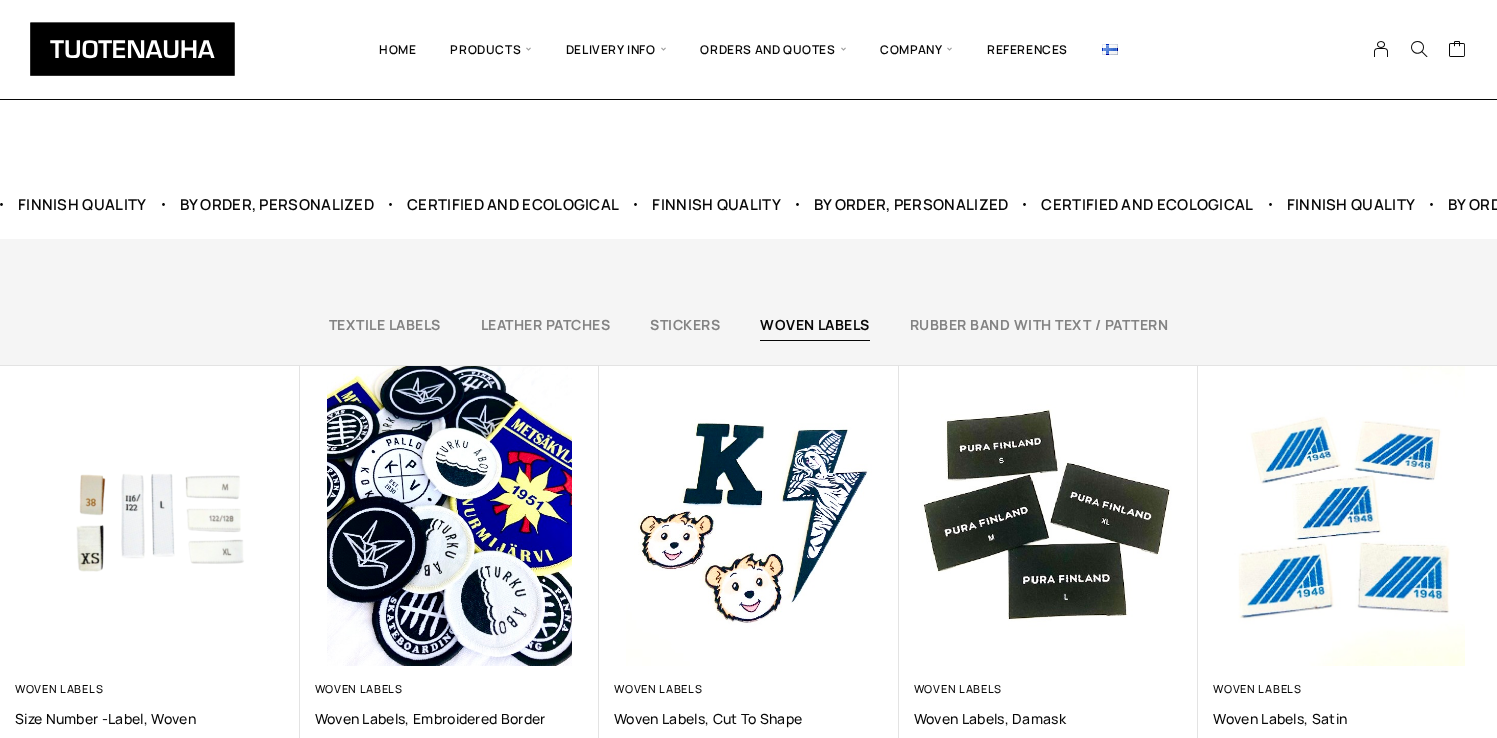 scroll, scrollTop: 1199, scrollLeft: 0, axis: vertical 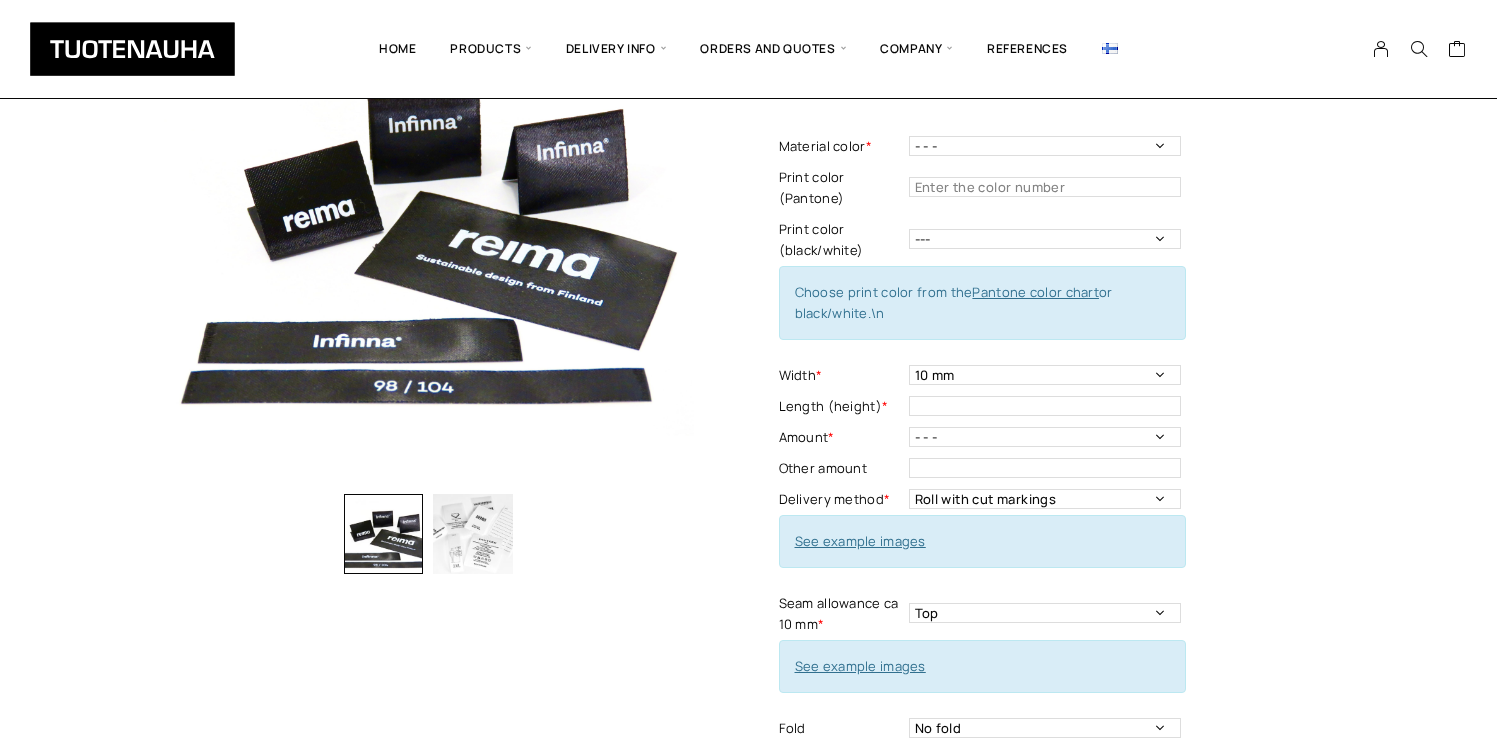 click at bounding box center [473, 534] 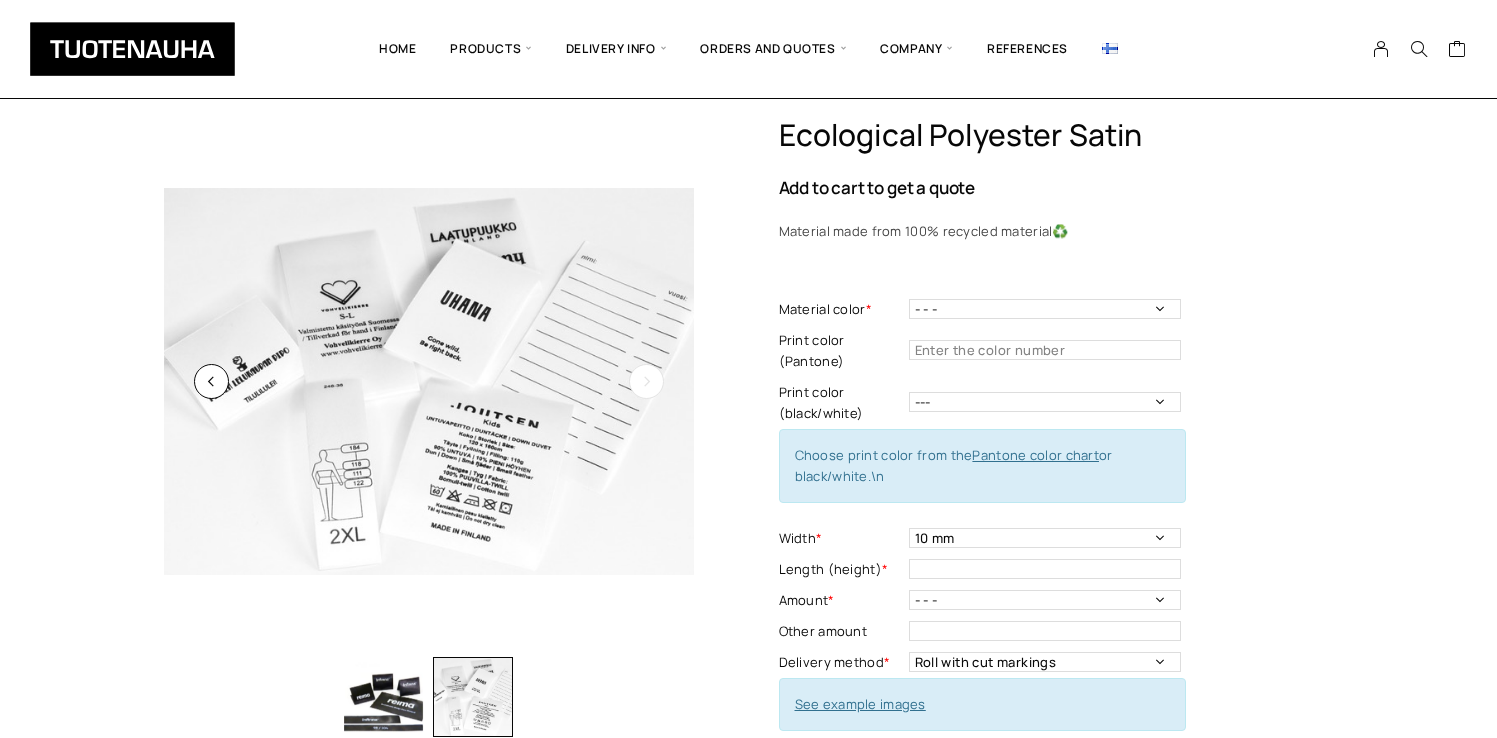 scroll, scrollTop: 202, scrollLeft: 0, axis: vertical 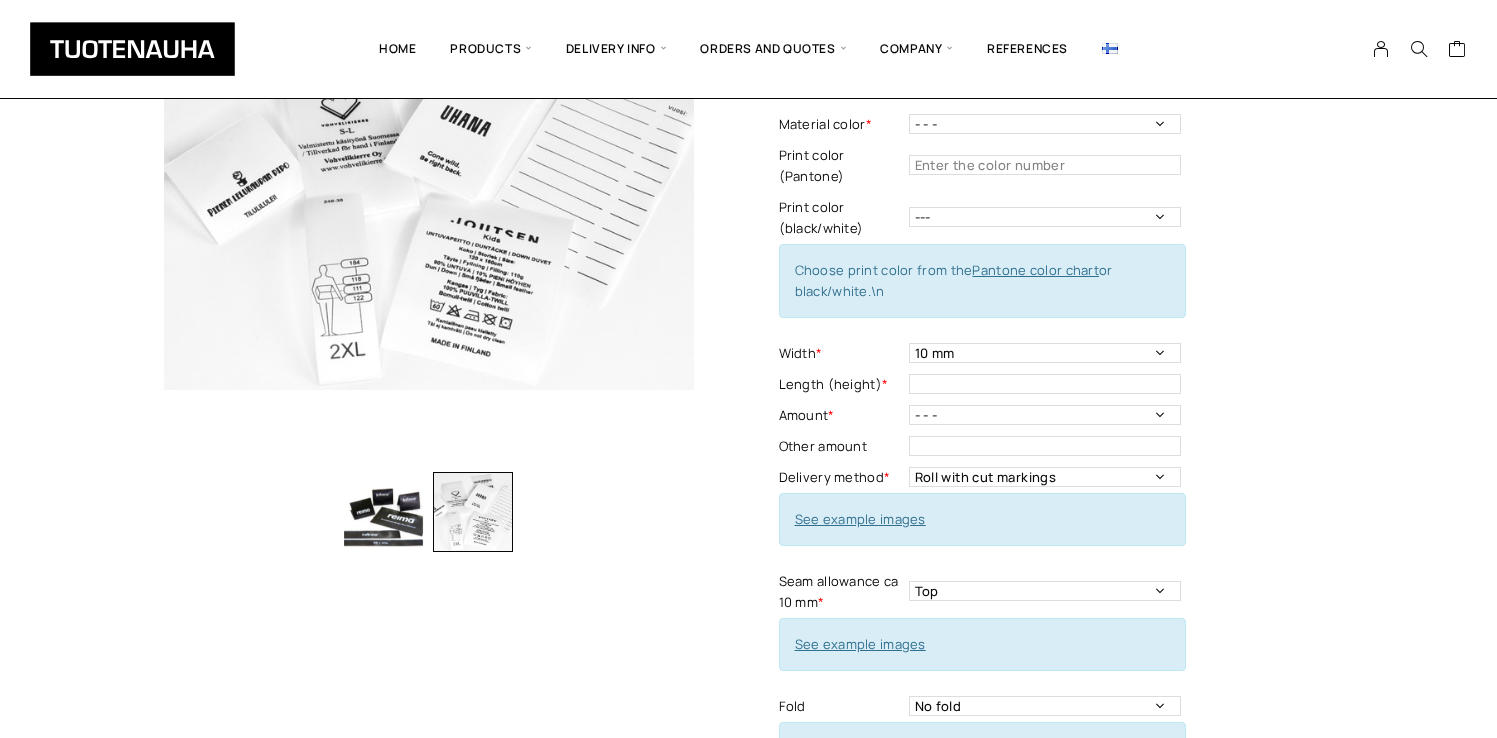 click at bounding box center (384, 512) 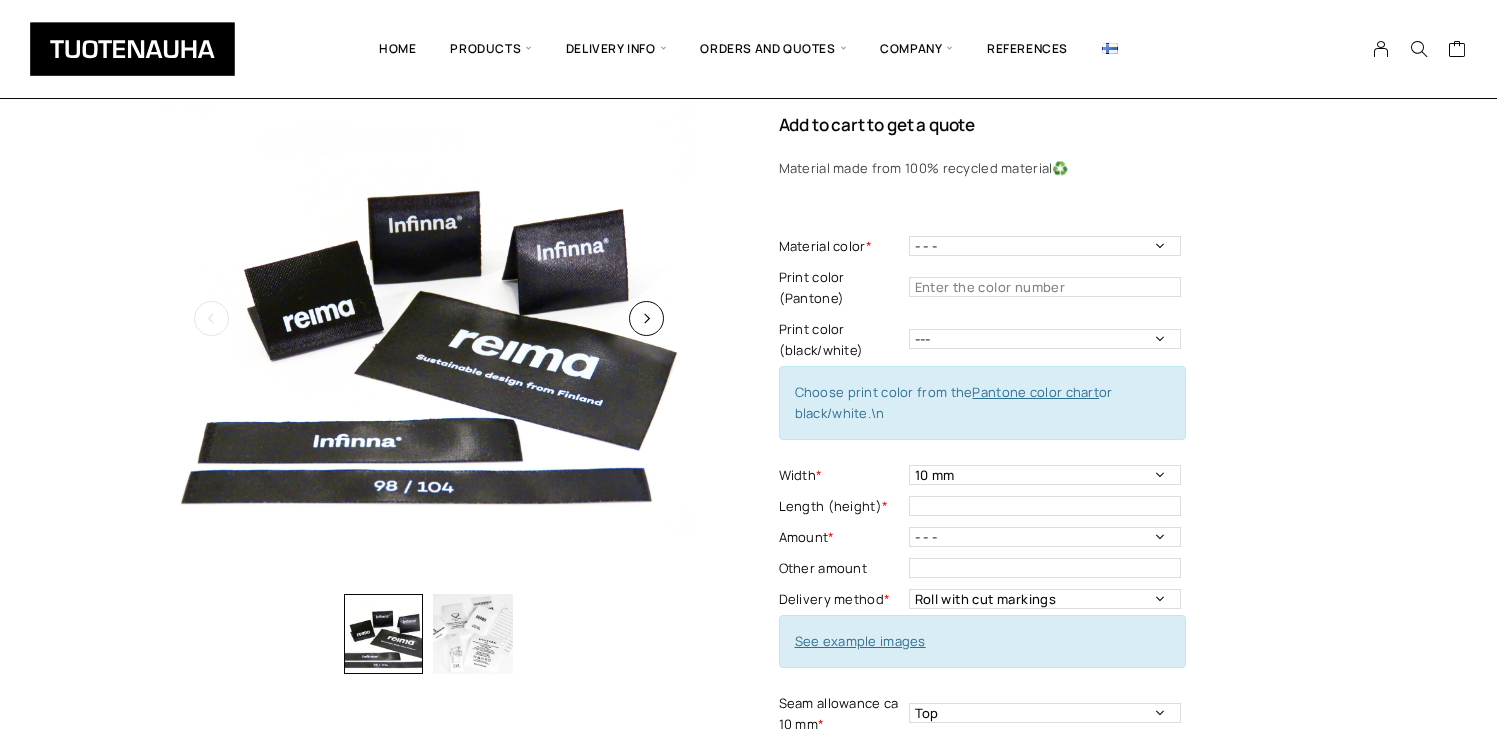 scroll, scrollTop: 0, scrollLeft: 0, axis: both 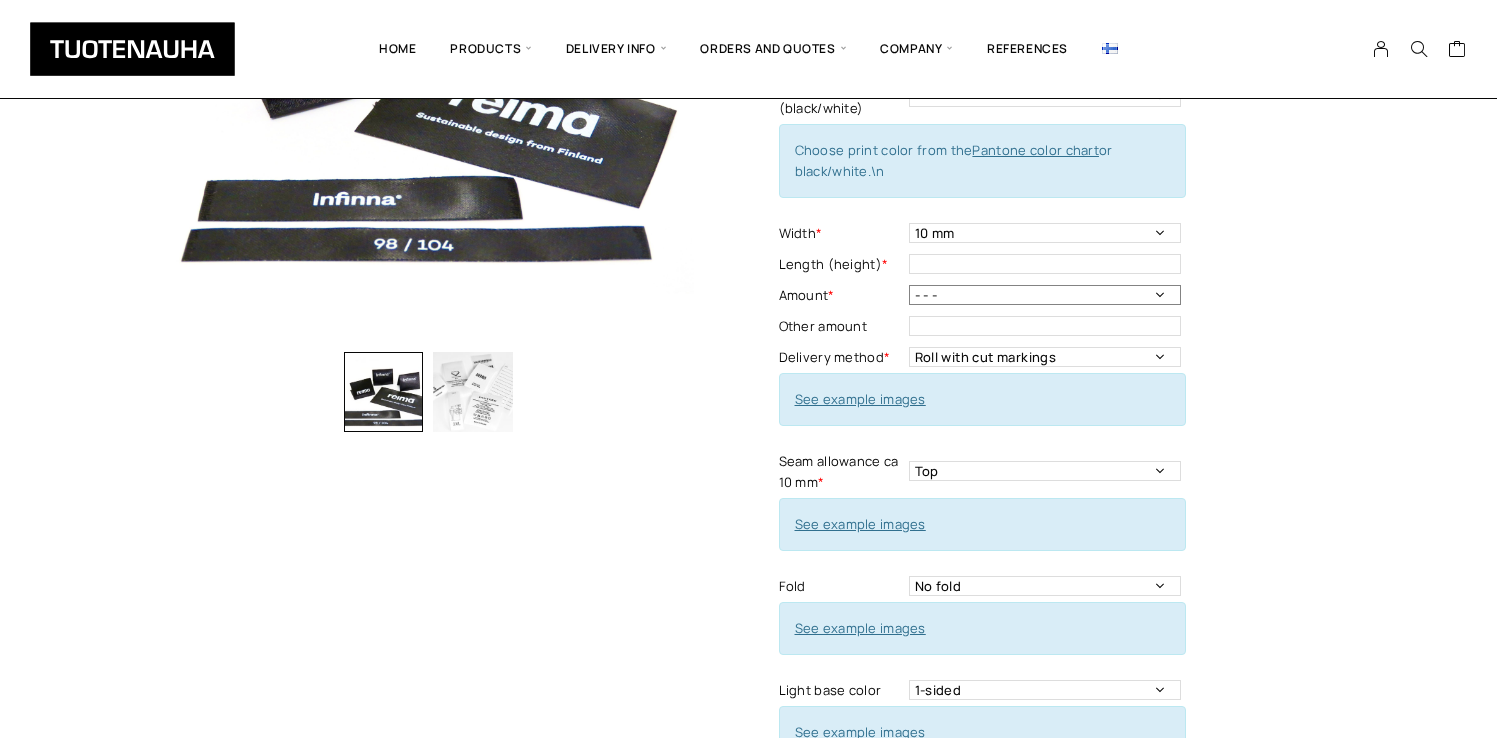 click on "- - - 250 pcs 500 pcs 1000 pcs 1500 pcs 2000 pcs 2500 pcs 3000 pcs 3500 pcs 4000 pcs" at bounding box center (1045, 295) 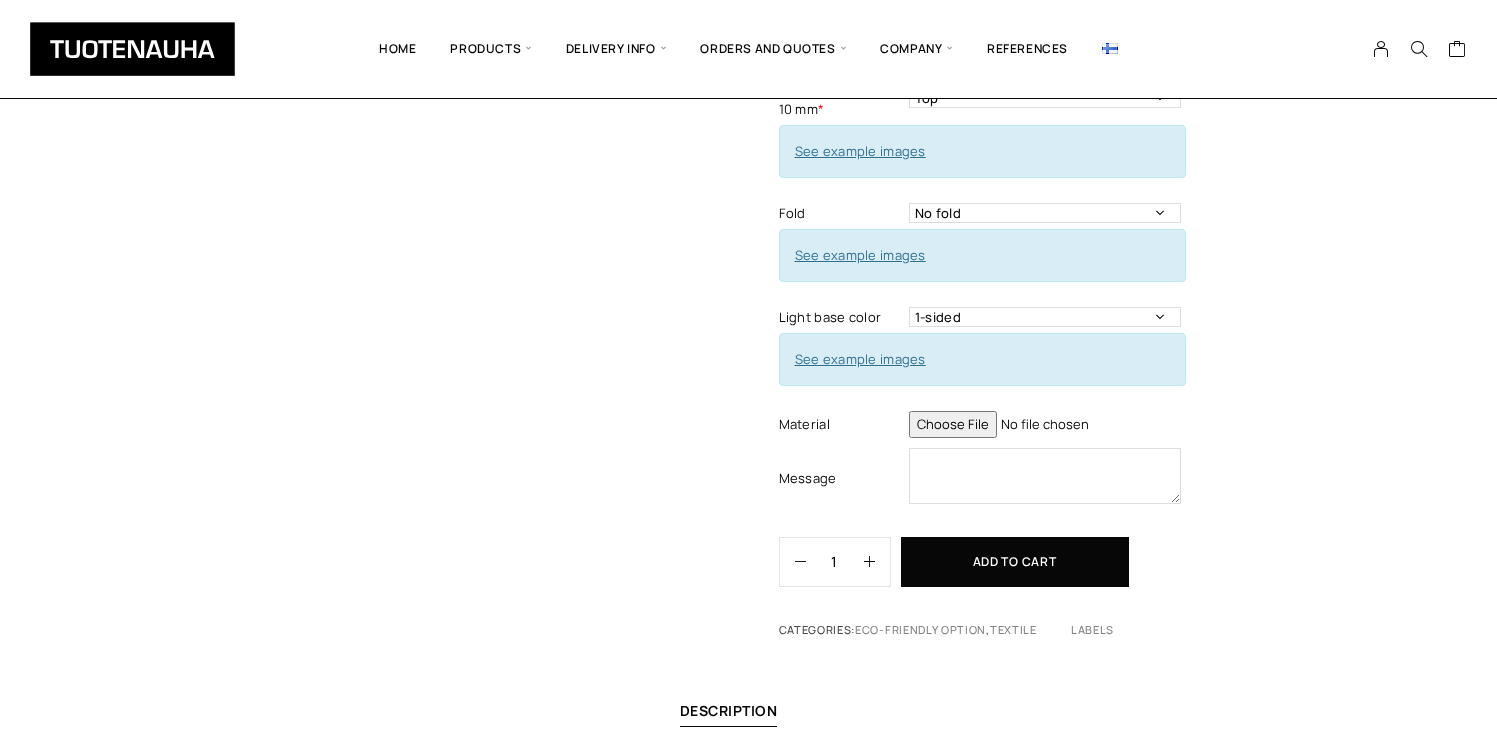 scroll, scrollTop: 702, scrollLeft: 0, axis: vertical 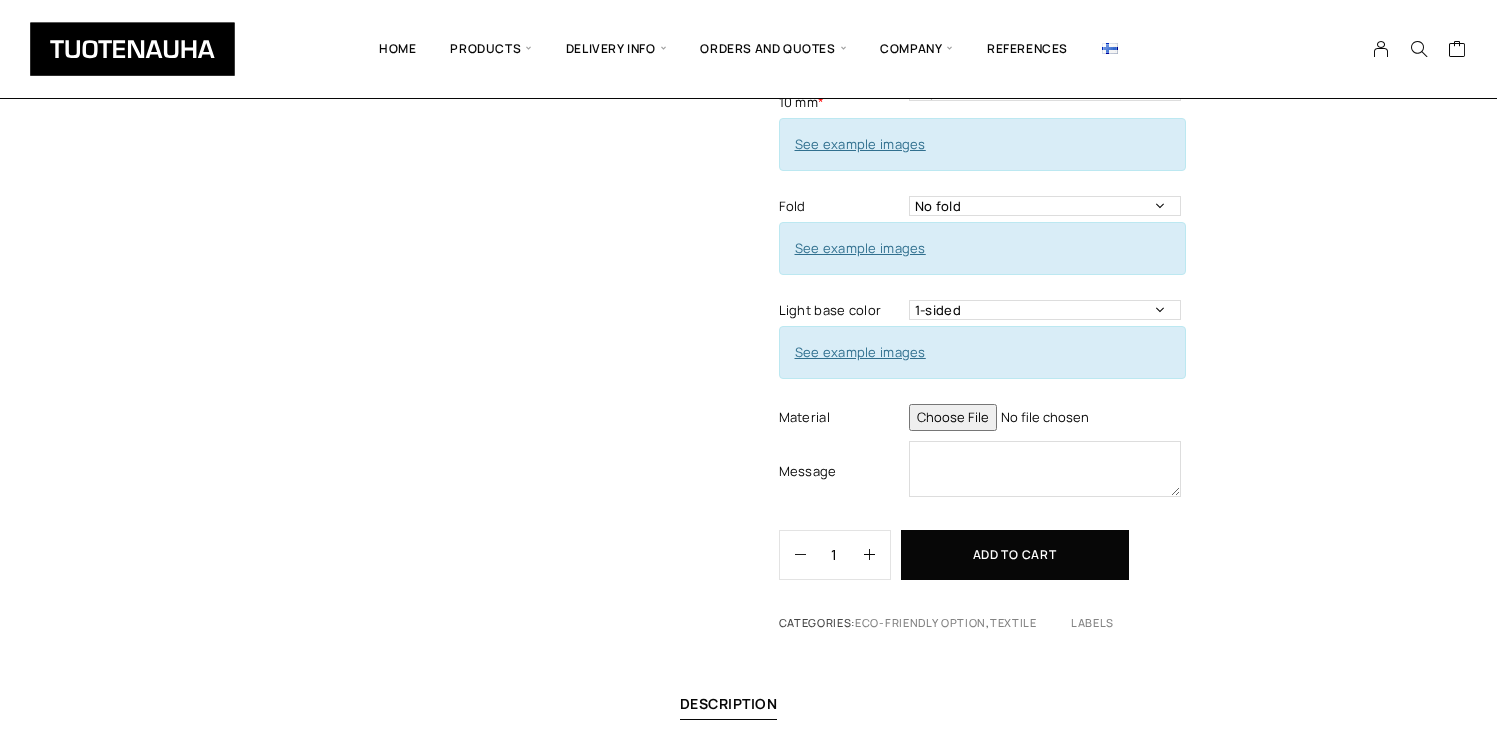 click at bounding box center (1045, 417) 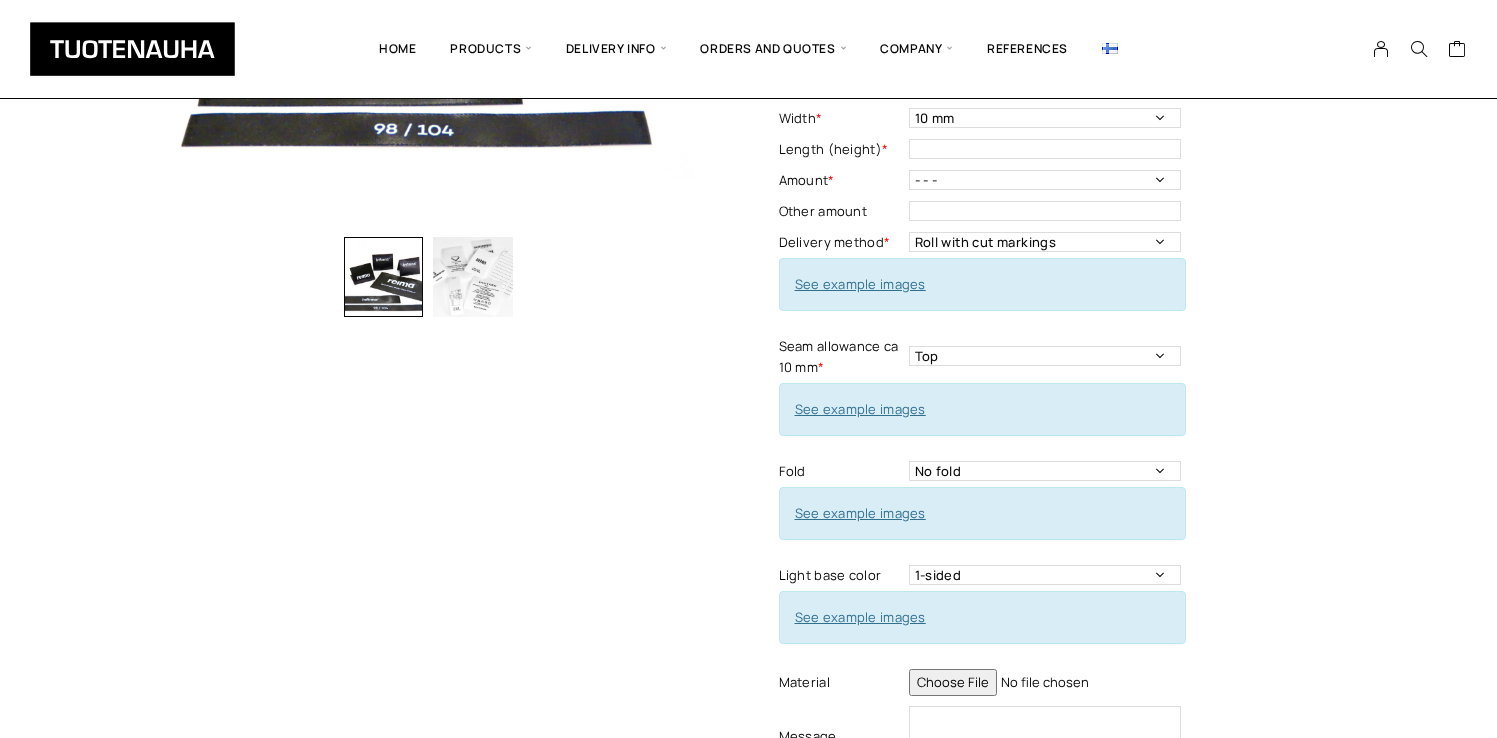 scroll, scrollTop: 58, scrollLeft: 0, axis: vertical 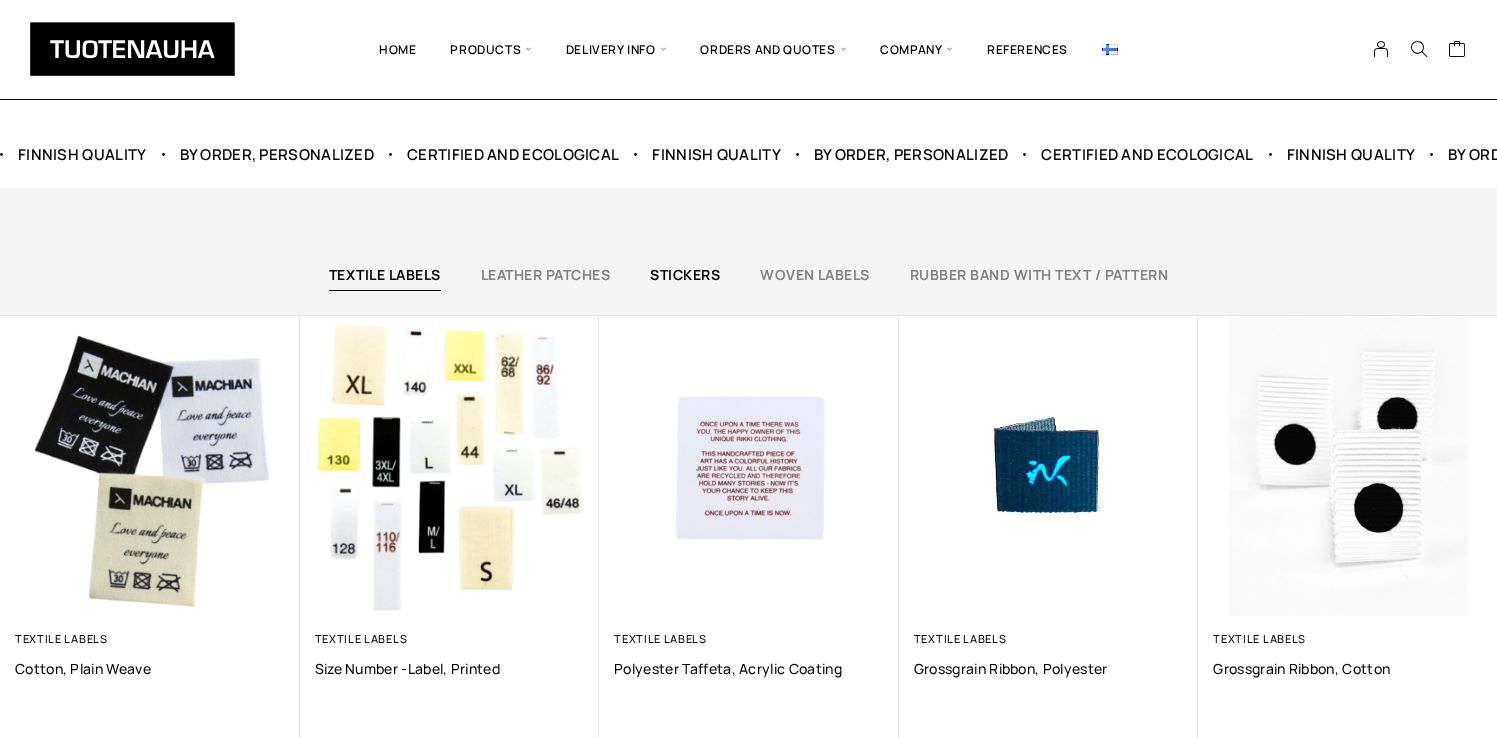 click on "Stickers" at bounding box center (685, 274) 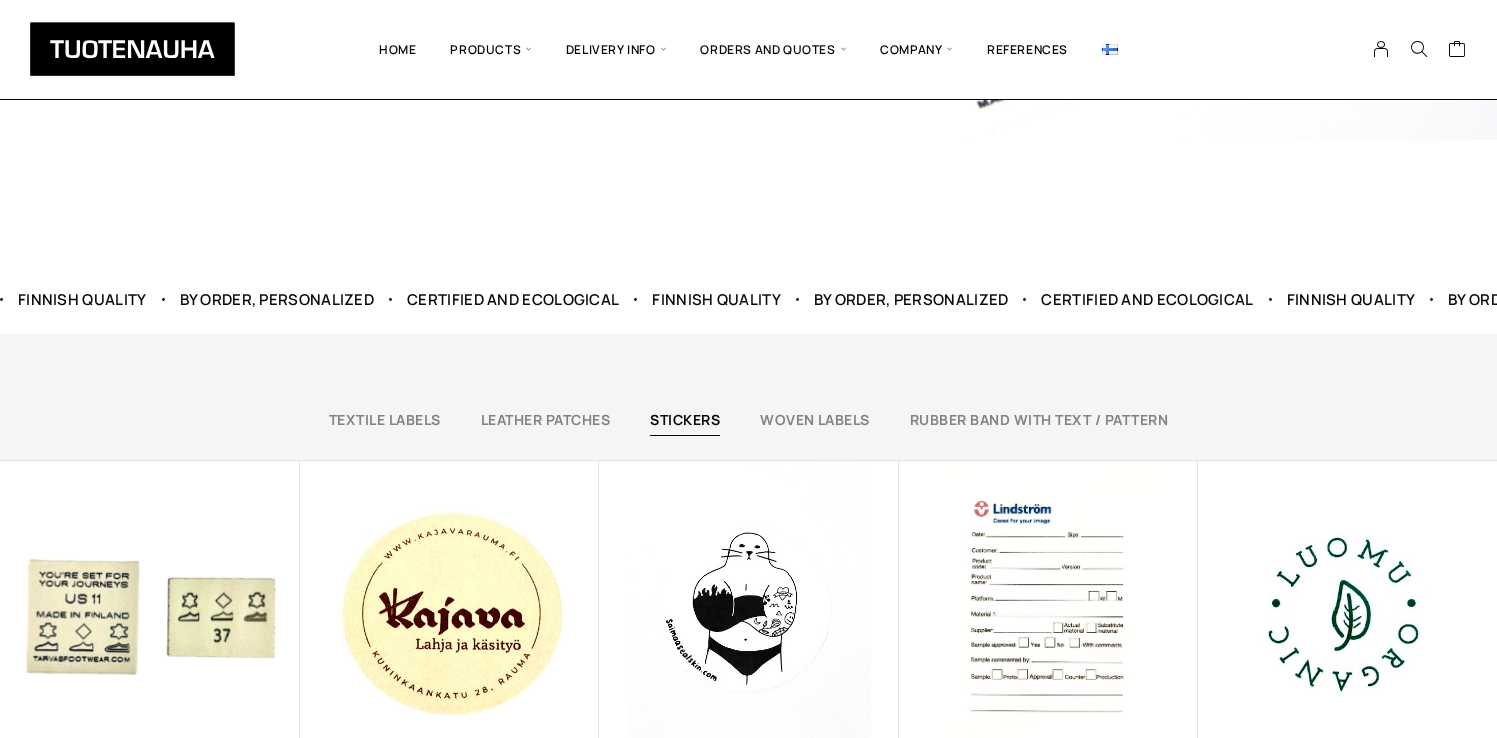 scroll, scrollTop: 1049, scrollLeft: 0, axis: vertical 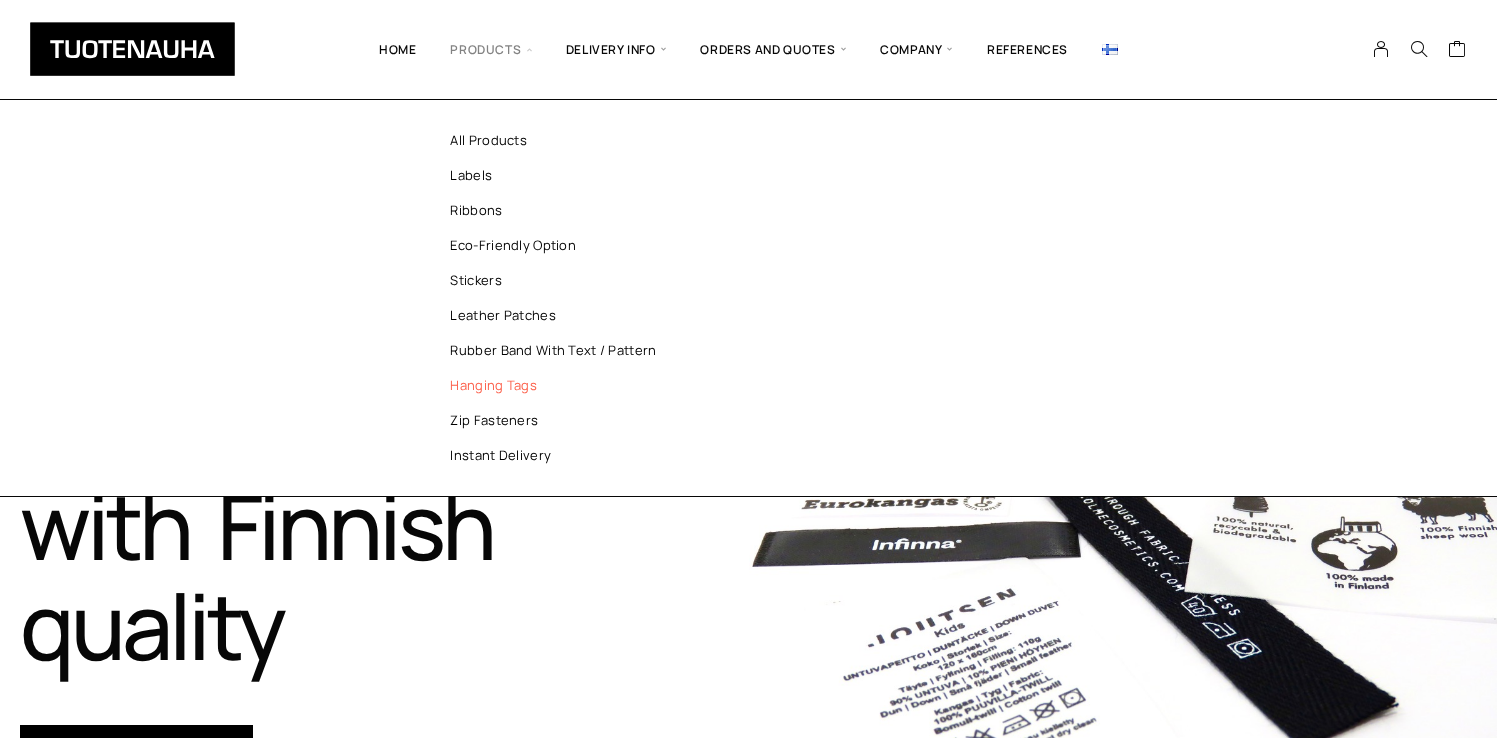 click on "Hanging tags" at bounding box center [563, 385] 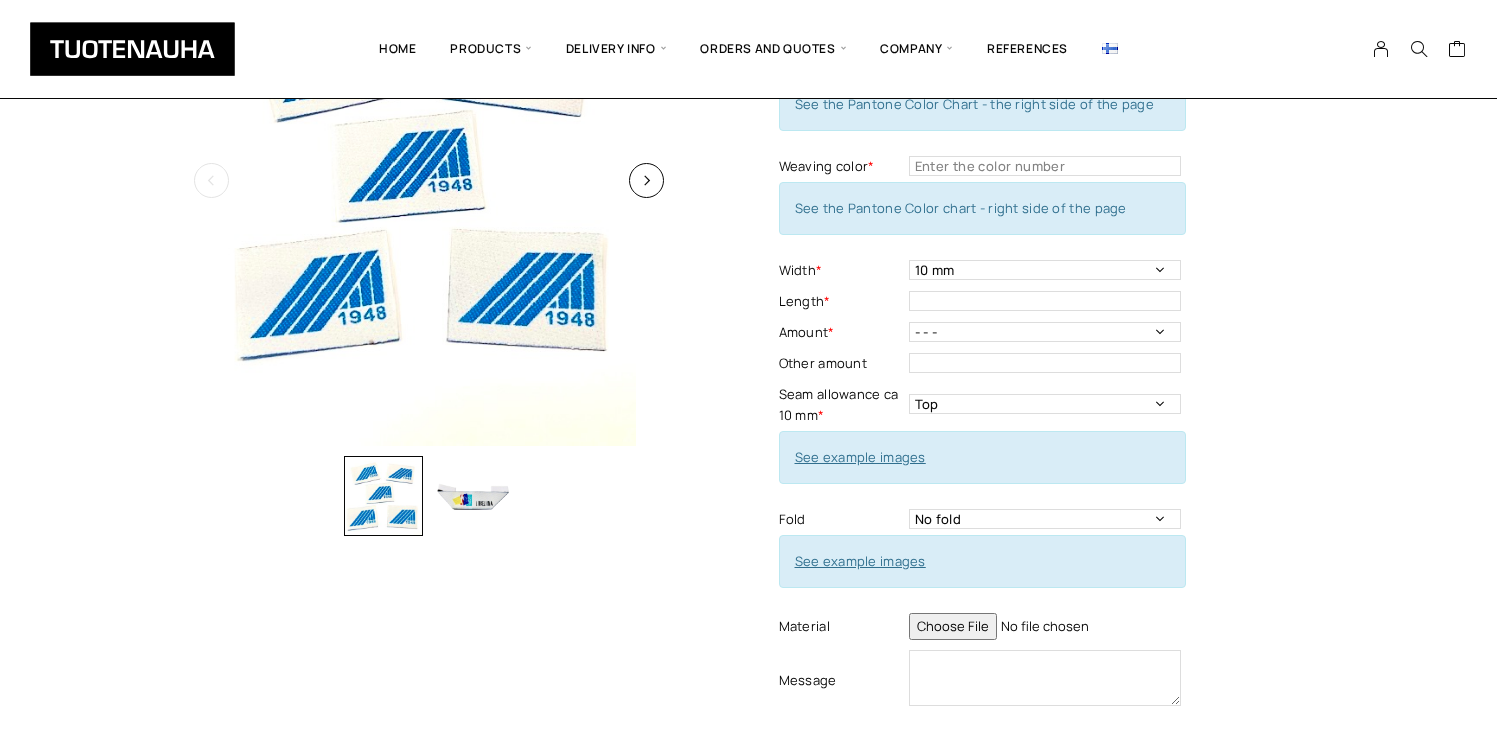 scroll, scrollTop: 215, scrollLeft: 0, axis: vertical 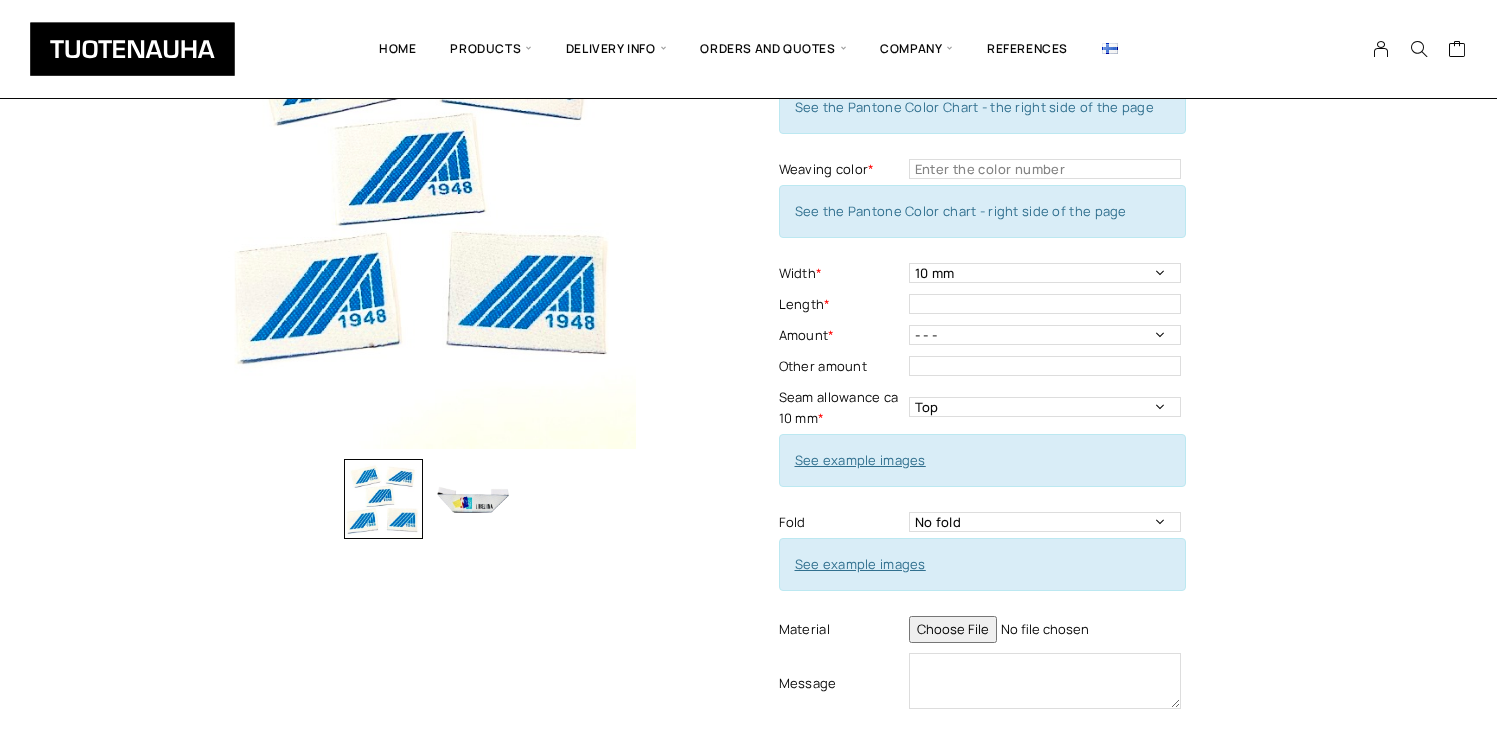 click at bounding box center (473, 499) 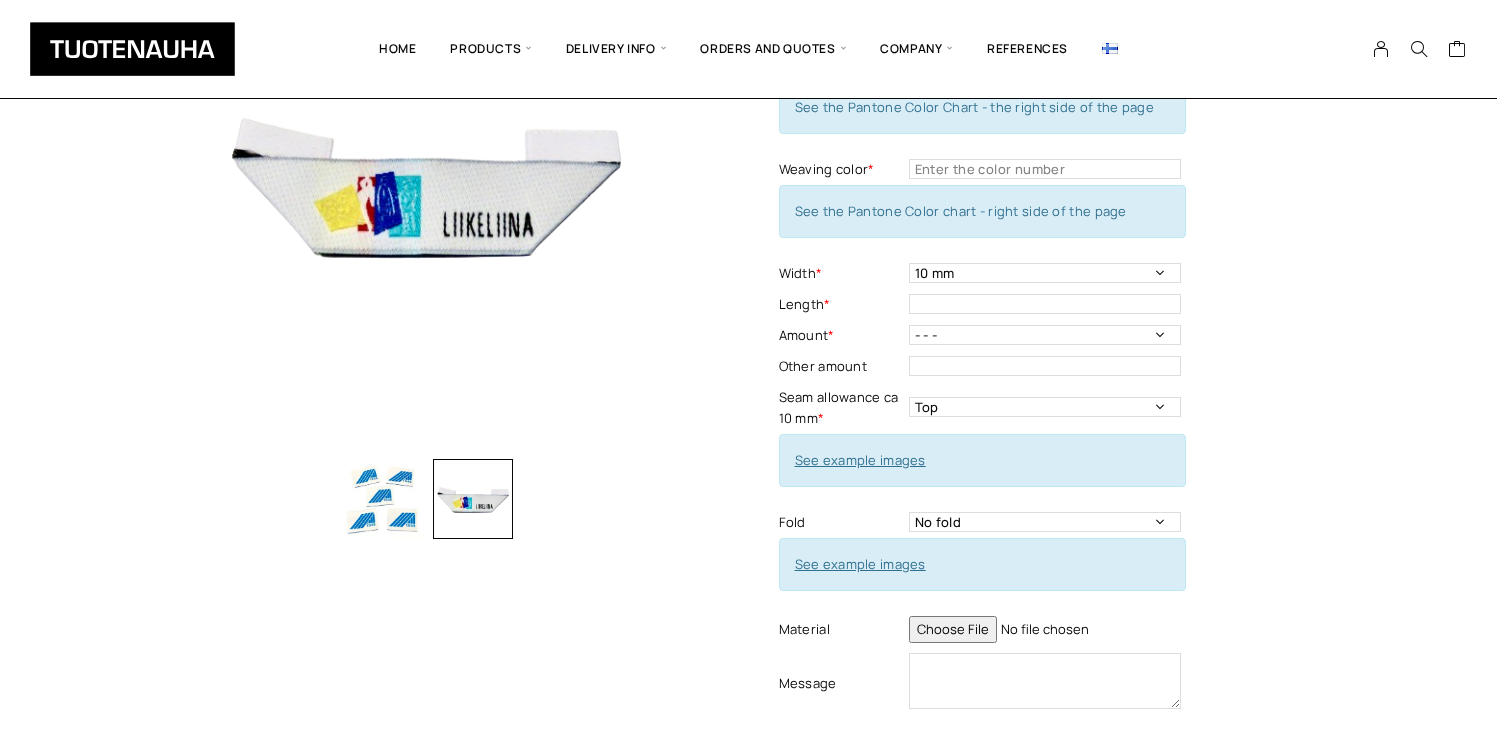 click at bounding box center (384, 499) 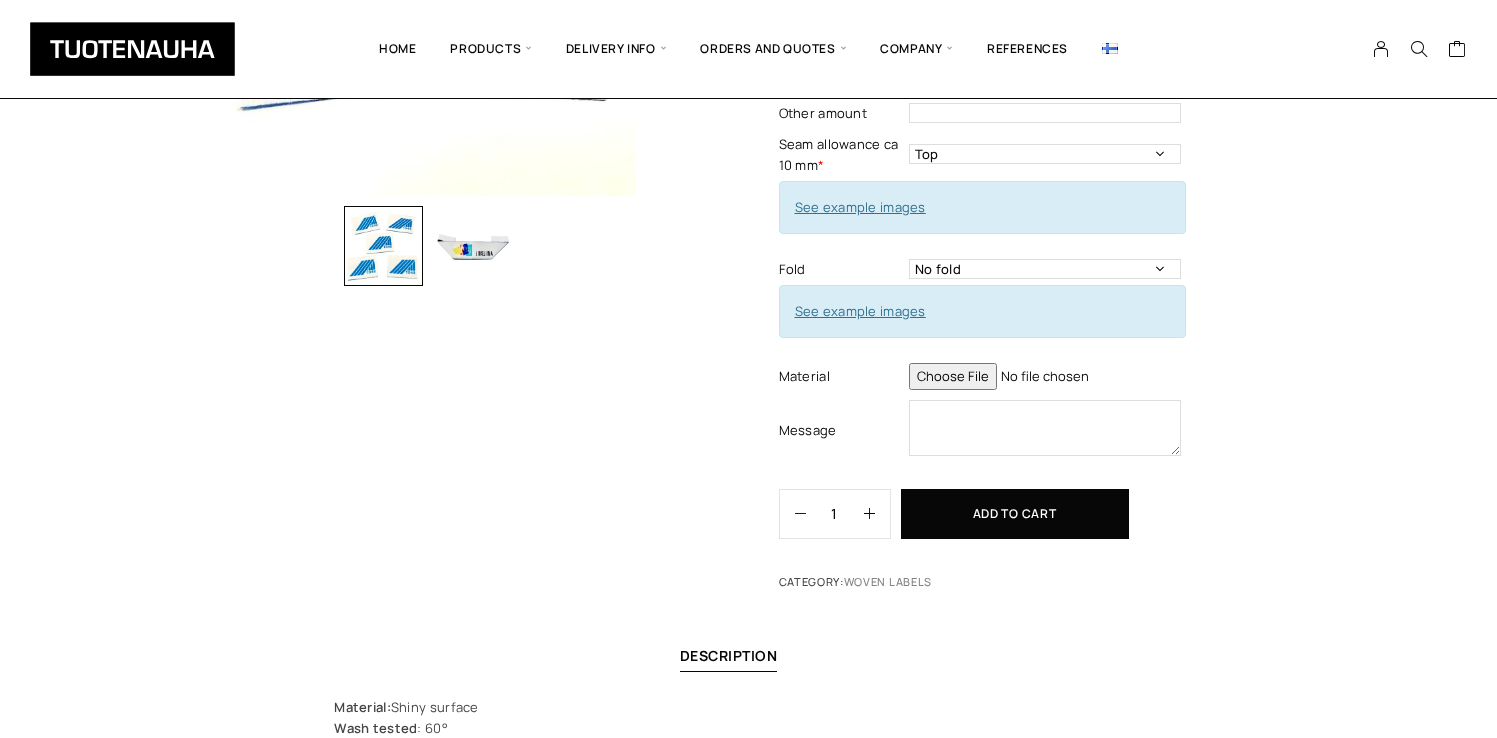 scroll, scrollTop: 439, scrollLeft: 0, axis: vertical 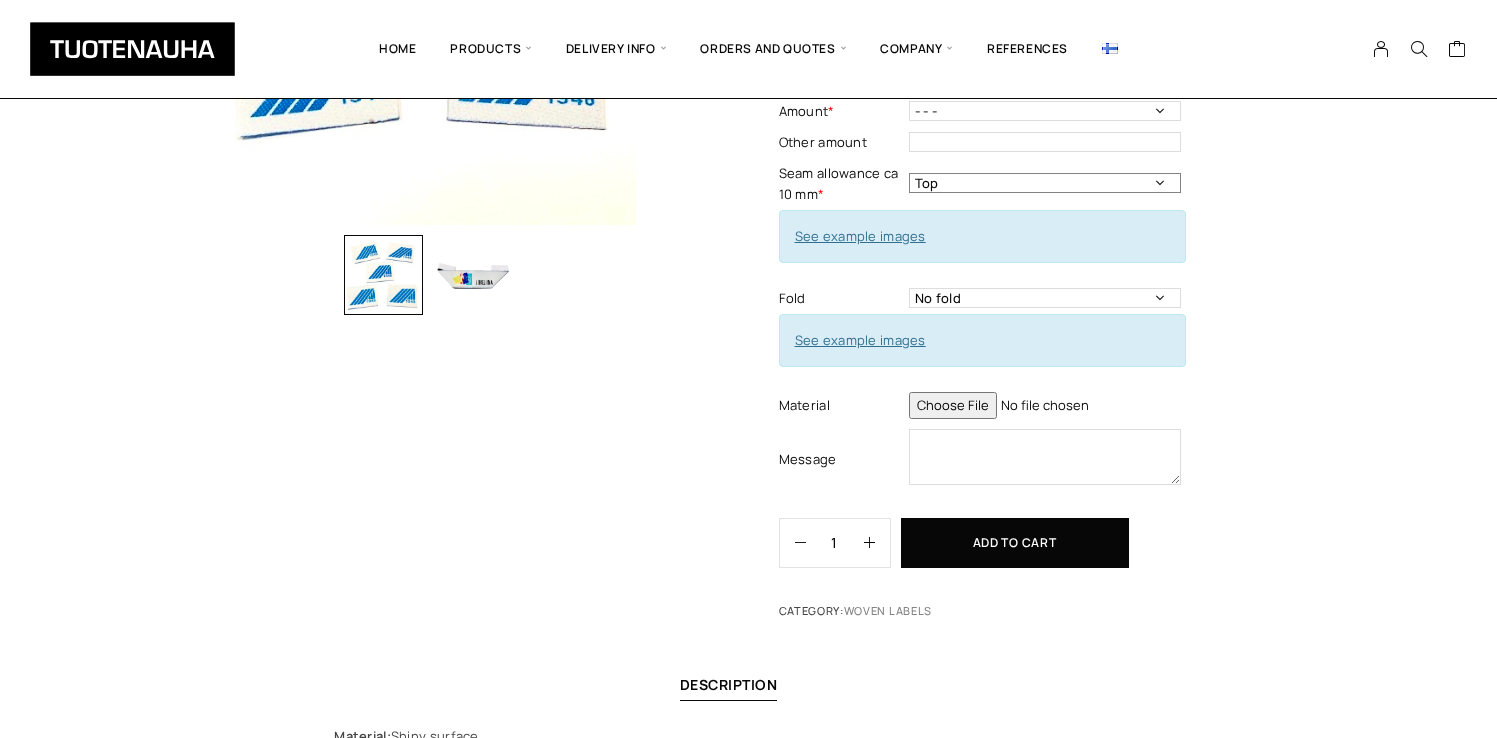 click on "Top Left Side Right side Around" at bounding box center [1045, 183] 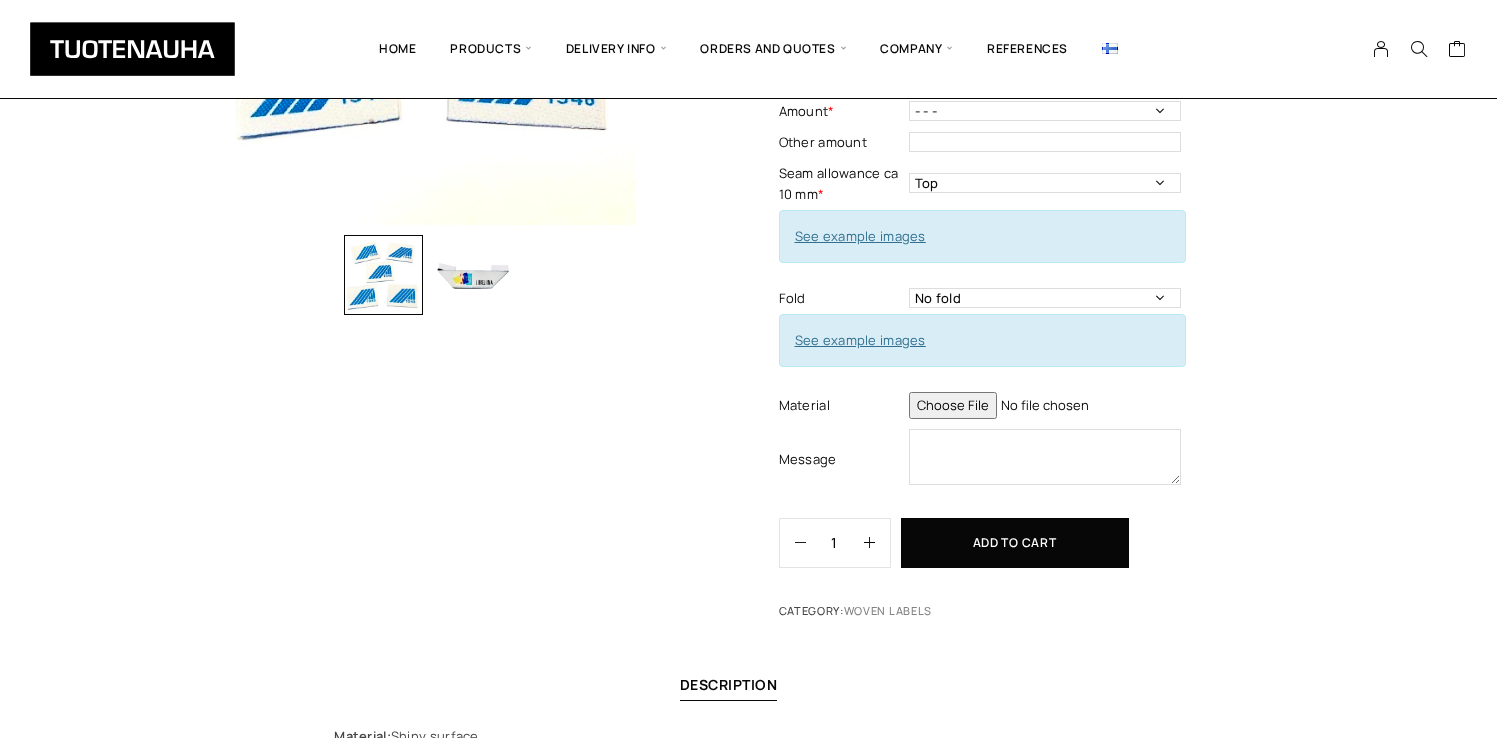 click on "See example images" at bounding box center (860, 236) 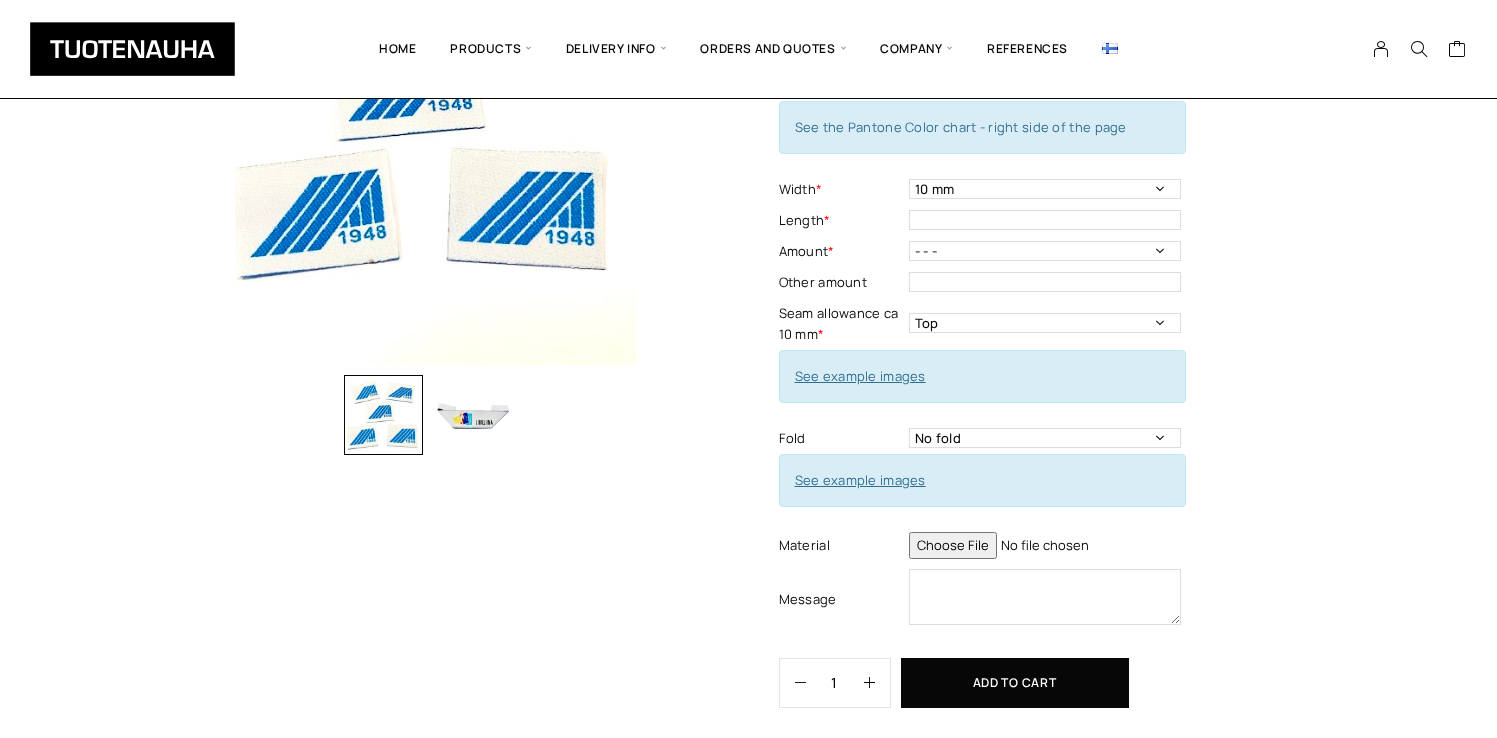 scroll, scrollTop: 40, scrollLeft: 0, axis: vertical 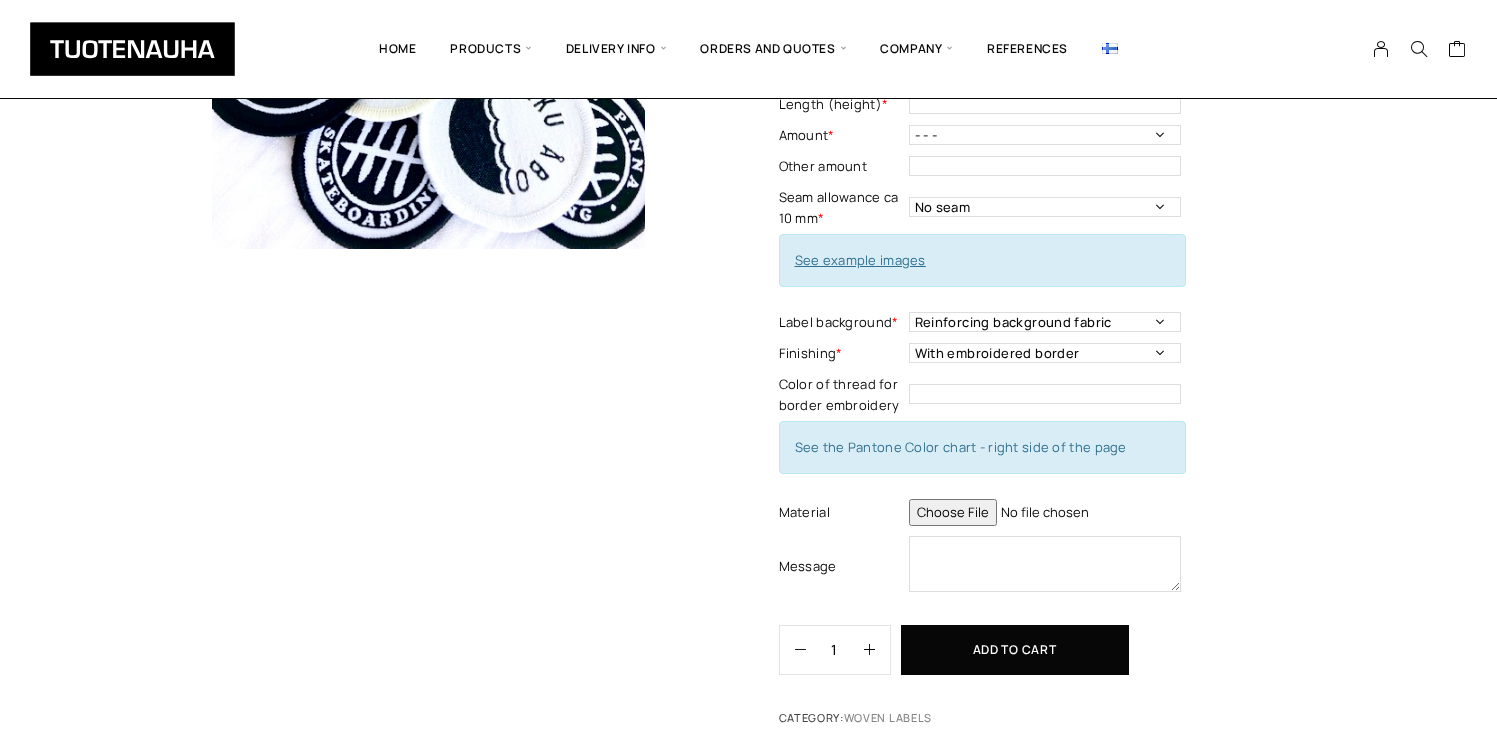click on "See example images" at bounding box center (860, 260) 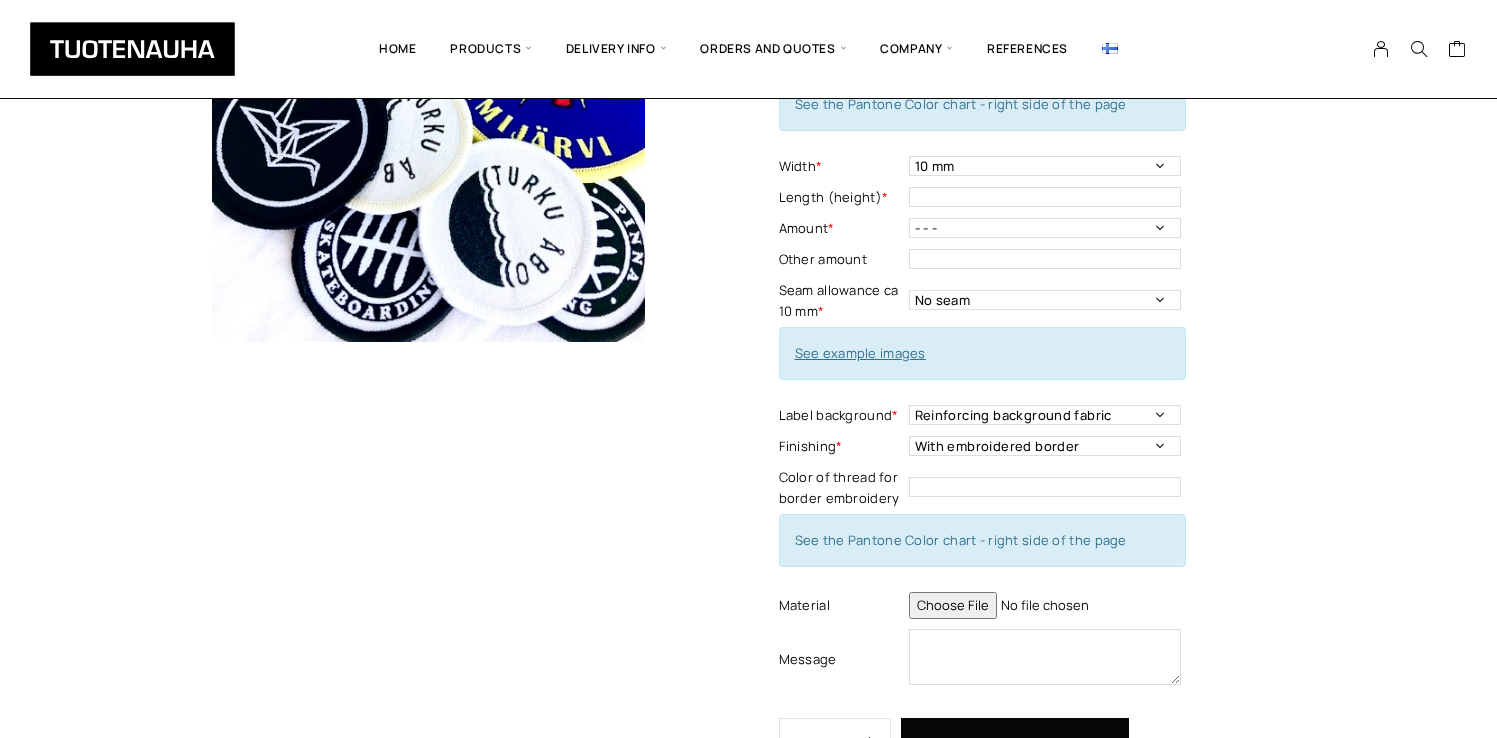 scroll, scrollTop: 0, scrollLeft: 0, axis: both 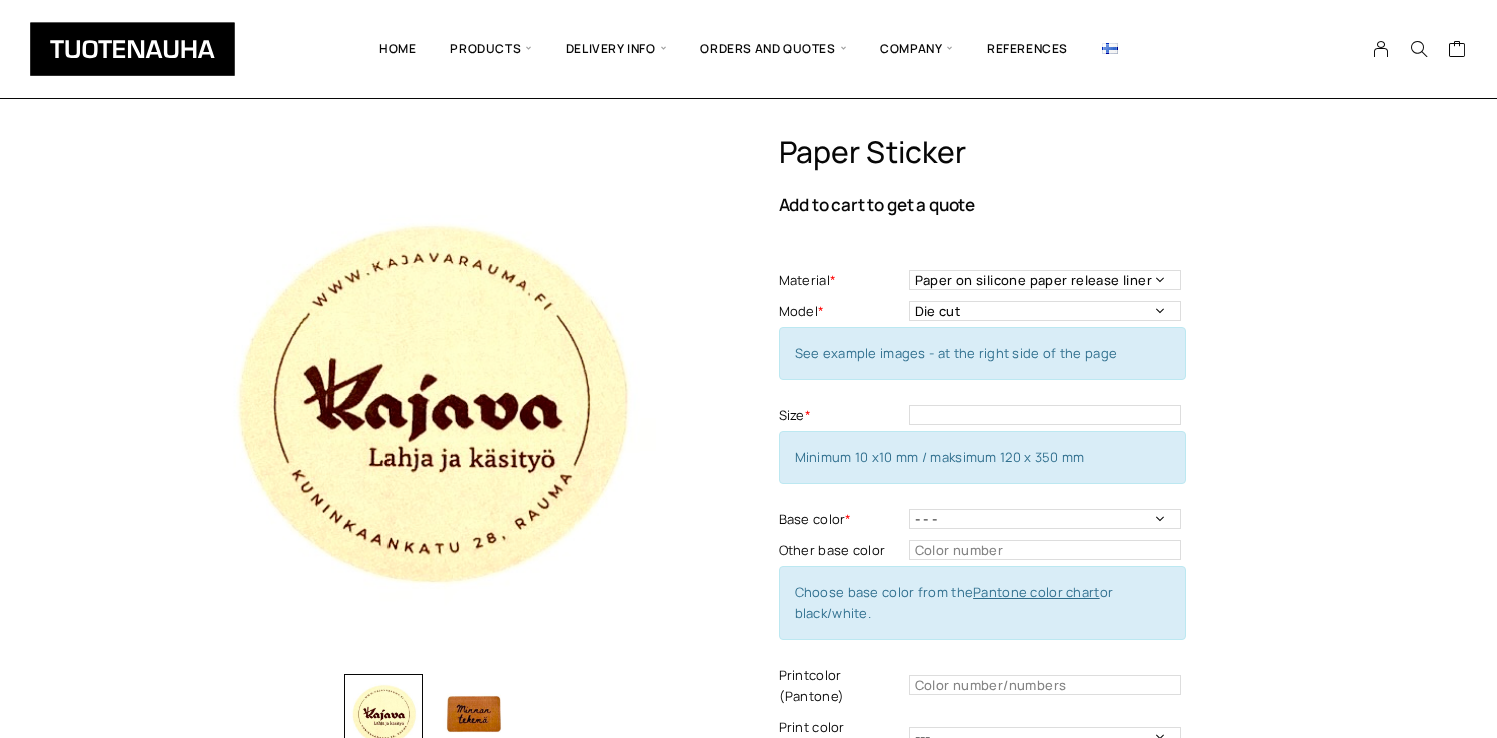 click on "Die cut Detachment spacing Model - Mandatory information" at bounding box center [1047, 311] 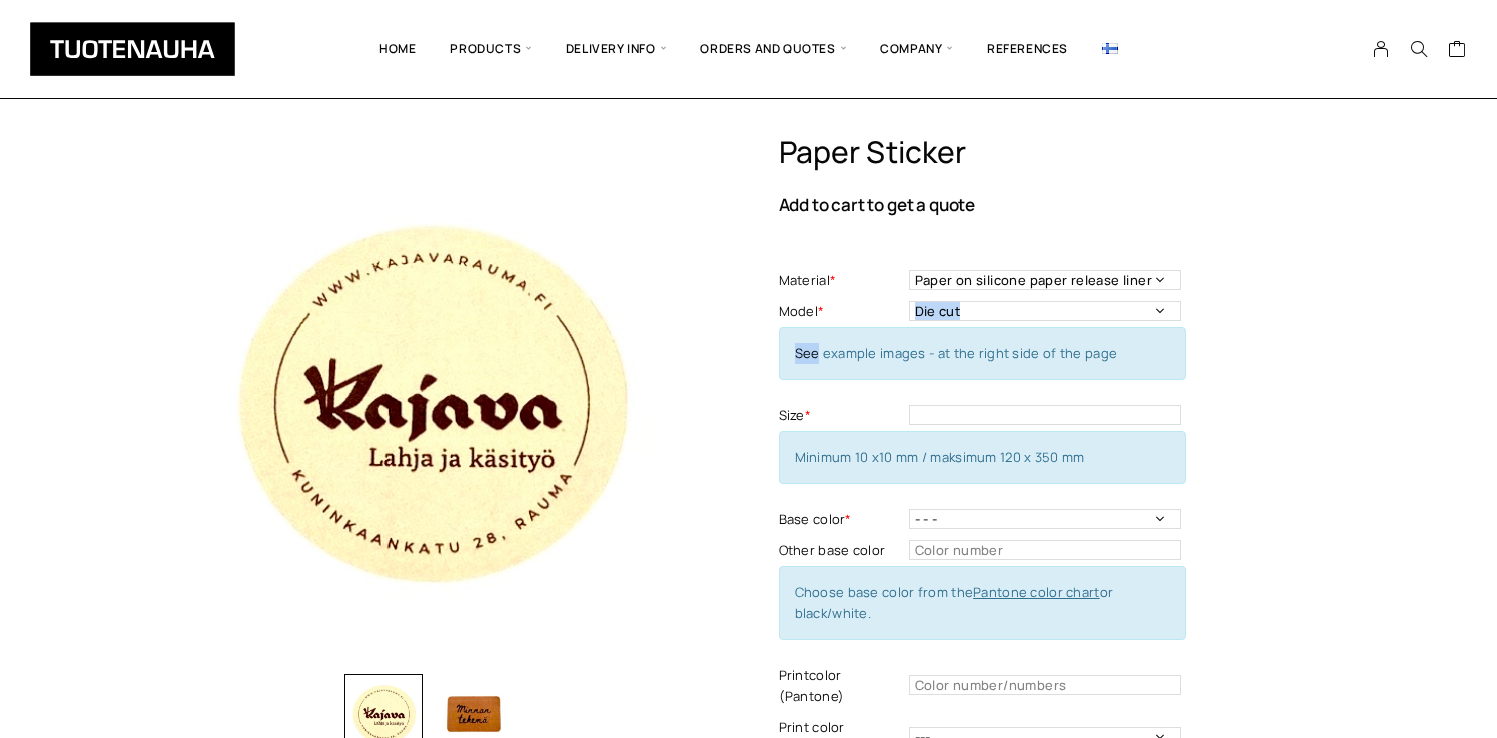 click on "Die cut Detachment spacing Model - Mandatory information" at bounding box center [1047, 311] 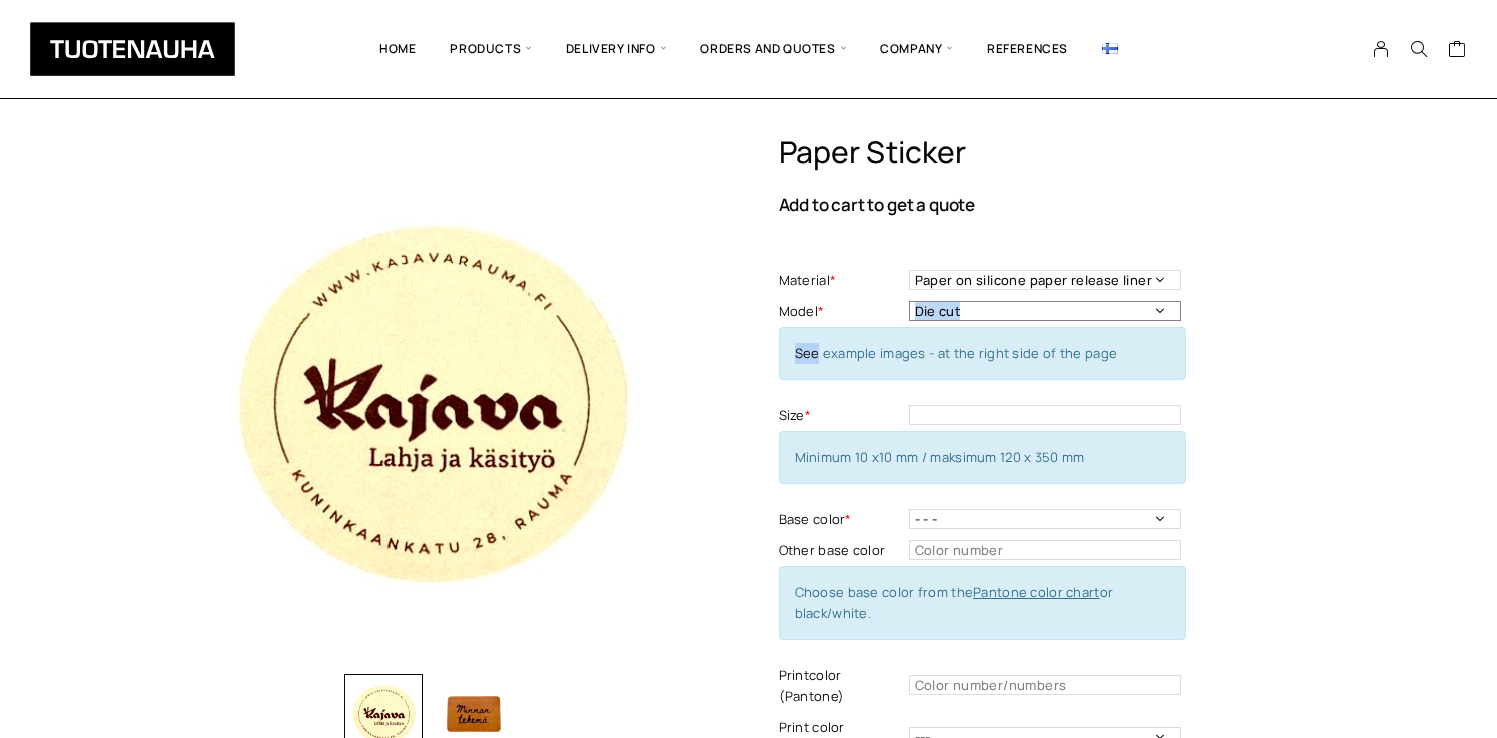 click on "Die cut Detachment spacing" at bounding box center (1045, 311) 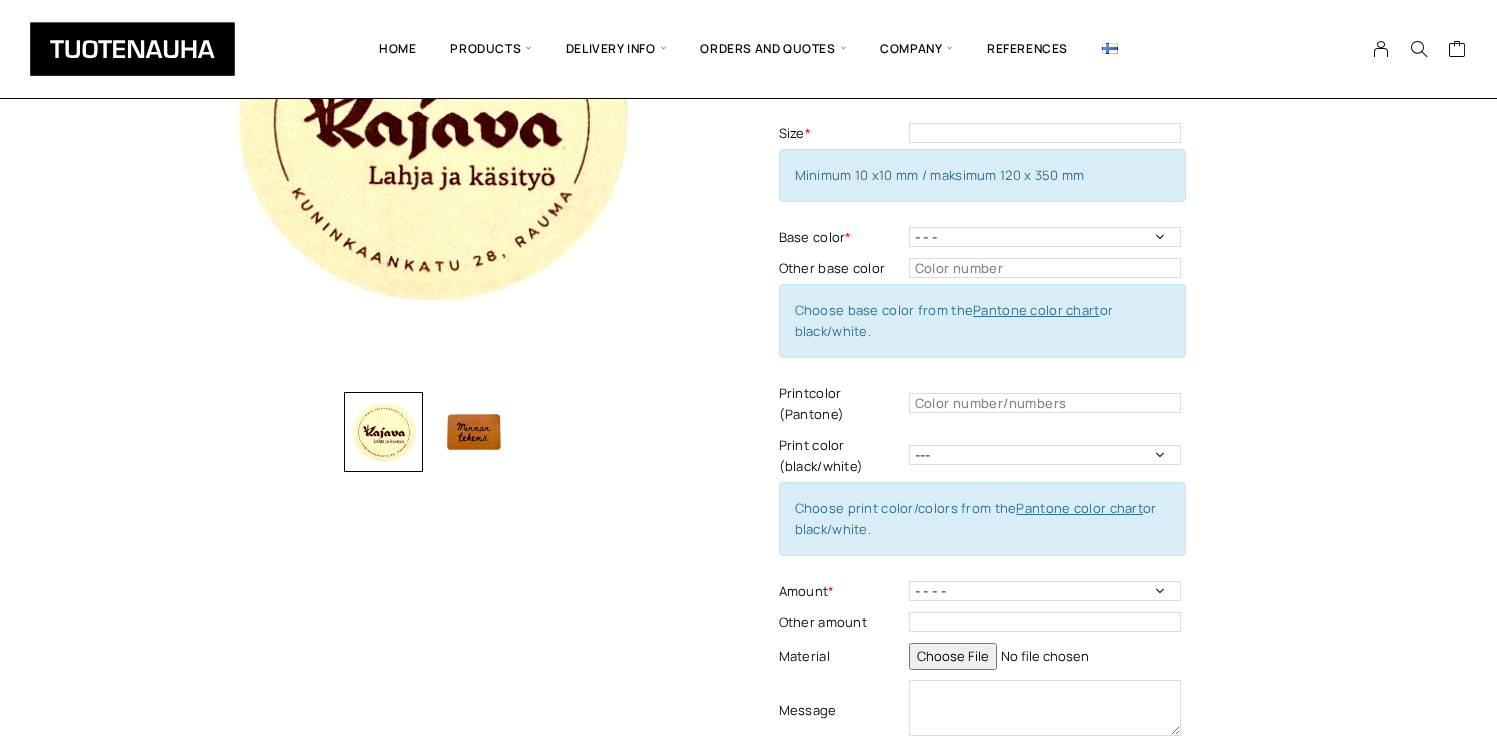 scroll, scrollTop: 0, scrollLeft: 0, axis: both 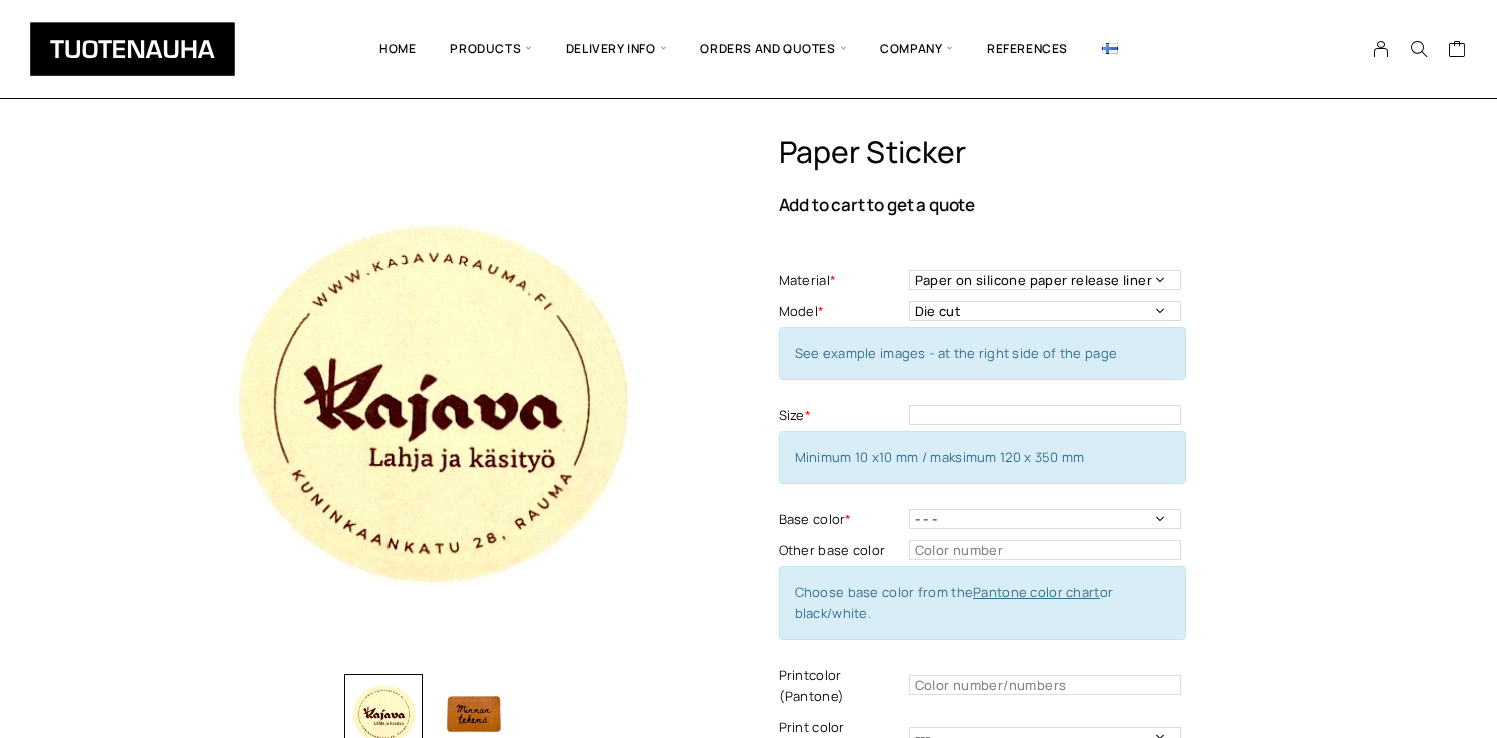 drag, startPoint x: 1422, startPoint y: 327, endPoint x: 1300, endPoint y: 297, distance: 125.63439 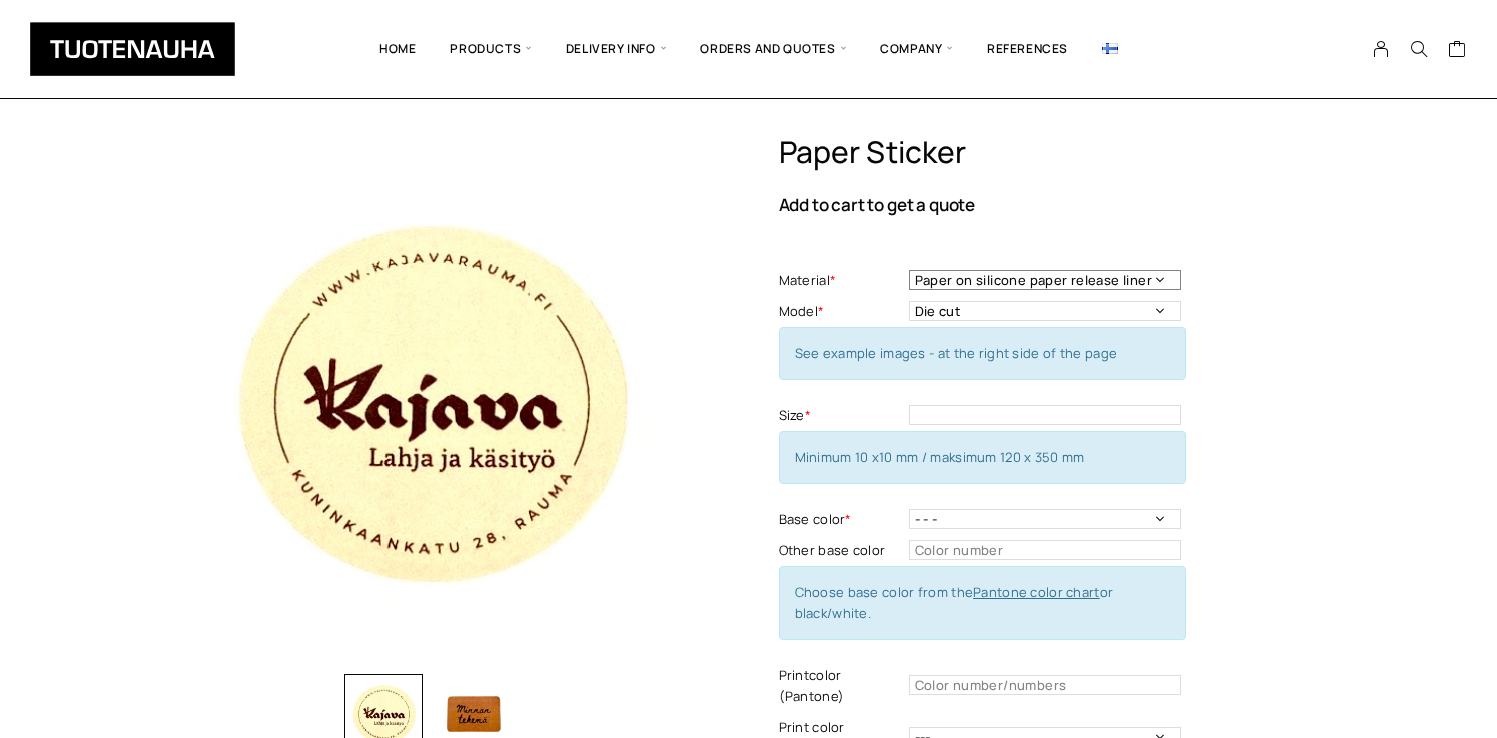 click on "Paper on silicone paper release liner" at bounding box center [1045, 280] 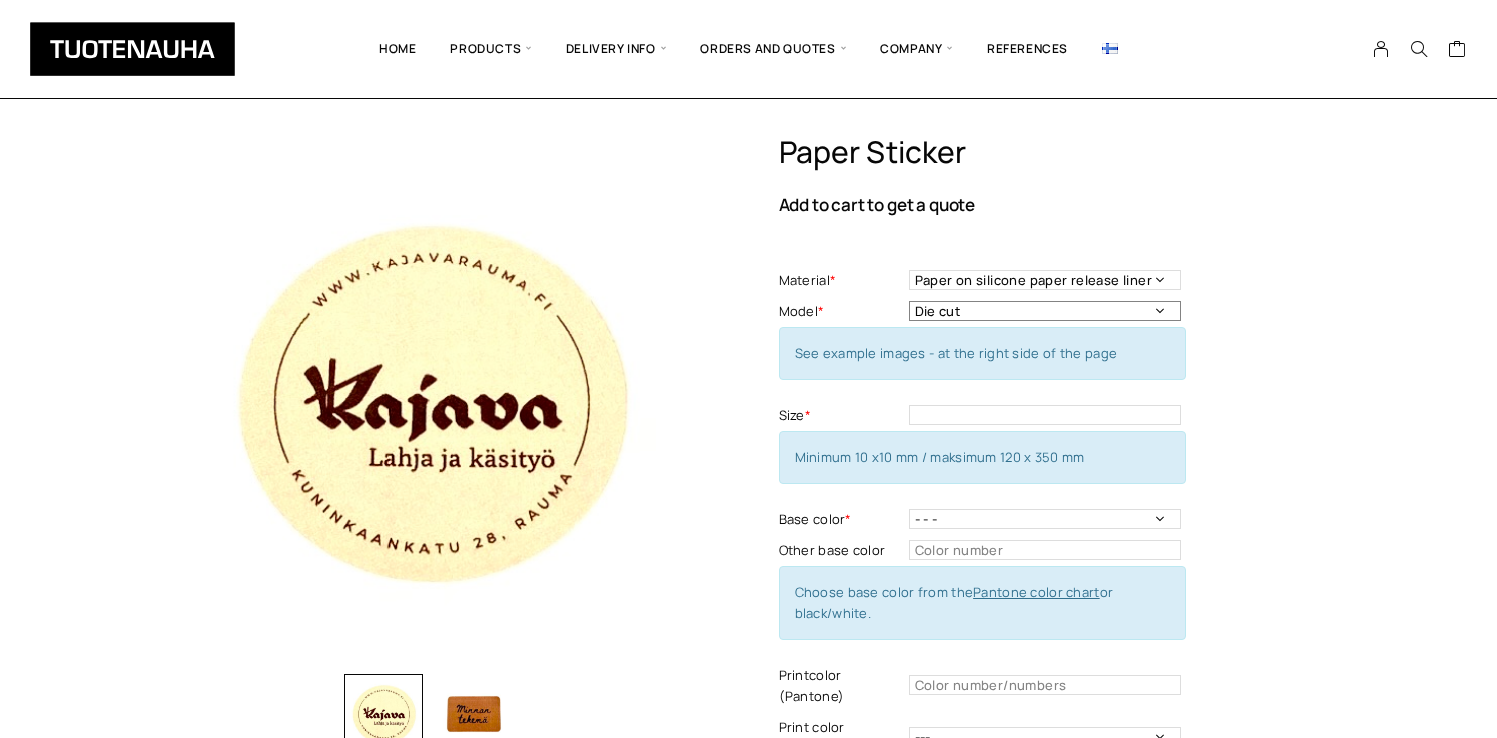 click on "Die cut Detachment spacing" at bounding box center (1045, 311) 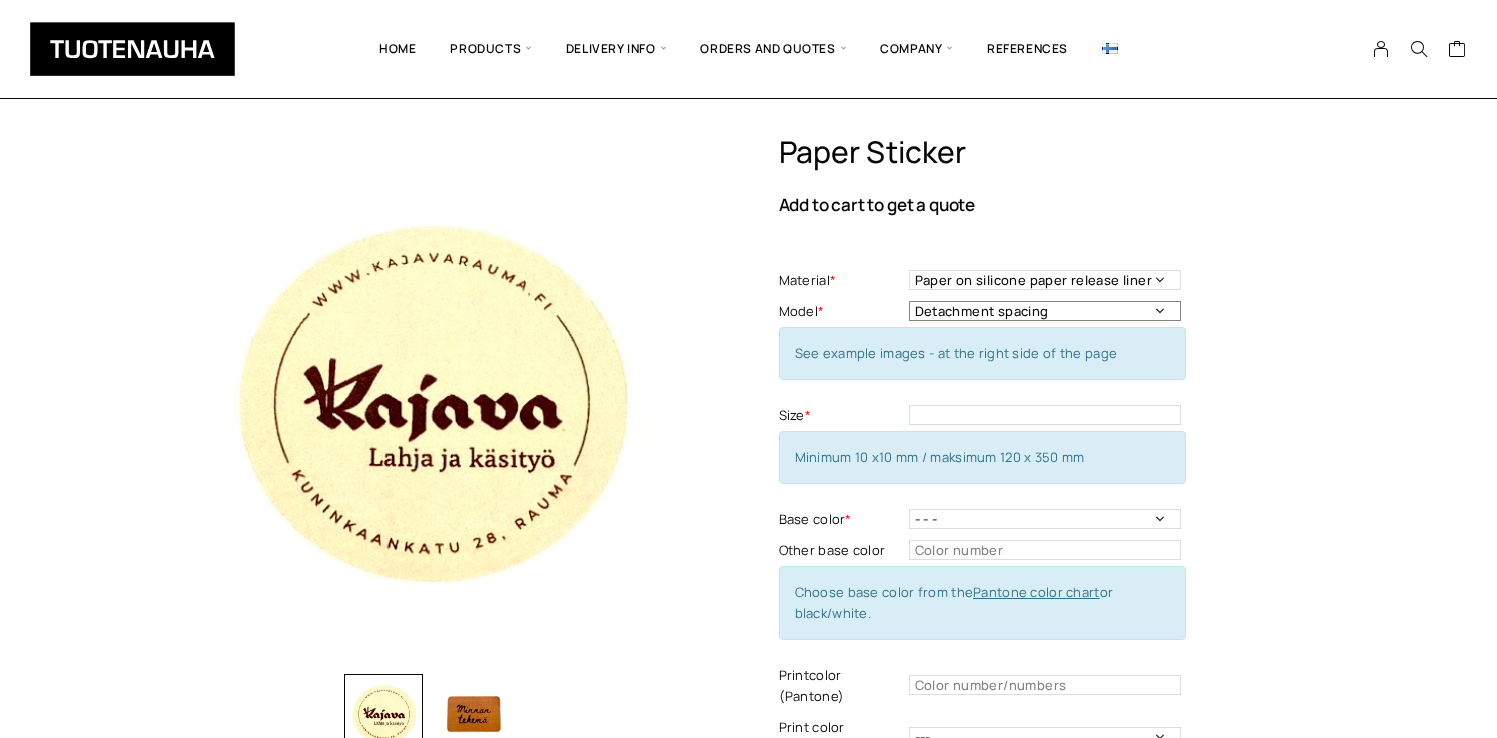 click on "Die cut Detachment spacing" at bounding box center [1045, 311] 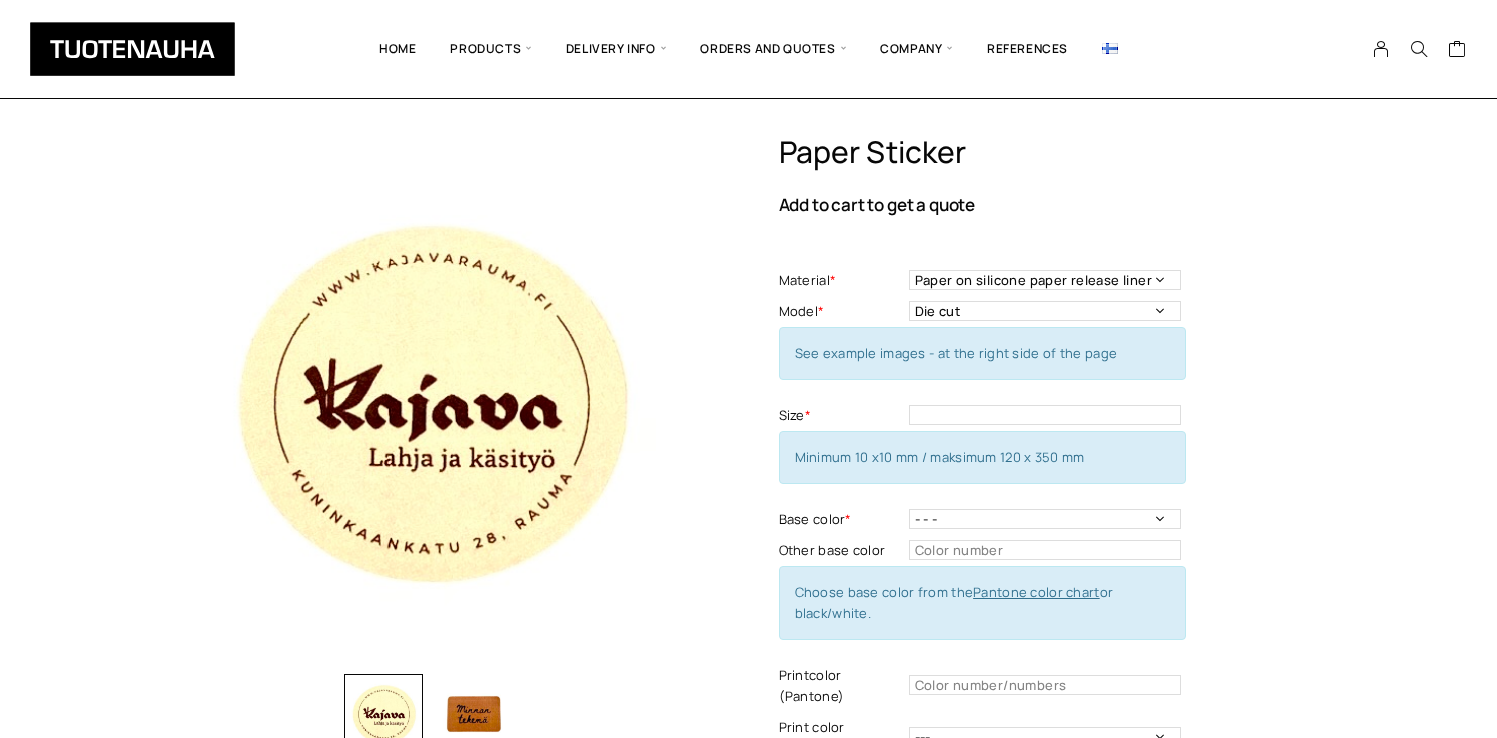 click on "See example images - at the right side of the page" at bounding box center (956, 353) 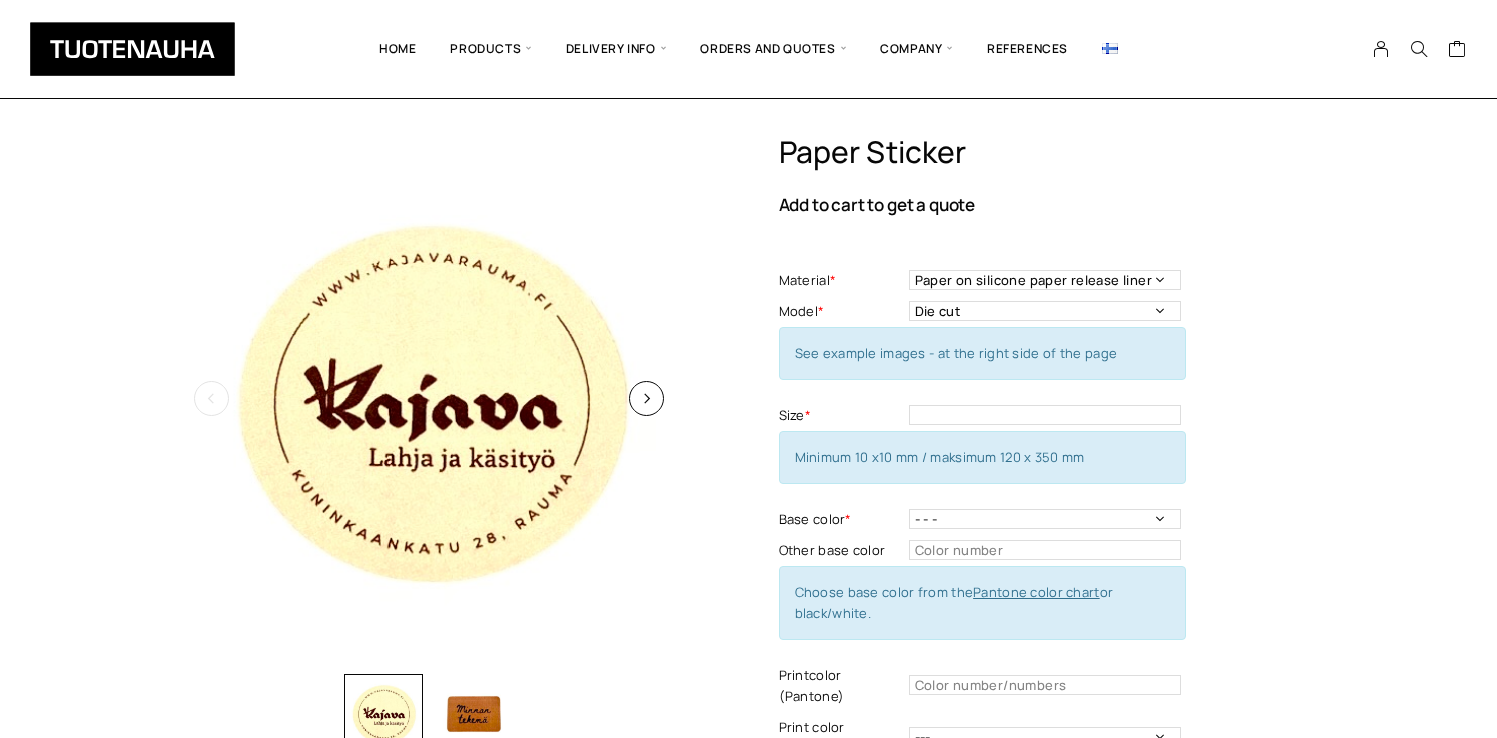 click at bounding box center (429, 399) 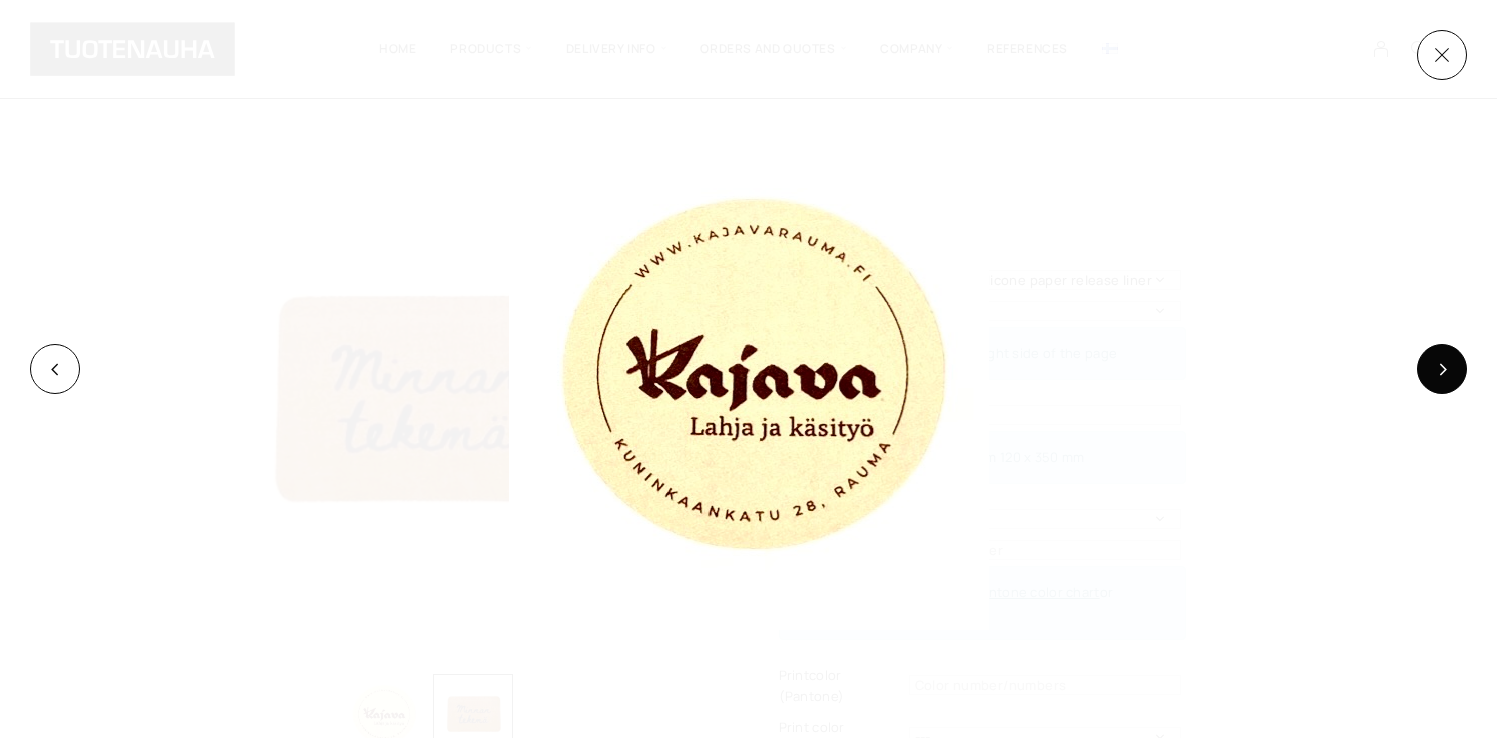 click at bounding box center [1442, 369] 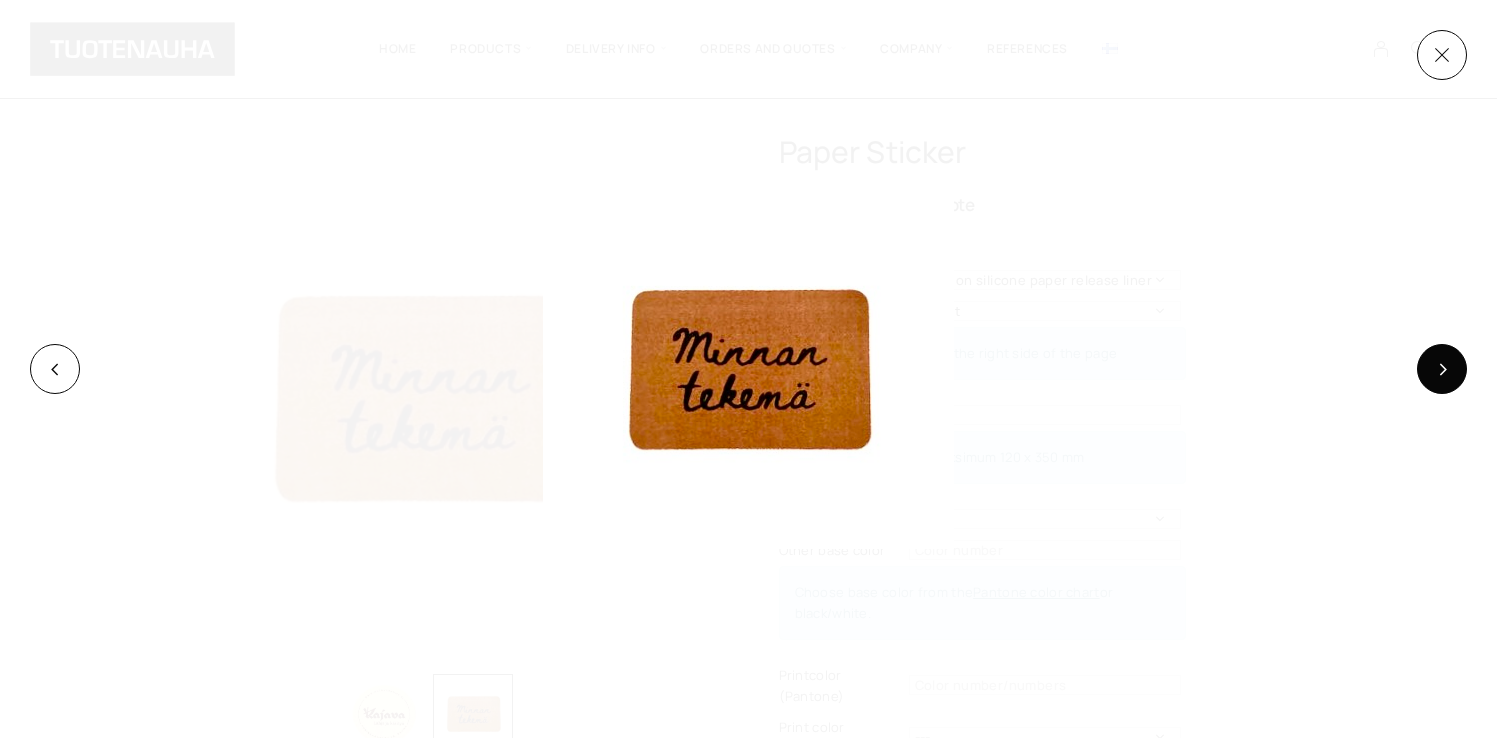 click at bounding box center (1442, 369) 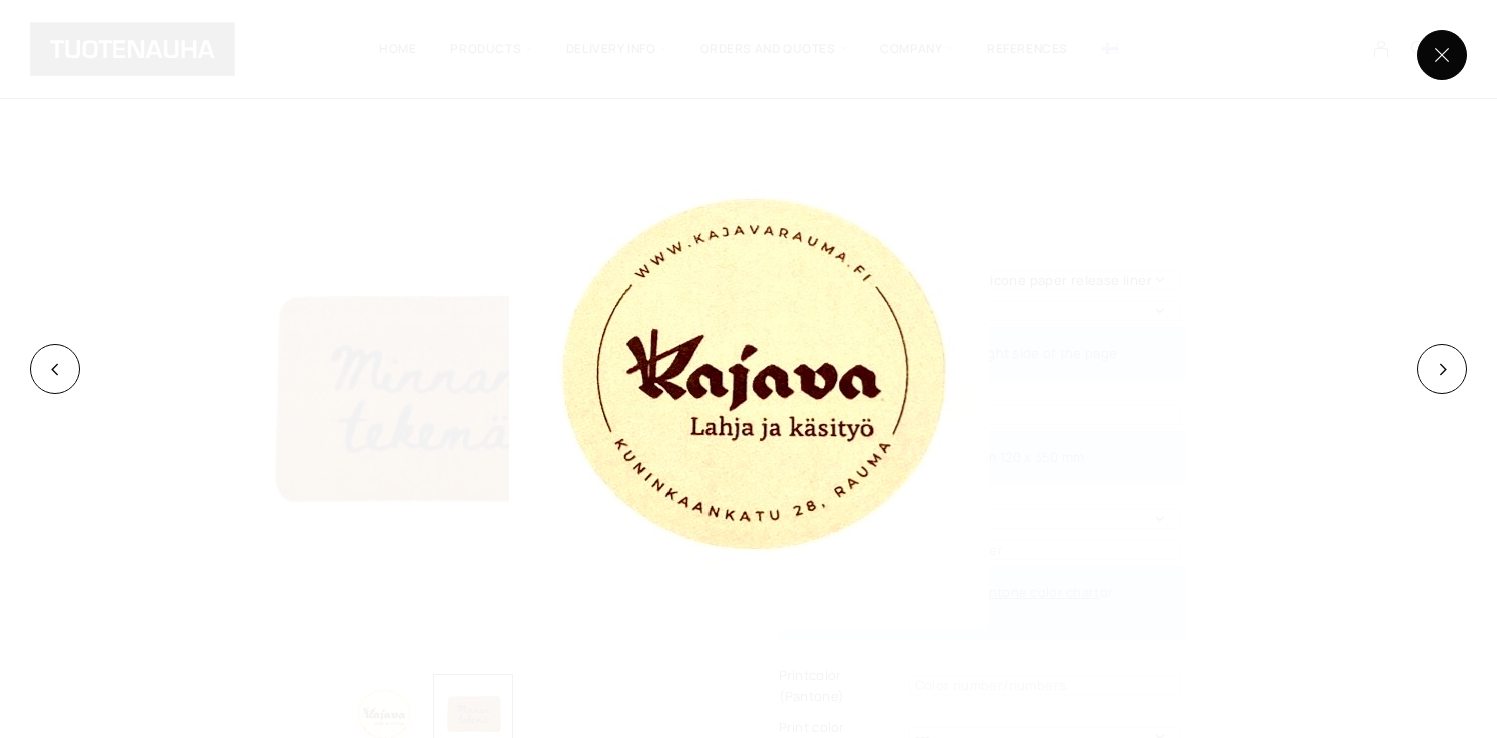 click at bounding box center (1442, 55) 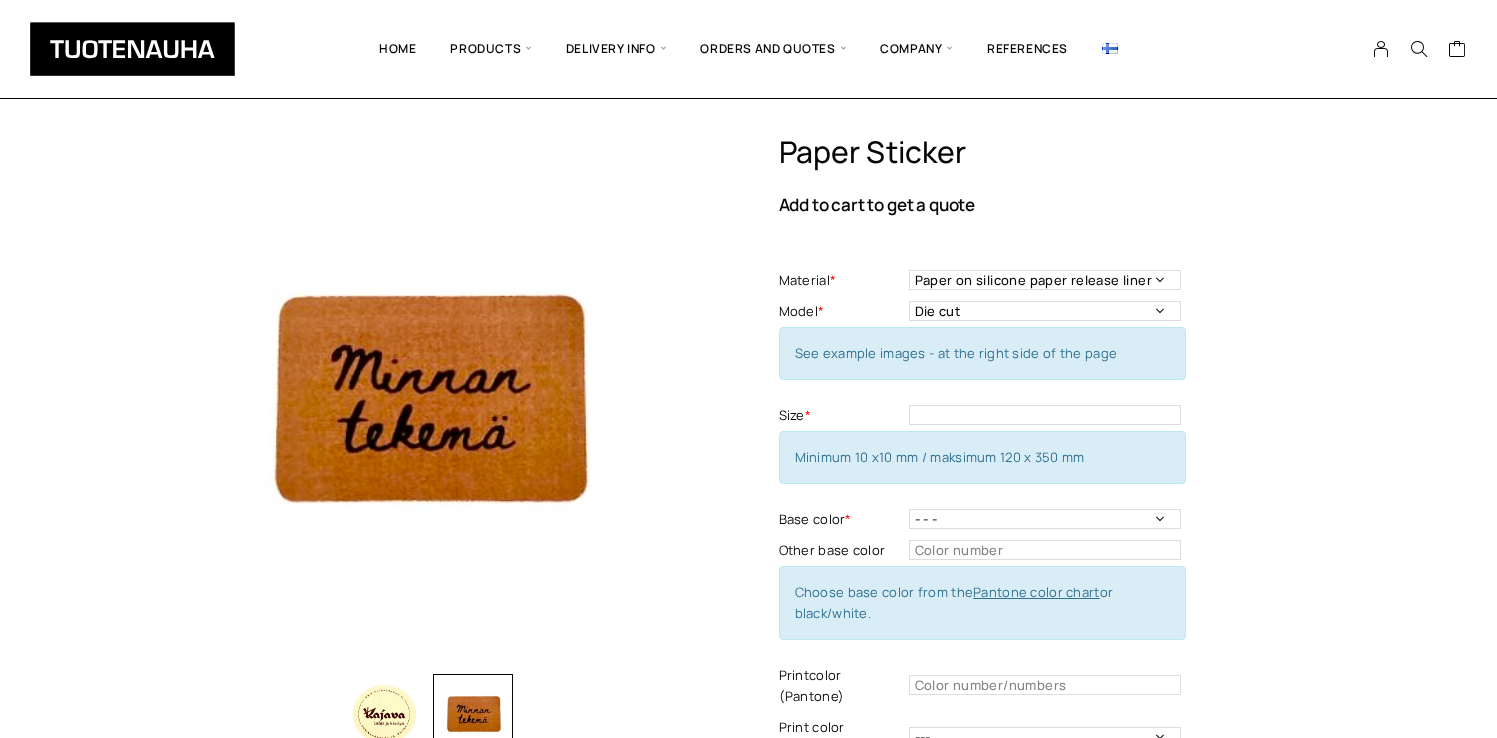 click on "Paper sticker Add to cart to get a quote
Material  * Paper on silicone paper release liner Material - Mandatory information Model  * Die cut Detachment spacing Model - Mandatory information See example images - at the right side of the page Size  * Size - Mandatory information Minimum 10 x10 mm / maksimum 120 x 350 mm Base color  * - - - White Black Base color - Mandatory information Other base color This field can't be Empty Choose base color from the  Pantone color chart   or black/white. Printcolor (Pantone) Printcolor - Mandatory information Print color (black/white) --- Black White Choose print color/colors from the  Pantone color chart   or black/white. Amount  * - - - - 100 pcs 250 pcs 500 pcs 1000 pcs 1500 pcs 2000 pcs 2500 pcs Amount - Mandatory information Other amount This field can't be Empty Material This field can't be Empty Message This field can't be Empty
Paper sticker quantity
1
Add to cart" at bounding box center (1056, 648) 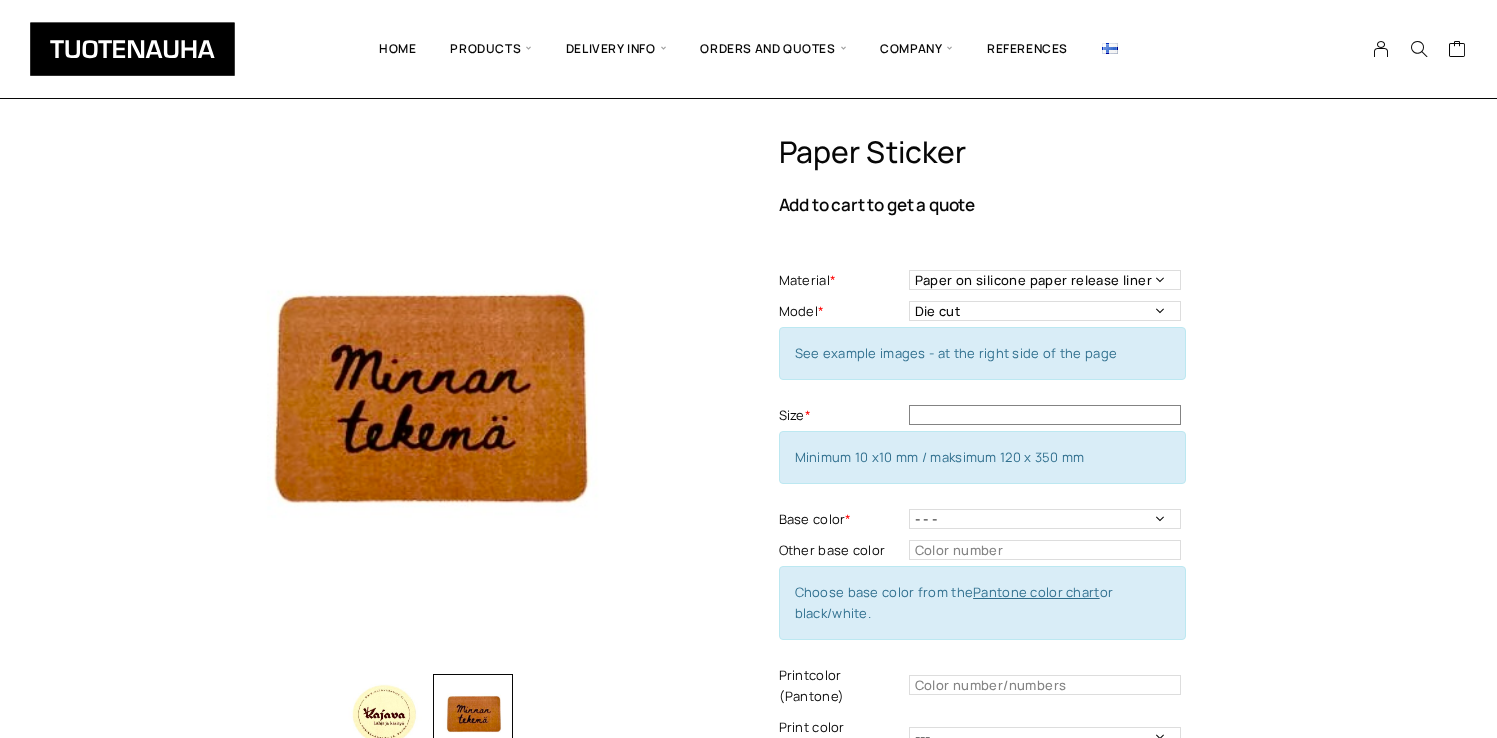 click at bounding box center [1045, 415] 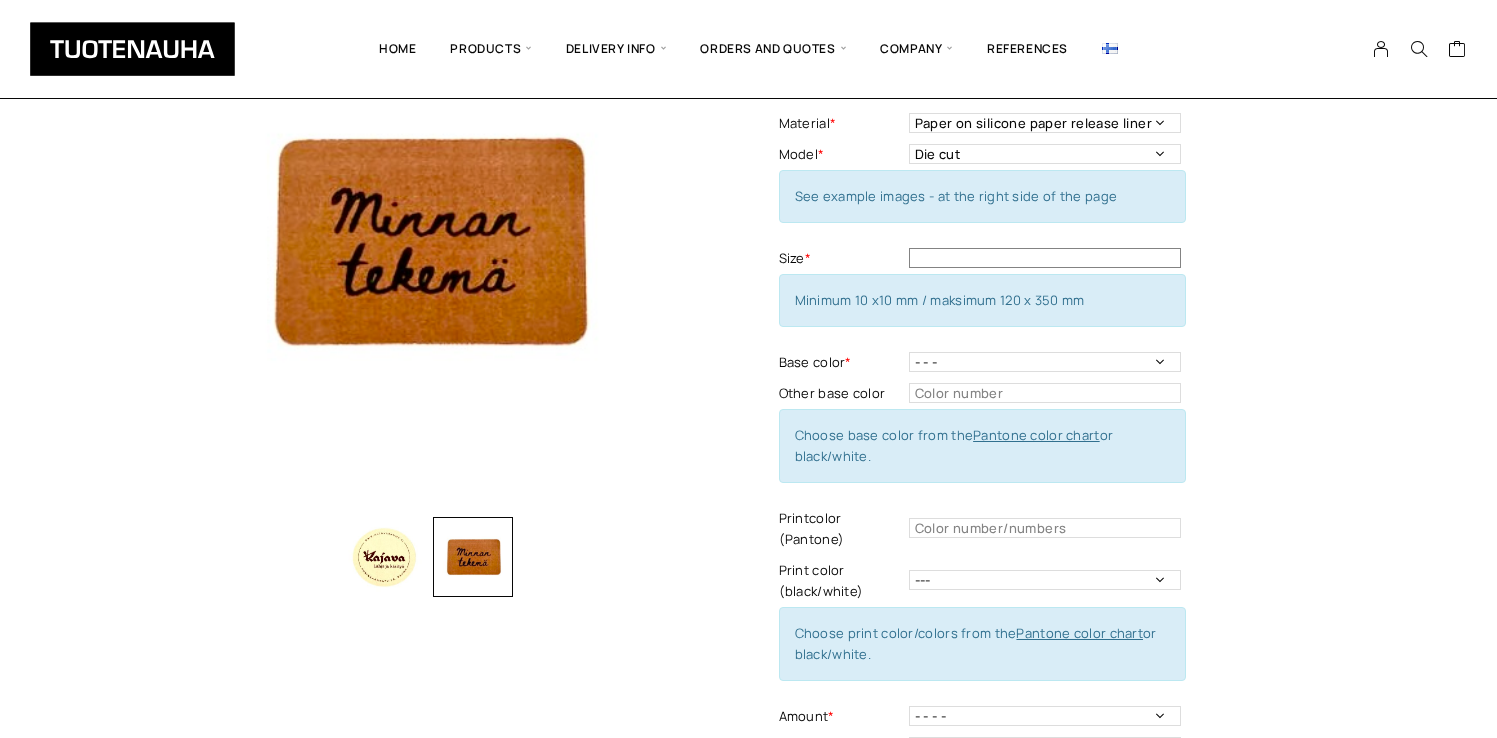 scroll, scrollTop: 162, scrollLeft: 0, axis: vertical 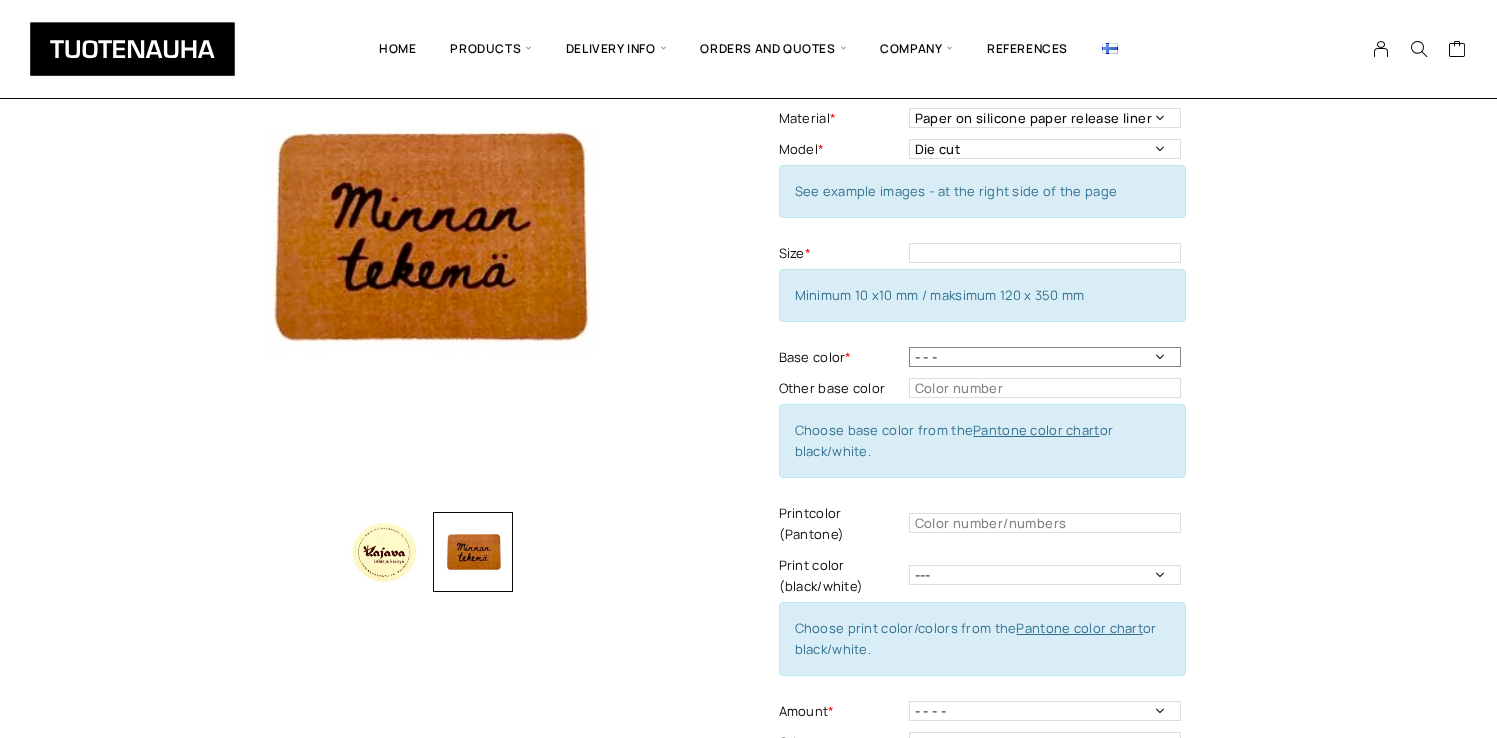 click on "- - - White Black" at bounding box center [1045, 357] 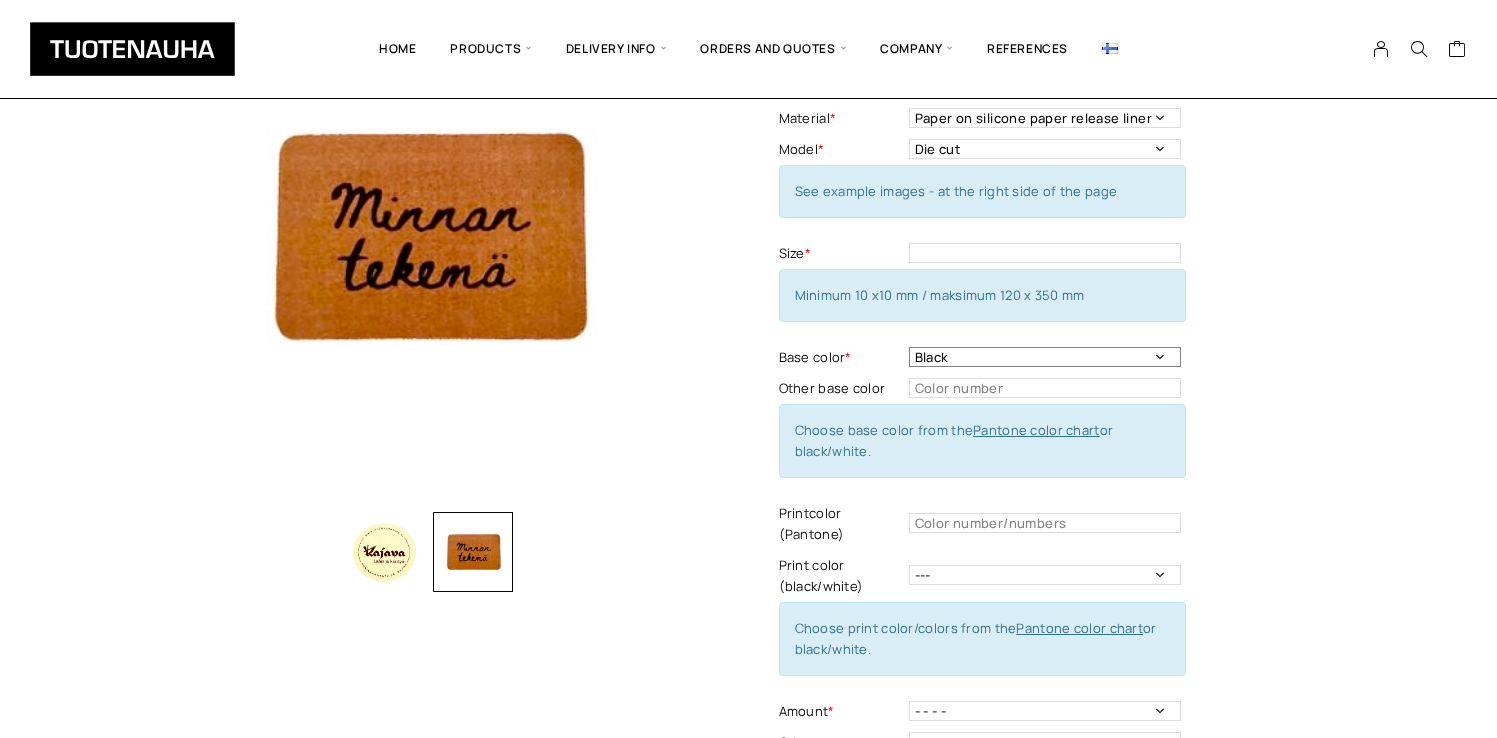click on "- - - White Black" at bounding box center (1045, 357) 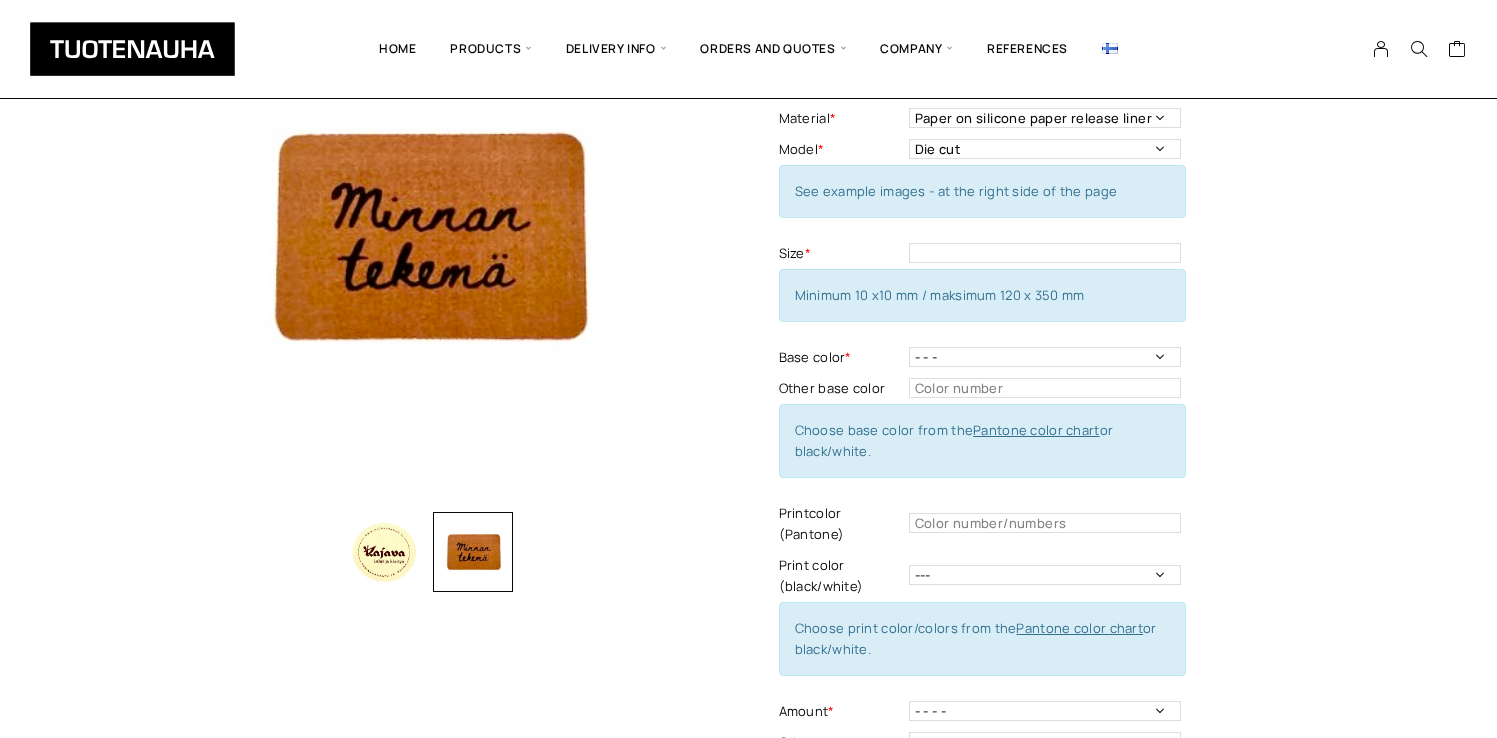 click on "Paper sticker Add to cart to get a quote
Material  * Paper on silicone paper release liner Material - Mandatory information Model  * Die cut Detachment spacing Model - Mandatory information See example images - at the right side of the page Size  * Size - Mandatory information Minimum 10 x10 mm / maksimum 120 x 350 mm Base color  * - - - White Black Base color - Mandatory information Other base color This field can't be Empty Choose base color from the  Pantone color chart   or black/white. Printcolor (Pantone) Printcolor - Mandatory information Print color (black/white) --- Black White Choose print color/colors from the  Pantone color chart   or black/white. Amount  * - - - - 100 pcs 250 pcs 500 pcs 1000 pcs 1500 pcs 2000 pcs 2500 pcs Amount - Mandatory information Other amount This field can't be Empty Material This field can't be Empty Message This field can't be Empty
Paper sticker quantity
1
Add to cart" at bounding box center [1056, 486] 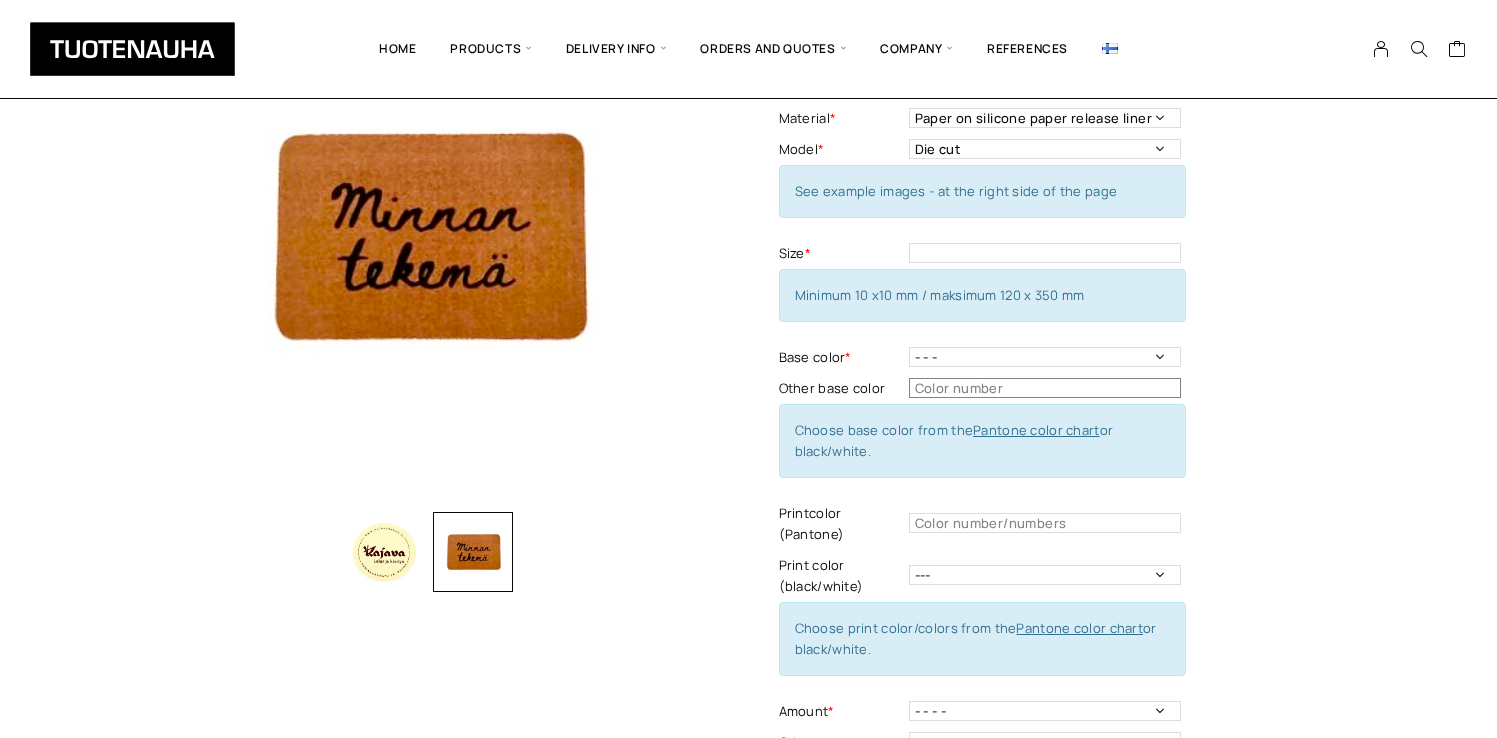 click at bounding box center [1045, 388] 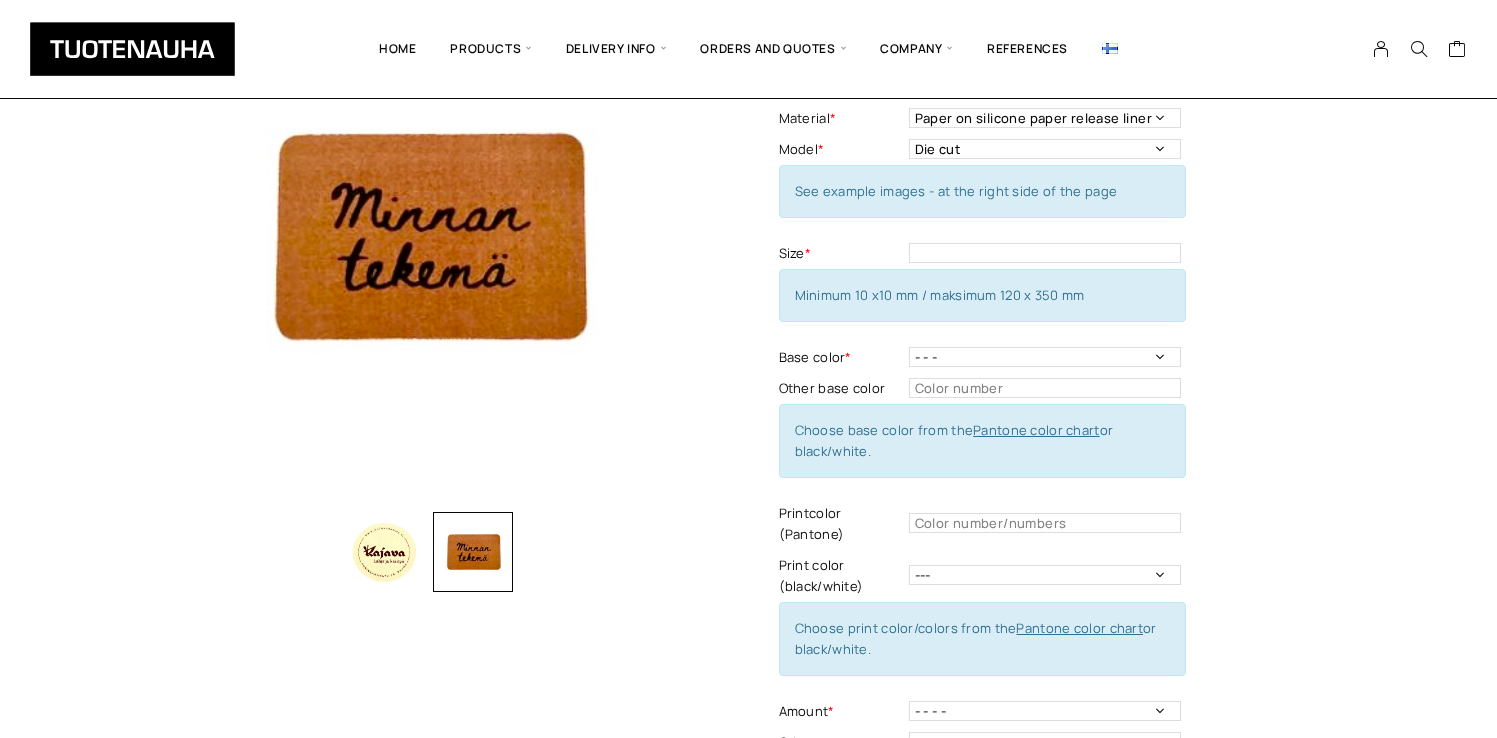 click on "Pantone color chart" at bounding box center [1036, 430] 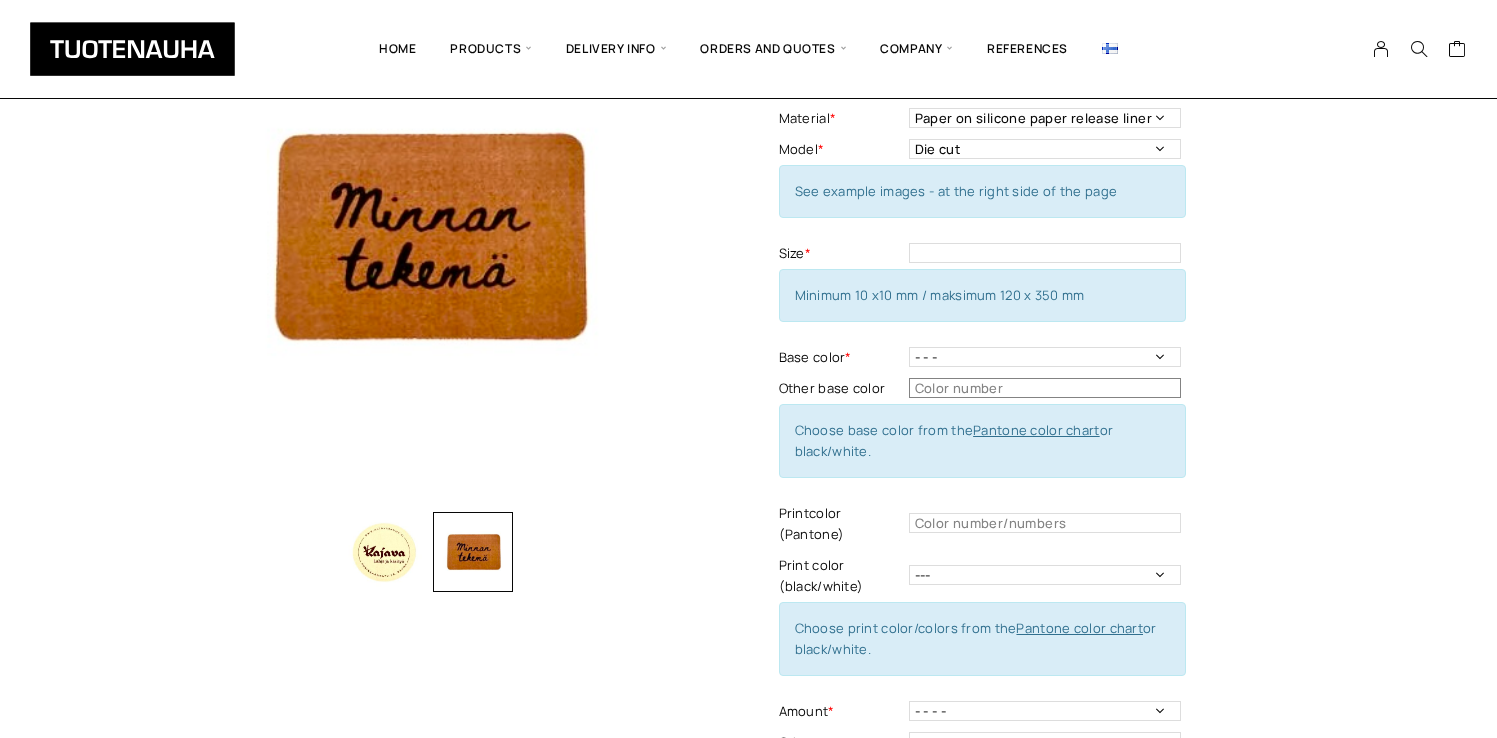 click at bounding box center [1045, 388] 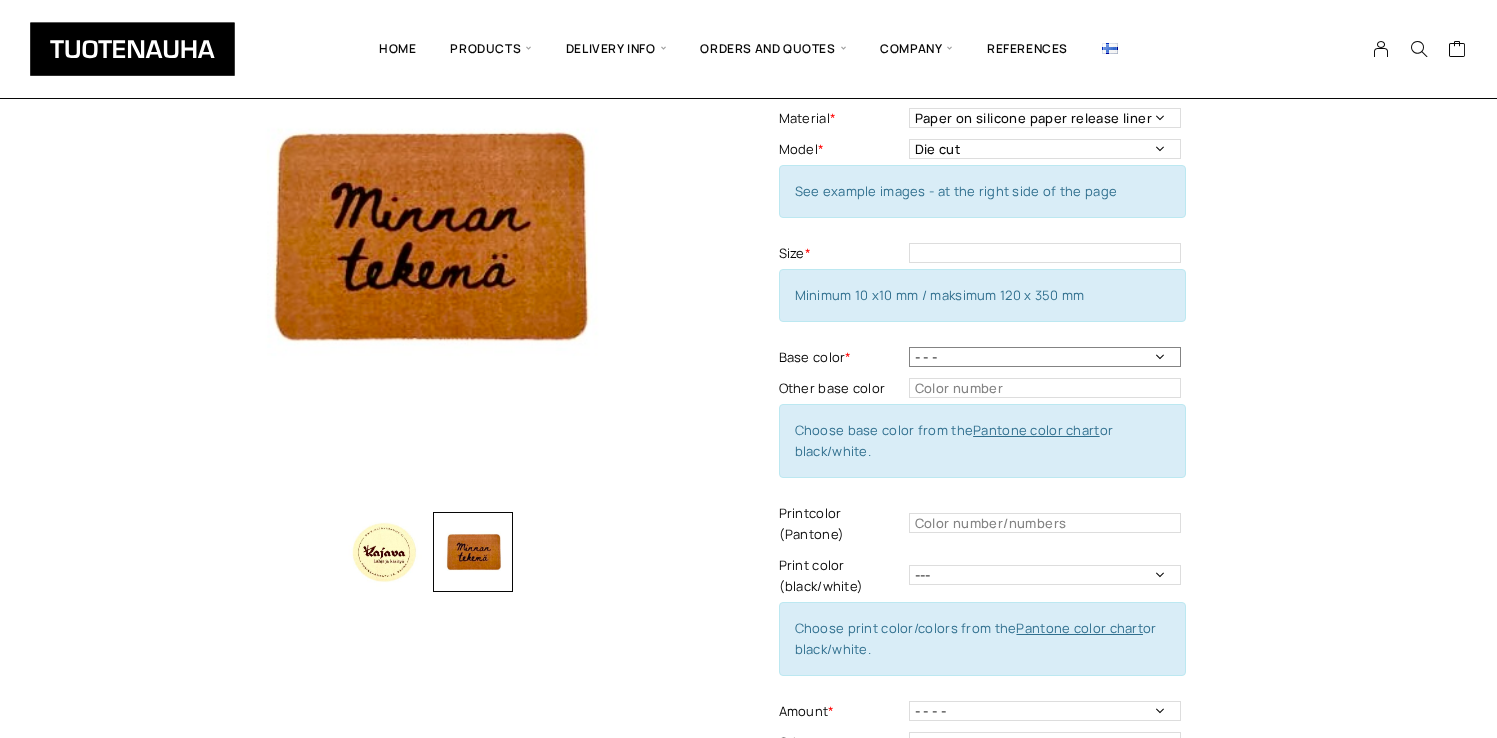 click on "- - - White Black" at bounding box center (1045, 357) 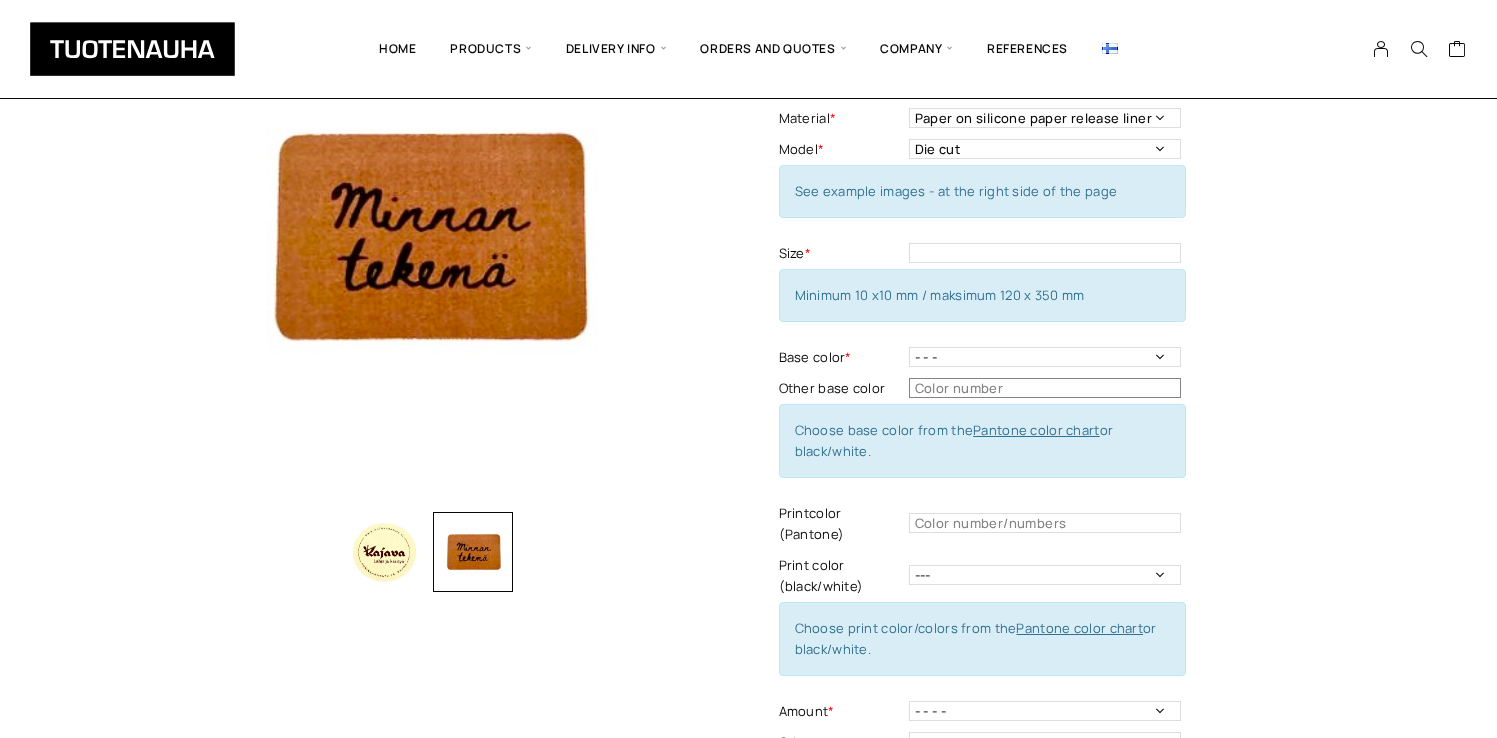 click at bounding box center [1045, 388] 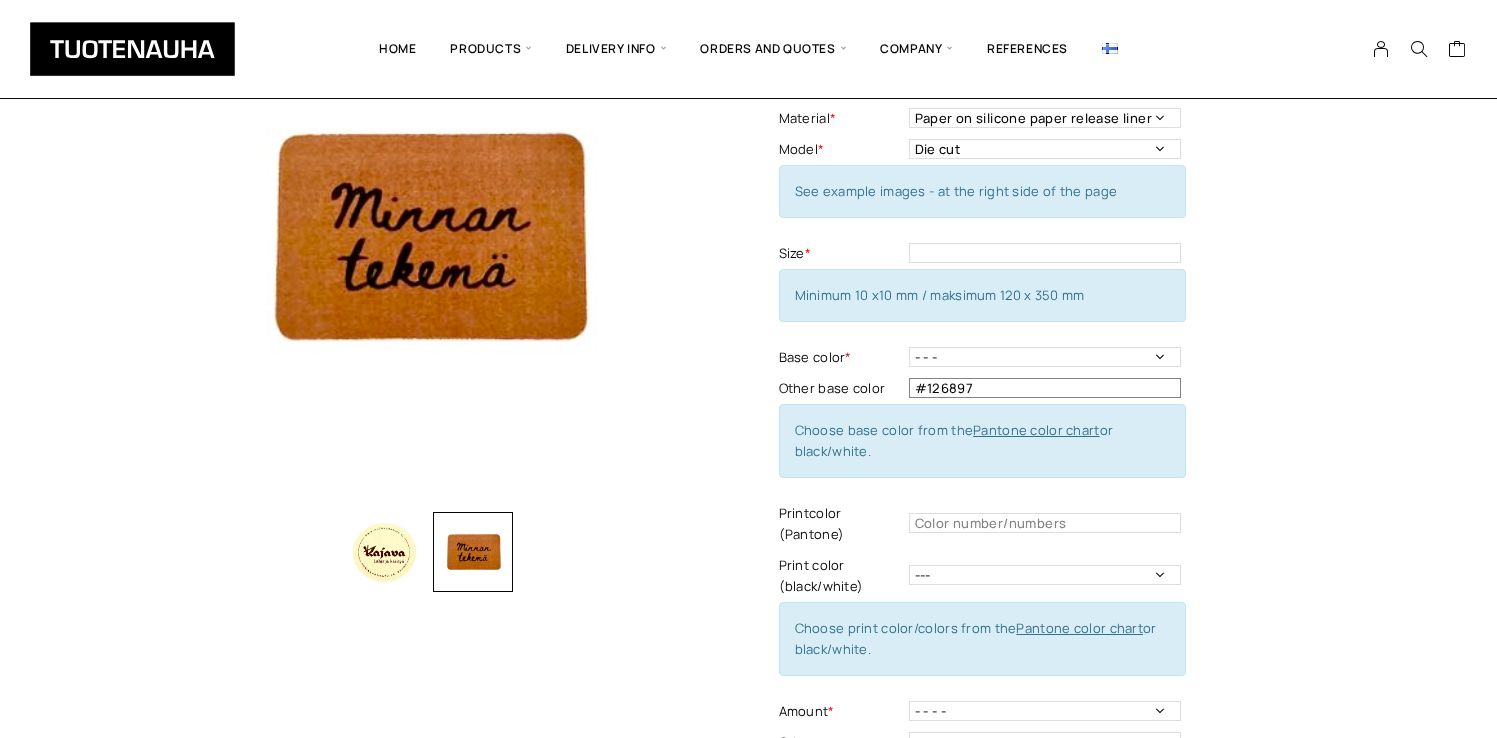 type on "#126897" 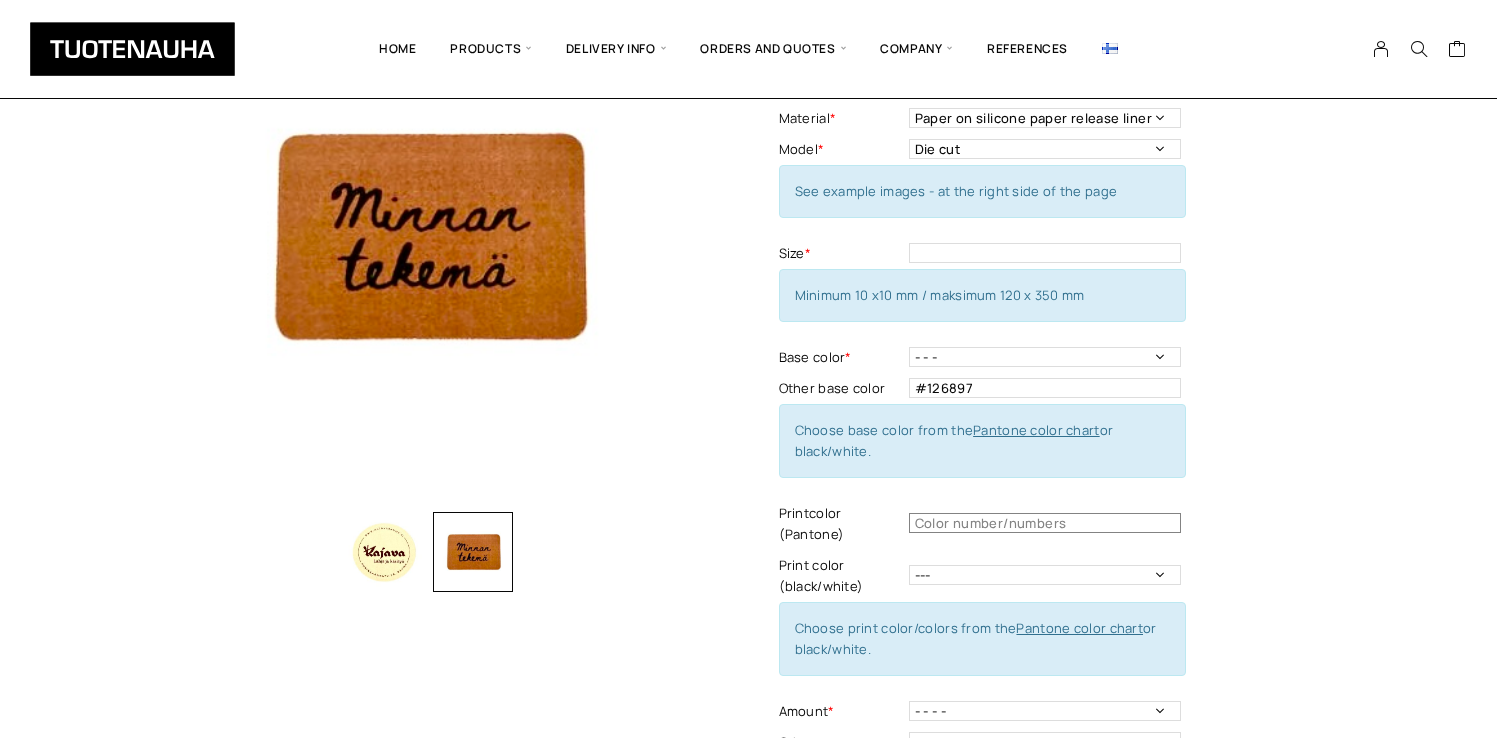click at bounding box center [1045, 523] 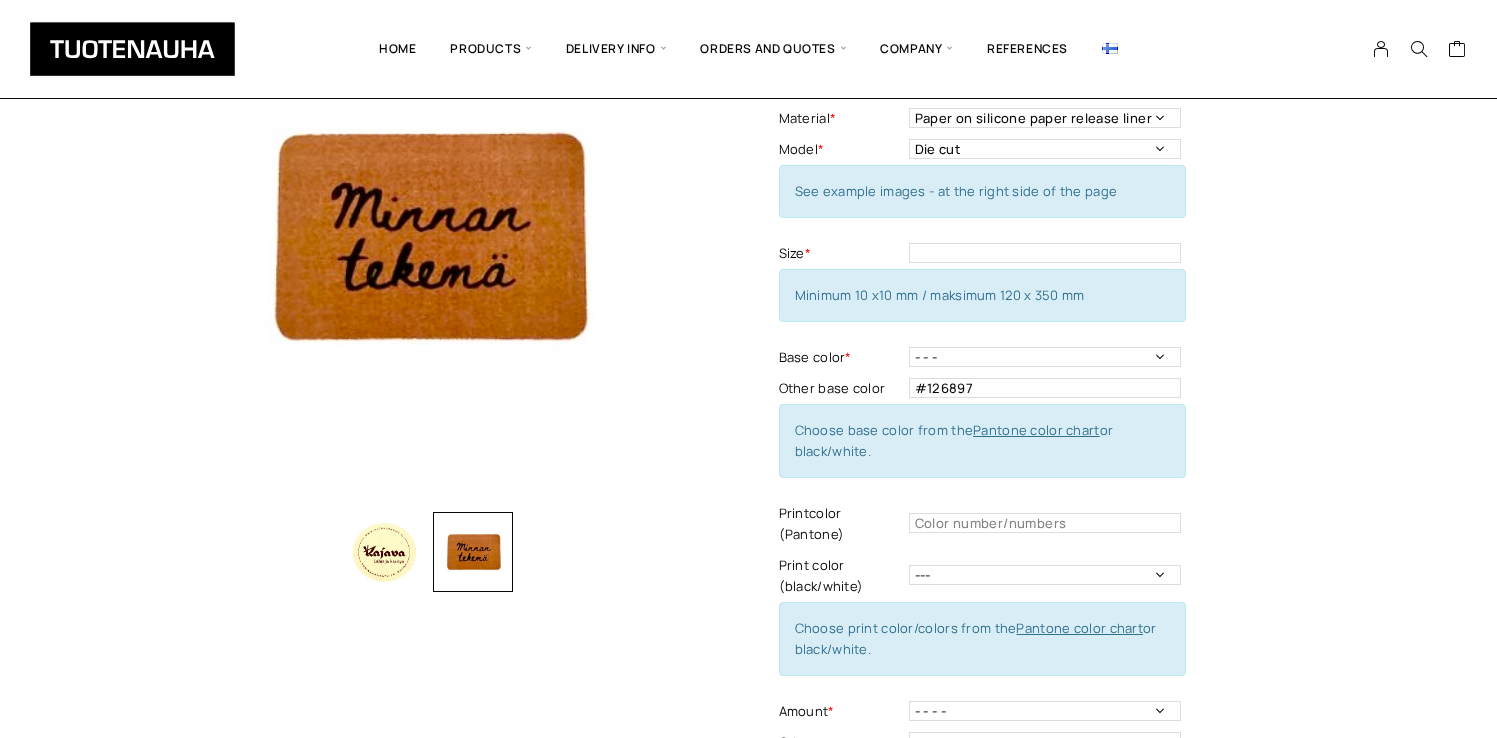 click on "Paper sticker Add to cart to get a quote
Material  * Paper on silicone paper release liner Material - Mandatory information Model  * Die cut Detachment spacing Model - Mandatory information See example images - at the right side of the page Size  * Size - Mandatory information Minimum 10 x10 mm / maksimum 120 x 350 mm Base color  * - - - White Black Base color - Mandatory information Other base color #126897 This field can't be Empty Choose base color from the  Pantone color chart   or black/white. Printcolor (Pantone) Printcolor - Mandatory information Print color (black/white) --- Black White Choose print color/colors from the  Pantone color chart   or black/white. Amount  * - - - - 100 pcs 250 pcs 500 pcs 1000 pcs 1500 pcs 2000 pcs 2500 pcs Amount - Mandatory information Other amount This field can't be Empty Material This field can't be Empty Message This field can't be Empty
Paper sticker quantity
1
Add to cart" at bounding box center (1056, 486) 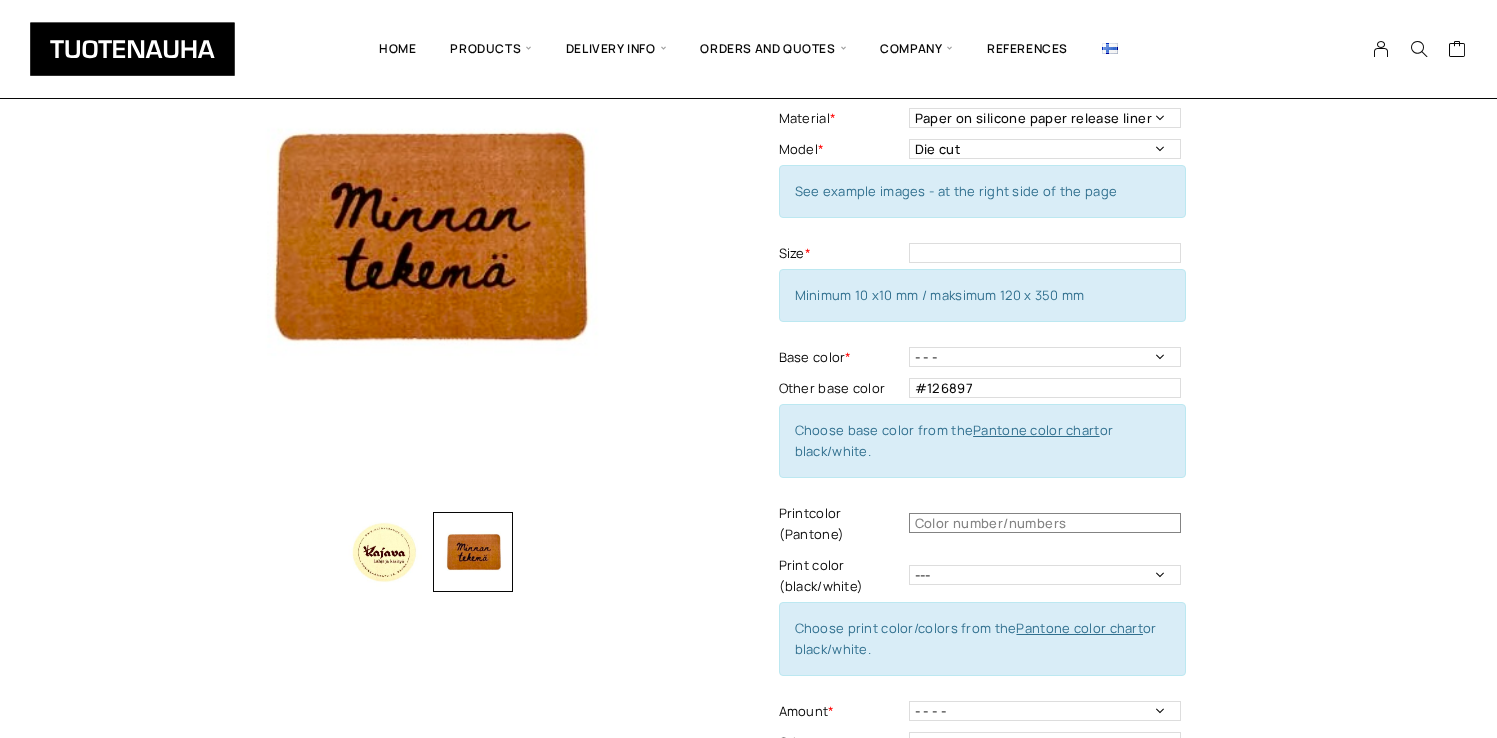 click at bounding box center [1045, 523] 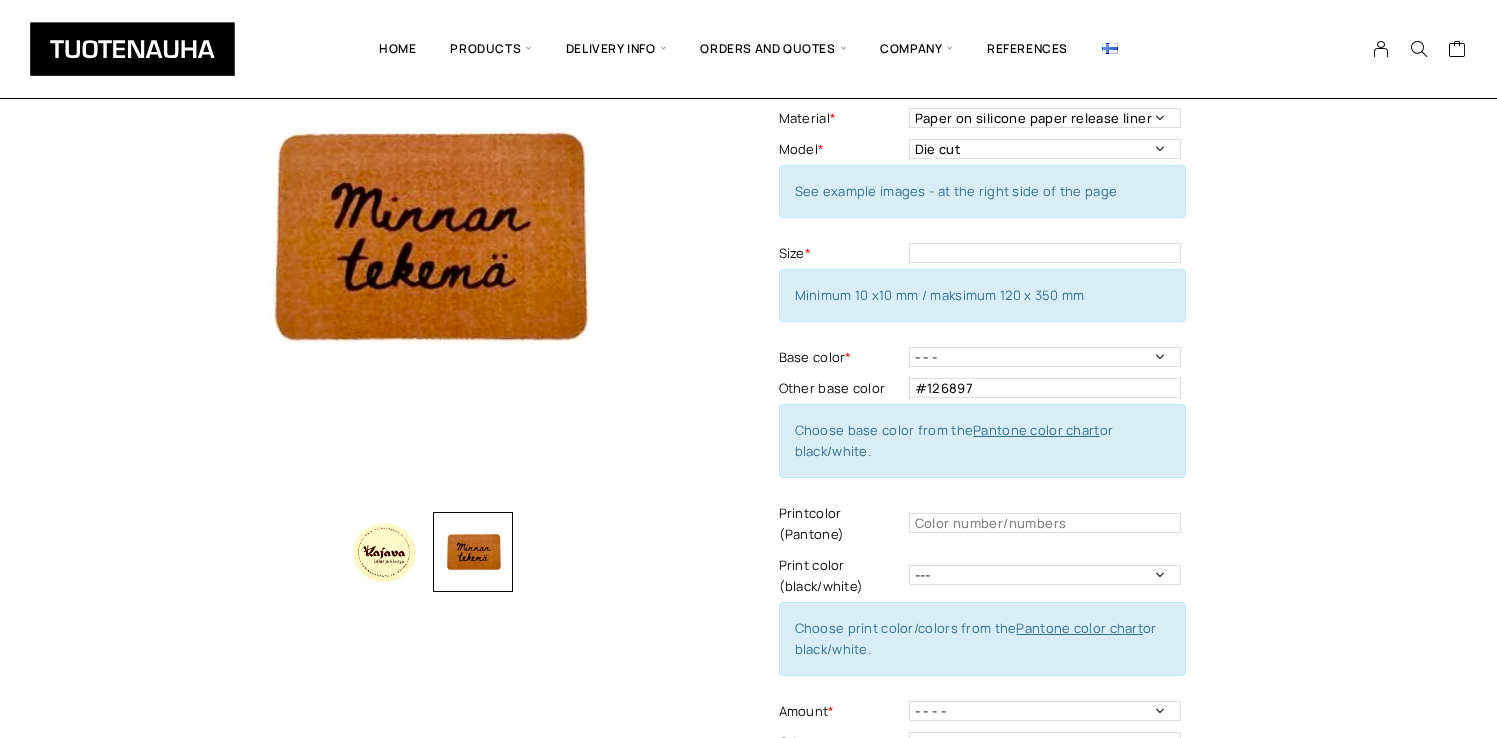 click on "--- Black White" at bounding box center [1047, 576] 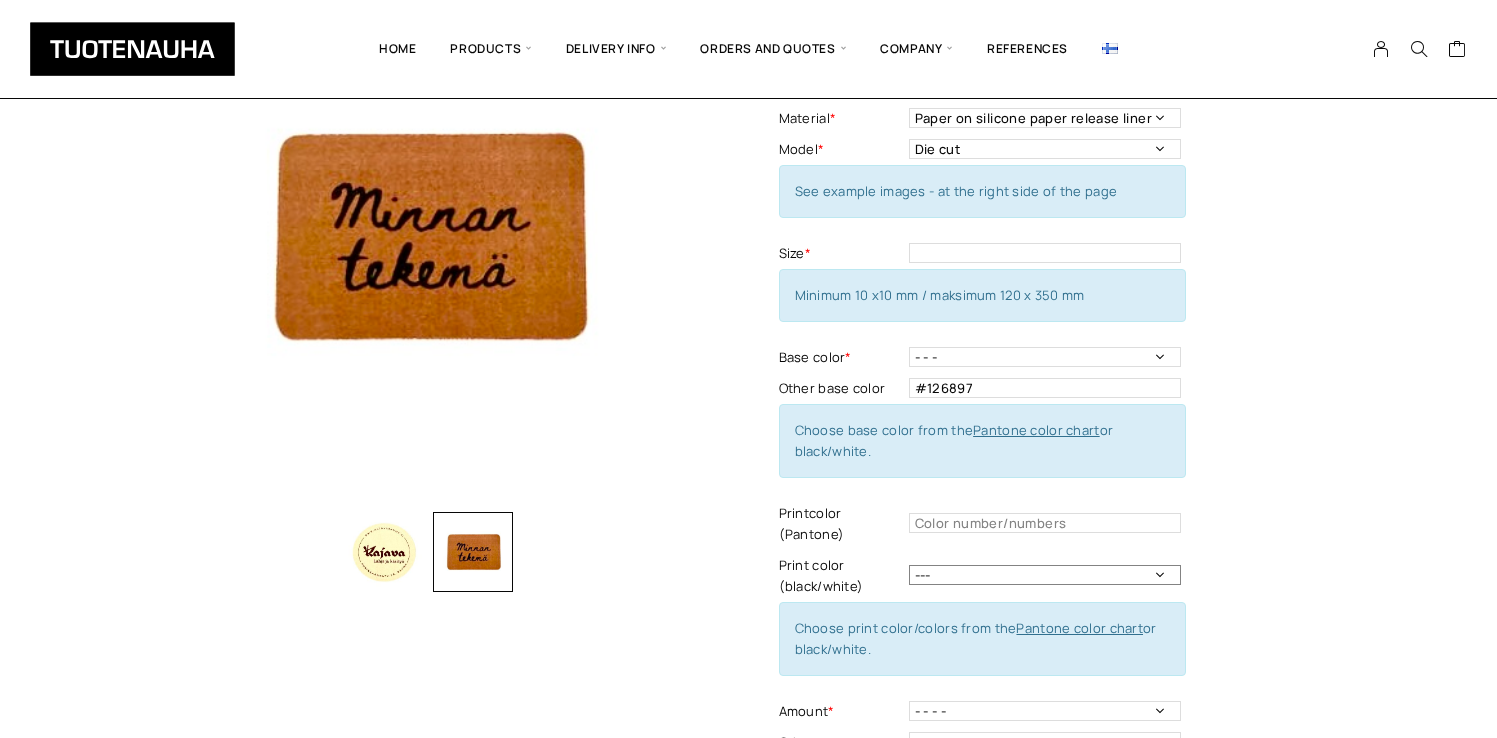 click on "--- Black White" at bounding box center [1045, 575] 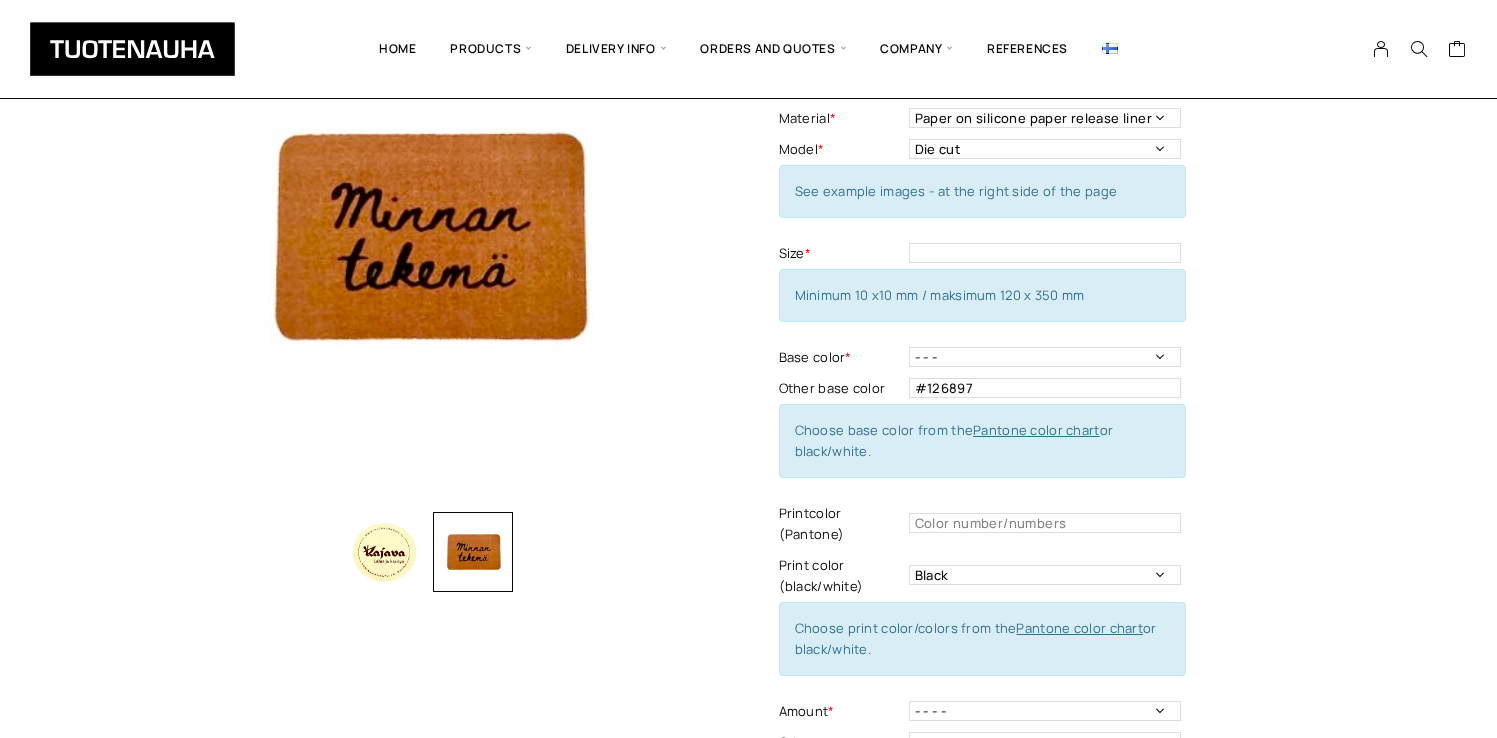 click on "Paper sticker Add to cart to get a quote
Material  * Paper on silicone paper release liner Material - Mandatory information Model  * Die cut Detachment spacing Model - Mandatory information See example images - at the right side of the page Size  * Size - Mandatory information Minimum 10 x10 mm / maksimum 120 x 350 mm Base color  * - - - White Black Base color - Mandatory information Other base color #126897 This field can't be Empty Choose base color from the  Pantone color chart   or black/white. Printcolor (Pantone) Printcolor - Mandatory information Print color (black/white) --- Black White Choose print color/colors from the  Pantone color chart   or black/white. Amount  * - - - - 100 pcs 250 pcs 500 pcs 1000 pcs 1500 pcs 2000 pcs 2500 pcs Amount - Mandatory information Other amount This field can't be Empty Material This field can't be Empty Message This field can't be Empty
Paper sticker quantity
1
Add to cart" at bounding box center [1056, 486] 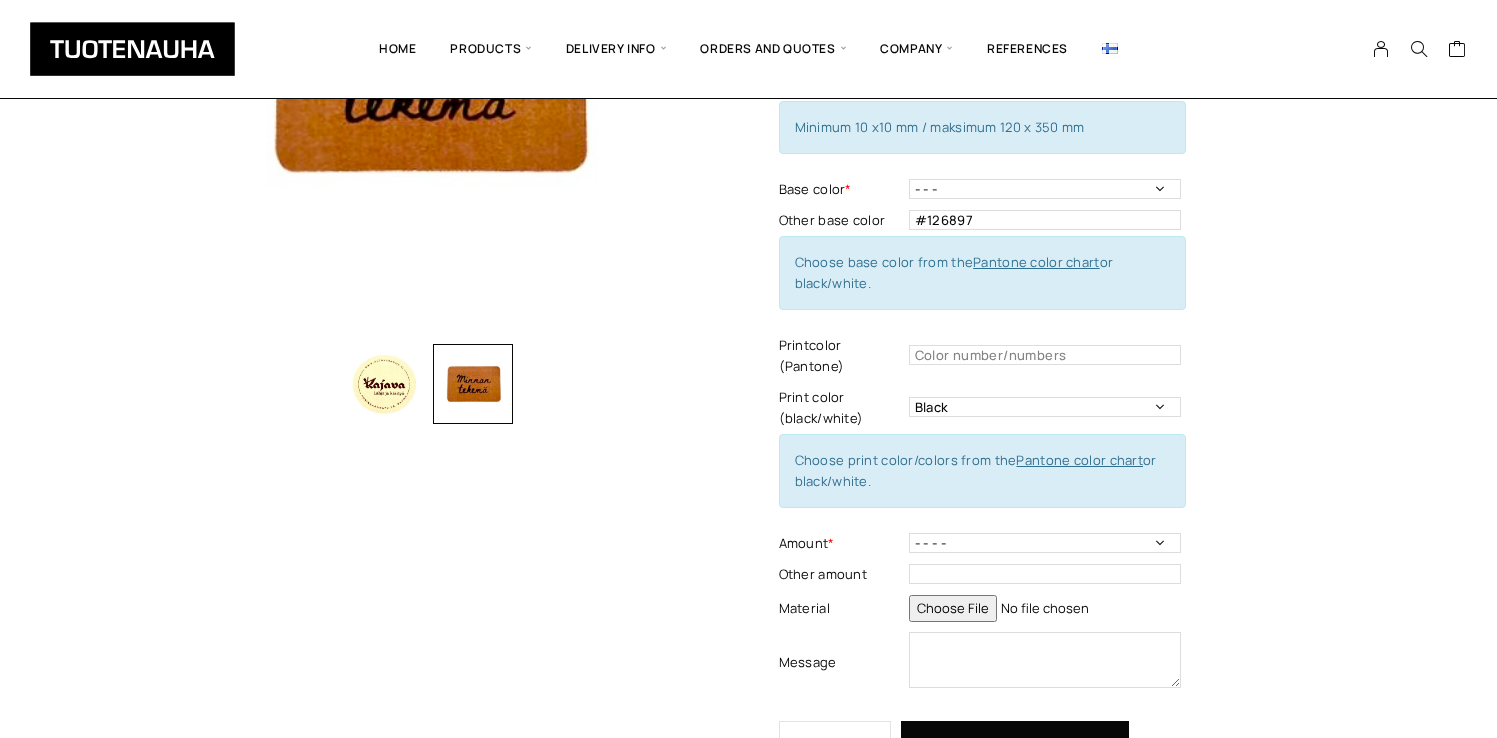 scroll, scrollTop: 334, scrollLeft: 0, axis: vertical 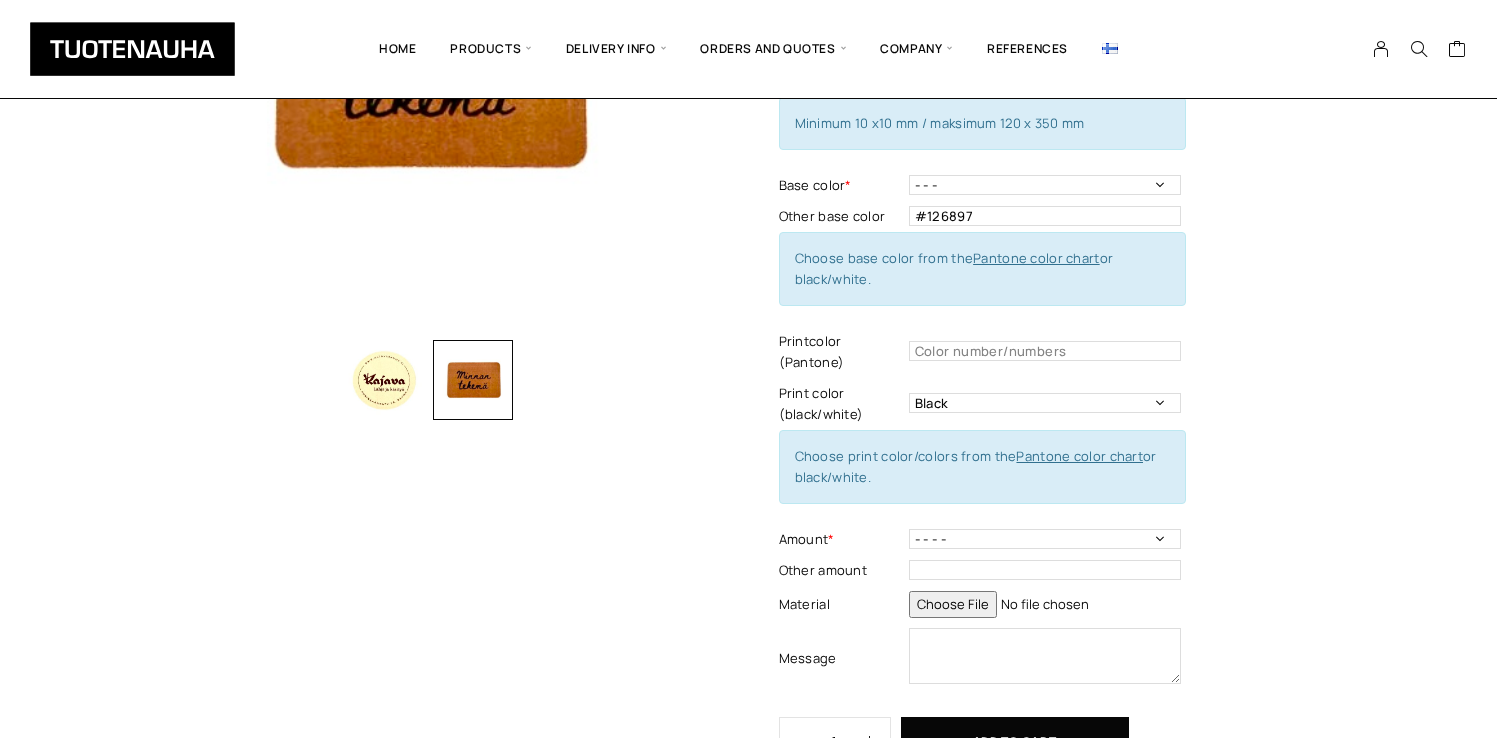 click on "Material  * Paper on silicone paper release liner Material - Mandatory information Model  * Die cut Detachment spacing Model - Mandatory information See example images - at the right side of the page Size  * Size - Mandatory information Minimum 10 x10 mm / maksimum 120 x 350 mm Base color  * - - - White Black Base color - Mandatory information Other base color #126897 This field can't be Empty Choose base color from the  Pantone color chart   or black/white. Printcolor (Pantone) Printcolor - Mandatory information Print color (black/white) --- Black White Choose print color/colors from the  Pantone color chart   or black/white. Amount  * - - - - 100 pcs 250 pcs 500 pcs 1000 pcs 1500 pcs 2000 pcs 2500 pcs Amount - Mandatory information Other amount This field can't be Empty Material This field can't be Empty Message This field can't be Empty" at bounding box center [982, 313] 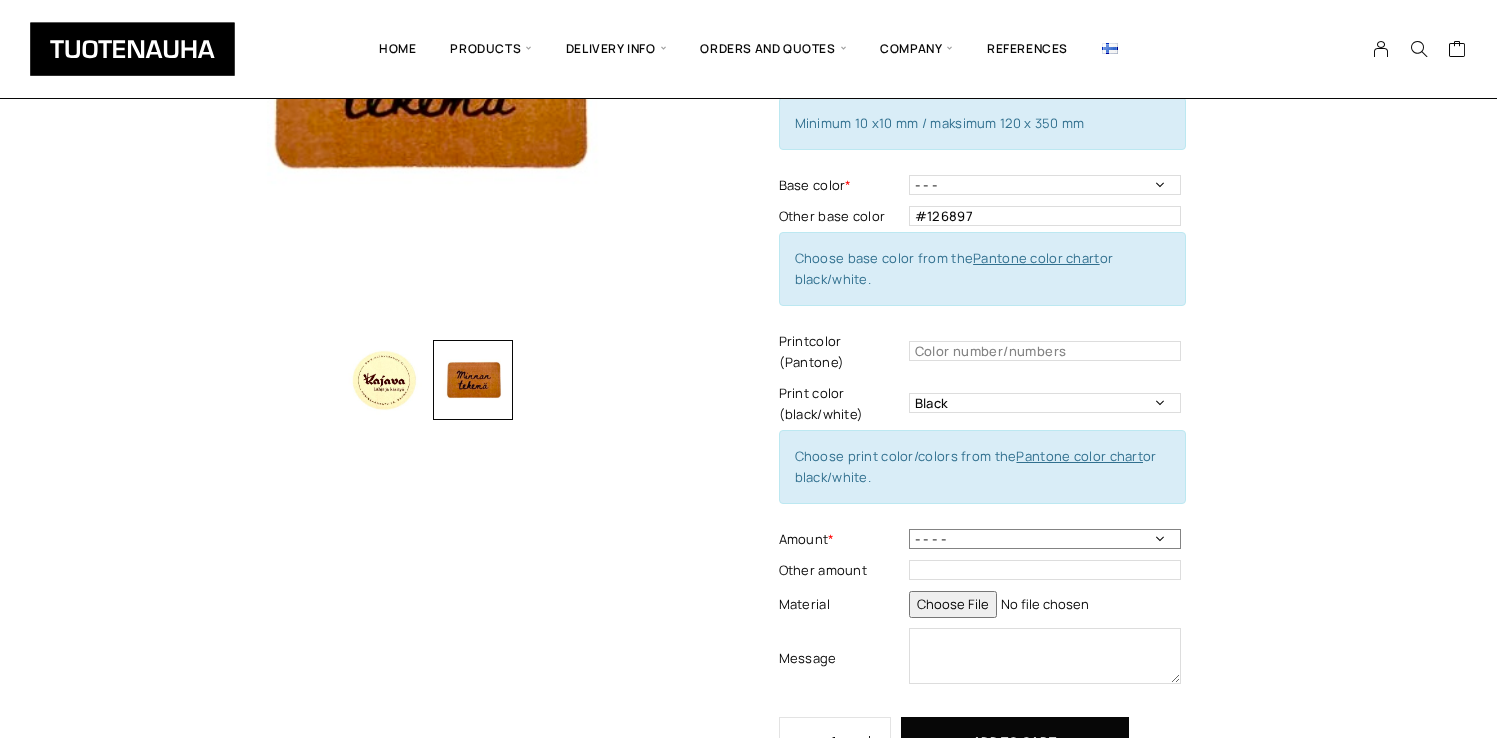 click on "- - - - 100 pcs 250 pcs 500 pcs 1000 pcs 1500 pcs 2000 pcs 2500 pcs" at bounding box center [1045, 539] 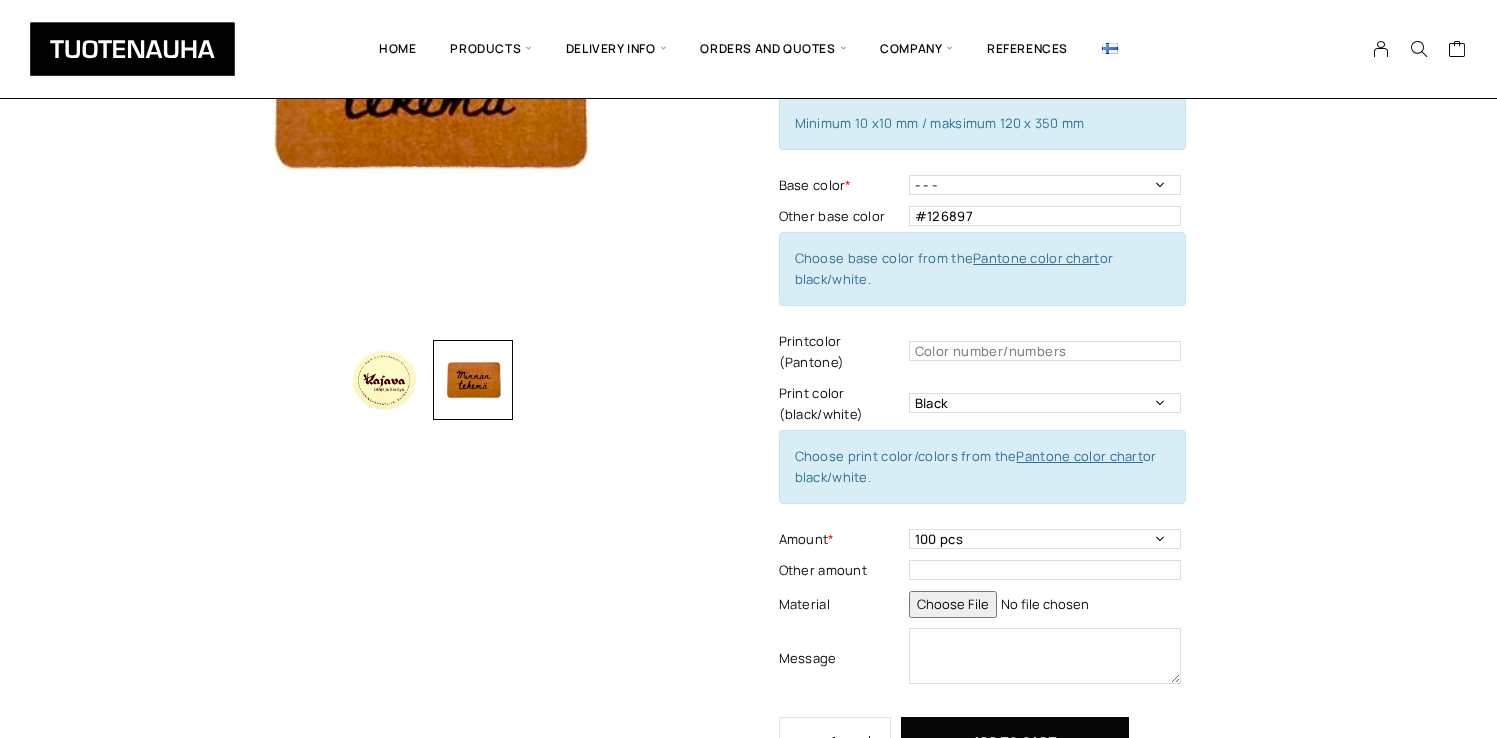 click on "Paper sticker Add to cart to get a quote
Material  * Paper on silicone paper release liner Material - Mandatory information Model  * Die cut Detachment spacing Model - Mandatory information See example images - at the right side of the page Size  * Size - Mandatory information Minimum 10 x10 mm / maksimum 120 x 350 mm Base color  * - - - White Black Base color - Mandatory information Other base color #126897 This field can't be Empty Choose base color from the  Pantone color chart   or black/white. Printcolor (Pantone) Printcolor - Mandatory information Print color (black/white) --- Black White Choose print color/colors from the  Pantone color chart   or black/white. Amount  * - - - - 100 pcs 250 pcs 500 pcs 1000 pcs 1500 pcs 2000 pcs 2500 pcs Amount - Mandatory information Other amount This field can't be Empty Material This field can't be Empty Message This field can't be Empty
Paper sticker quantity
1
Add to cart" at bounding box center [1056, 314] 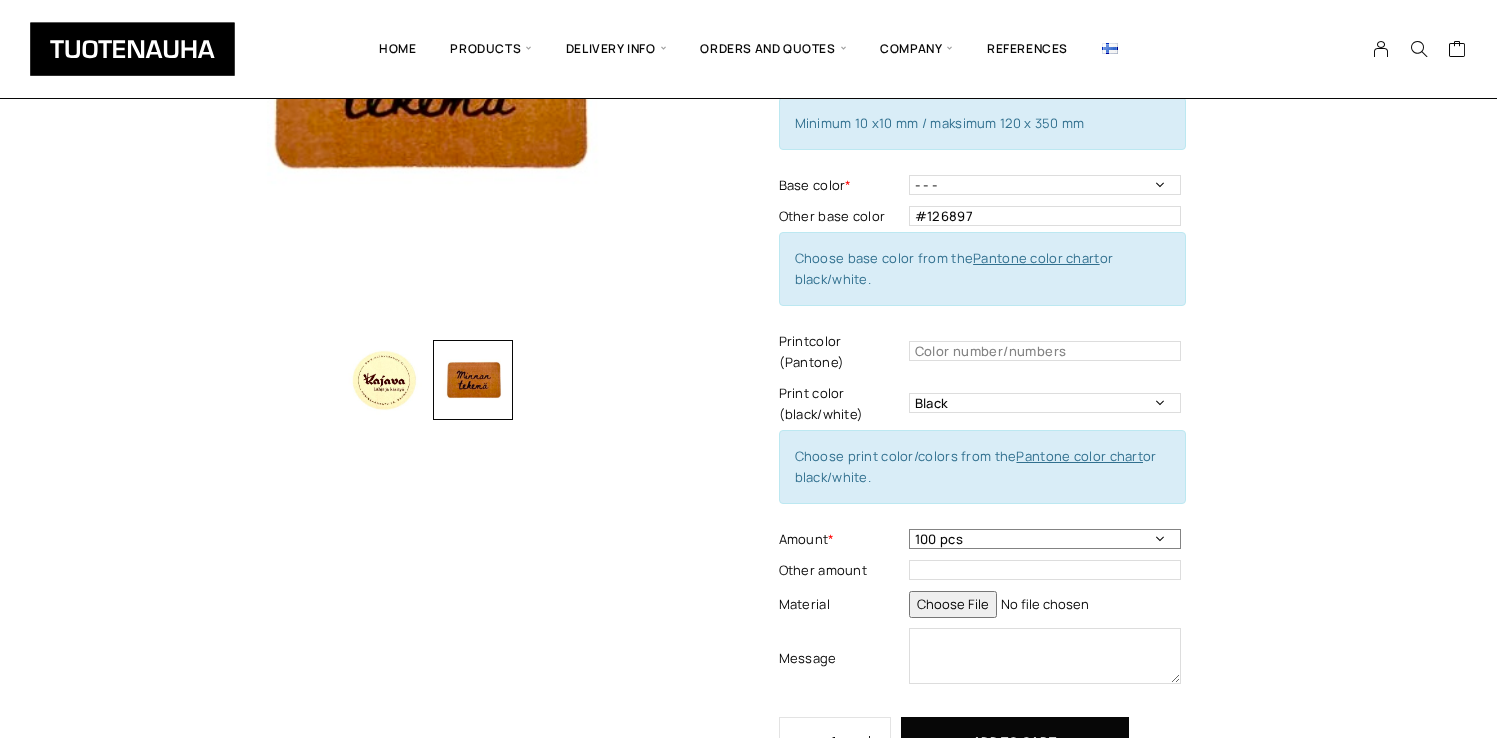 click on "- - - - 100 pcs 250 pcs 500 pcs 1000 pcs 1500 pcs 2000 pcs 2500 pcs" at bounding box center (1045, 539) 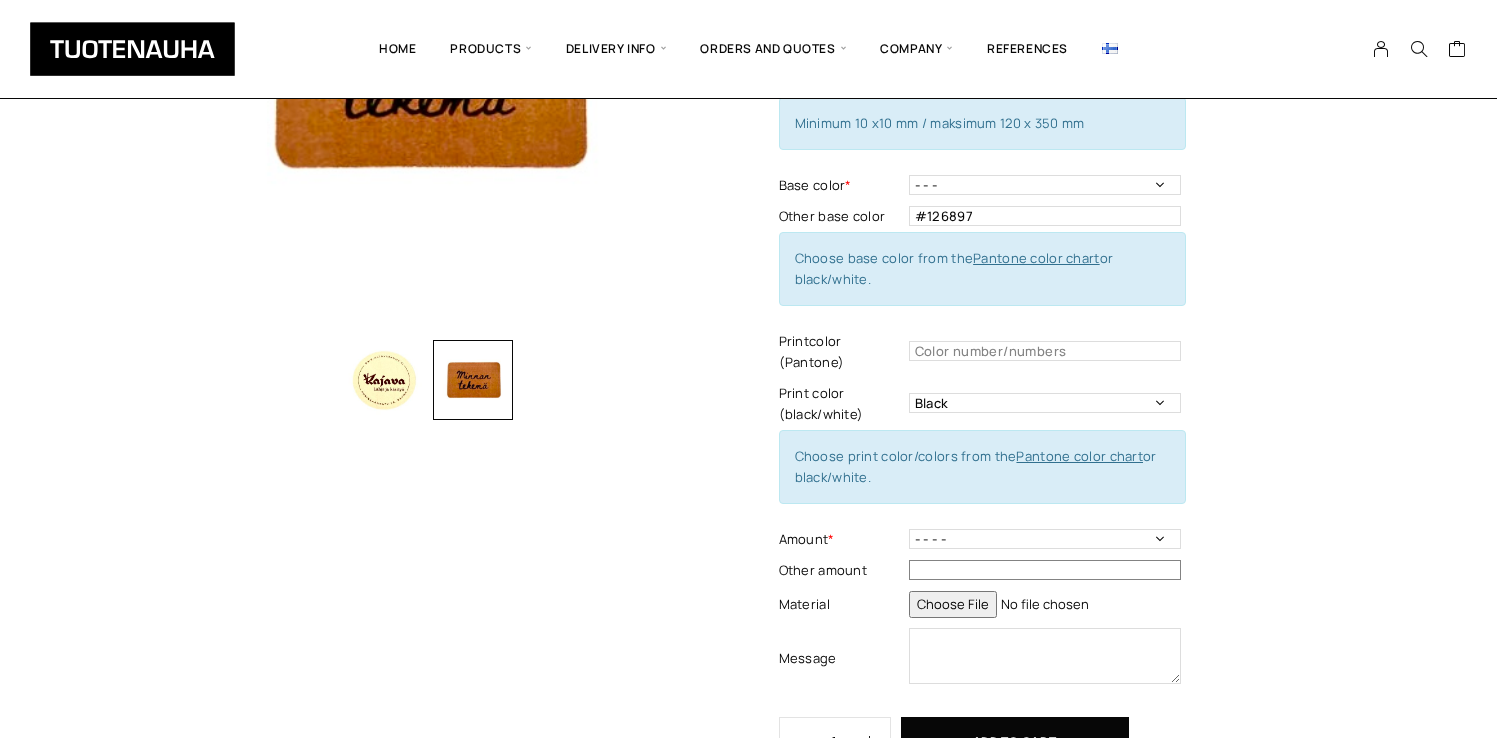 click at bounding box center [1045, 570] 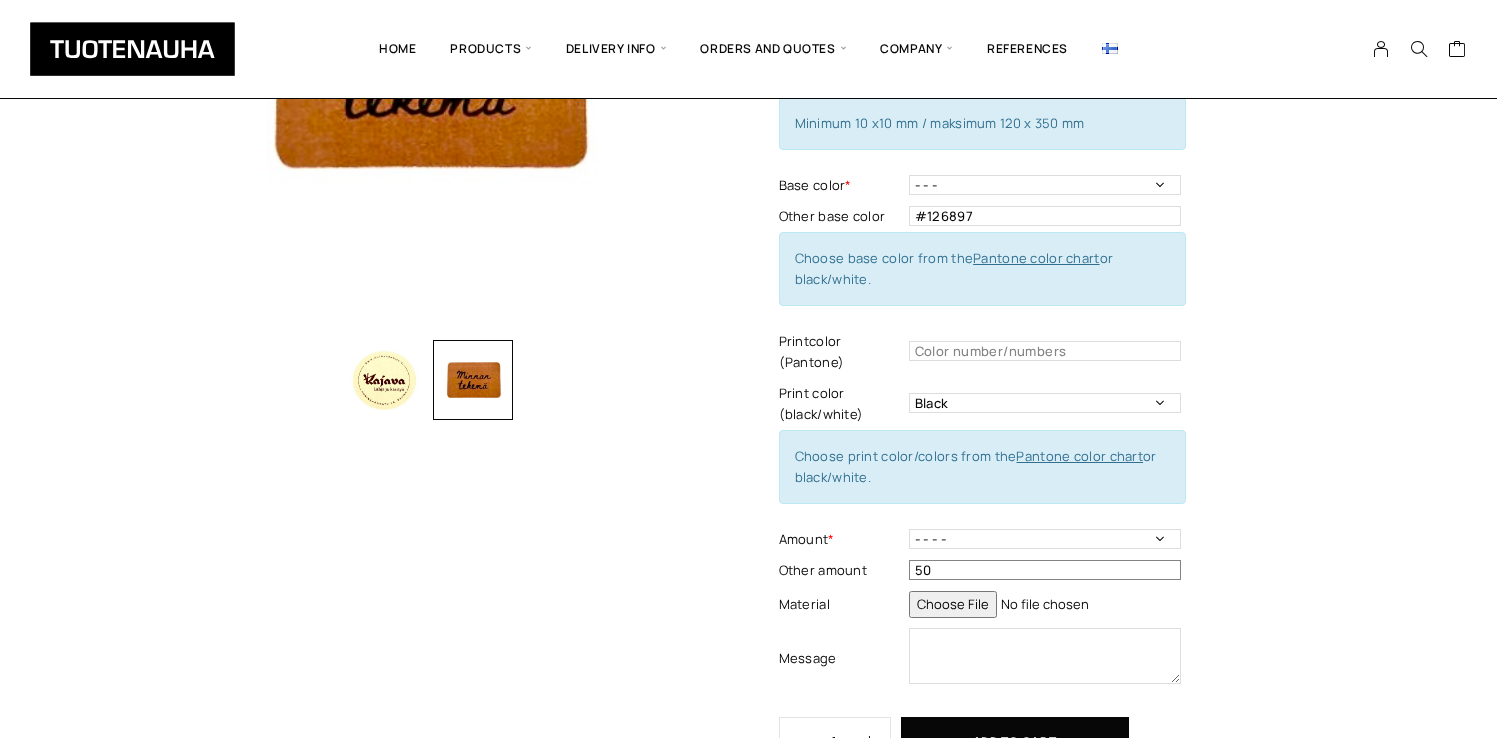 type on "50" 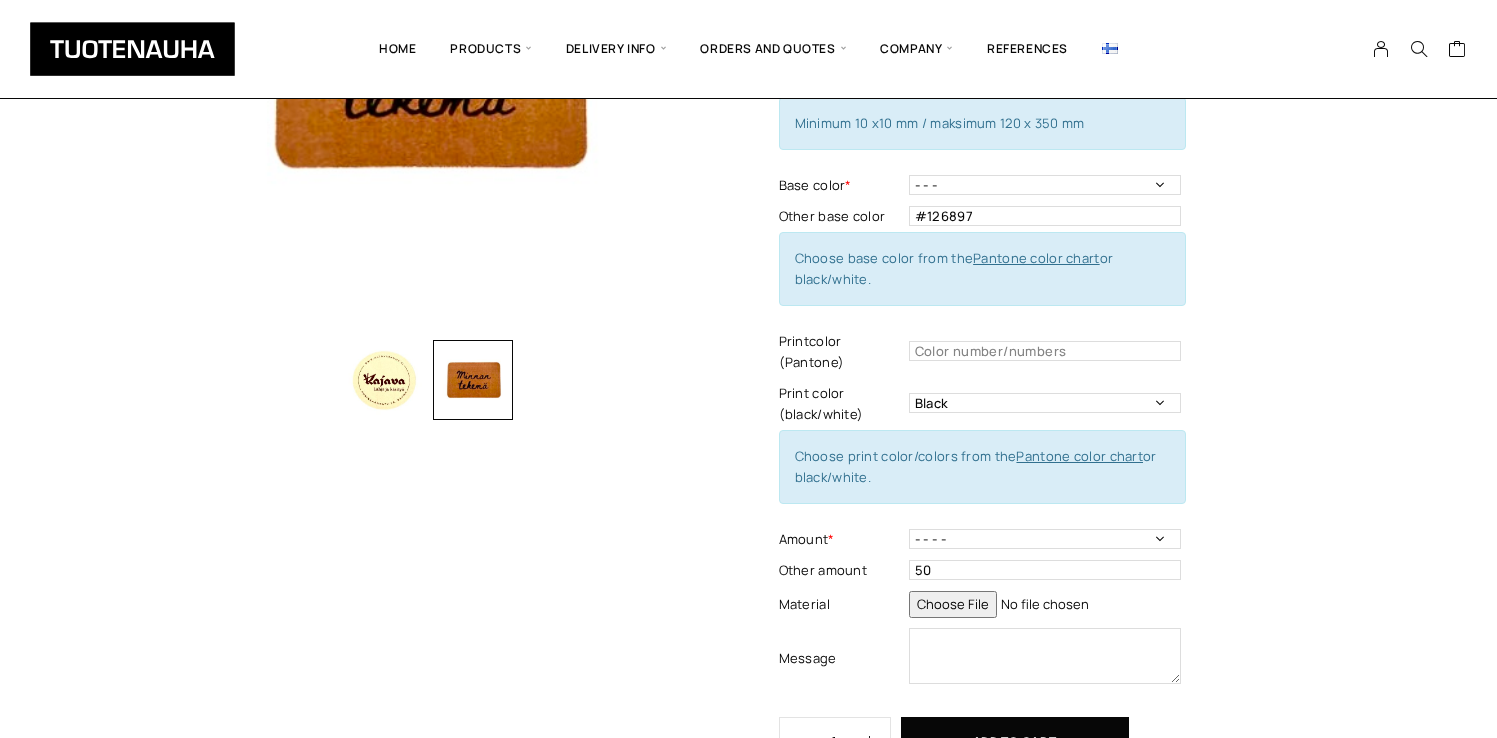 click on "Paper sticker Add to cart to get a quote
Material  * Paper on silicone paper release liner Material - Mandatory information Model  * Die cut Detachment spacing Model - Mandatory information See example images - at the right side of the page Size  * Size - Mandatory information Minimum 10 x10 mm / maksimum 120 x 350 mm Base color  * - - - White Black Base color - Mandatory information Other base color #126897 This field can't be Empty Choose base color from the  Pantone color chart   or black/white. Printcolor (Pantone) Printcolor - Mandatory information Print color (black/white) --- Black White Choose print color/colors from the  Pantone color chart   or black/white. Amount  * - - - - 100 pcs 250 pcs 500 pcs 1000 pcs 1500 pcs 2000 pcs 2500 pcs Amount - Mandatory information Other amount 50 This field can't be Empty Material This field can't be Empty Message This field can't be Empty
Paper sticker quantity
1
Add to cart" at bounding box center [1056, 314] 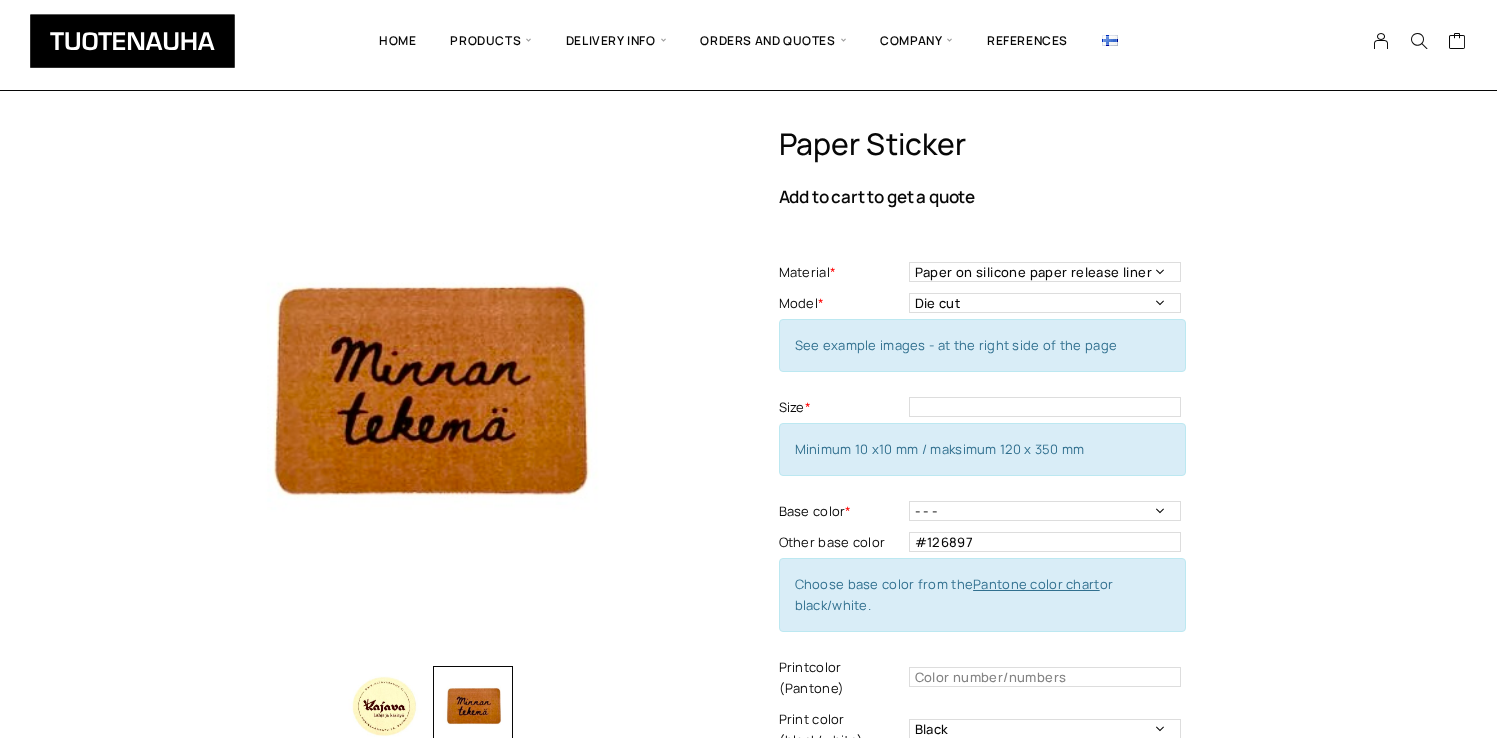 scroll, scrollTop: 0, scrollLeft: 0, axis: both 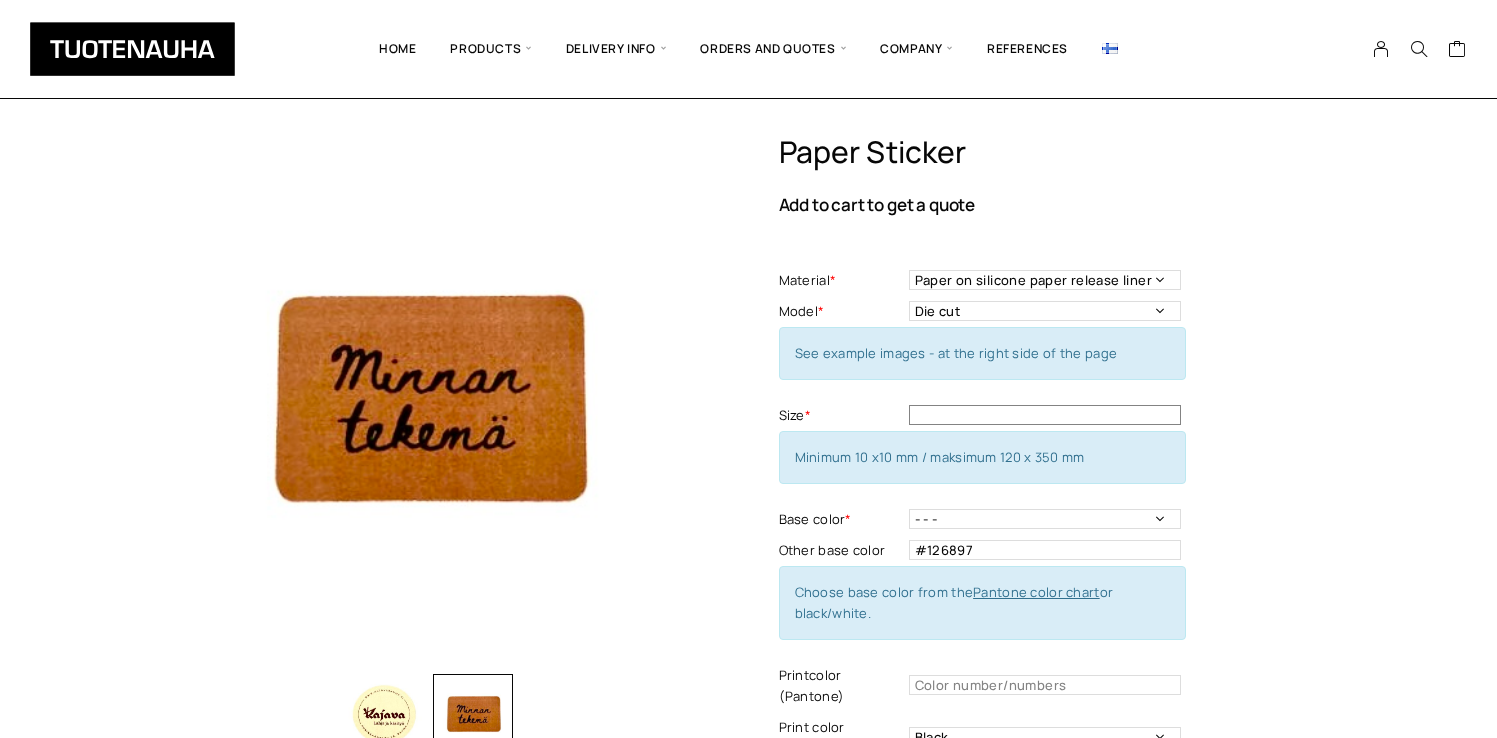 click at bounding box center (1045, 415) 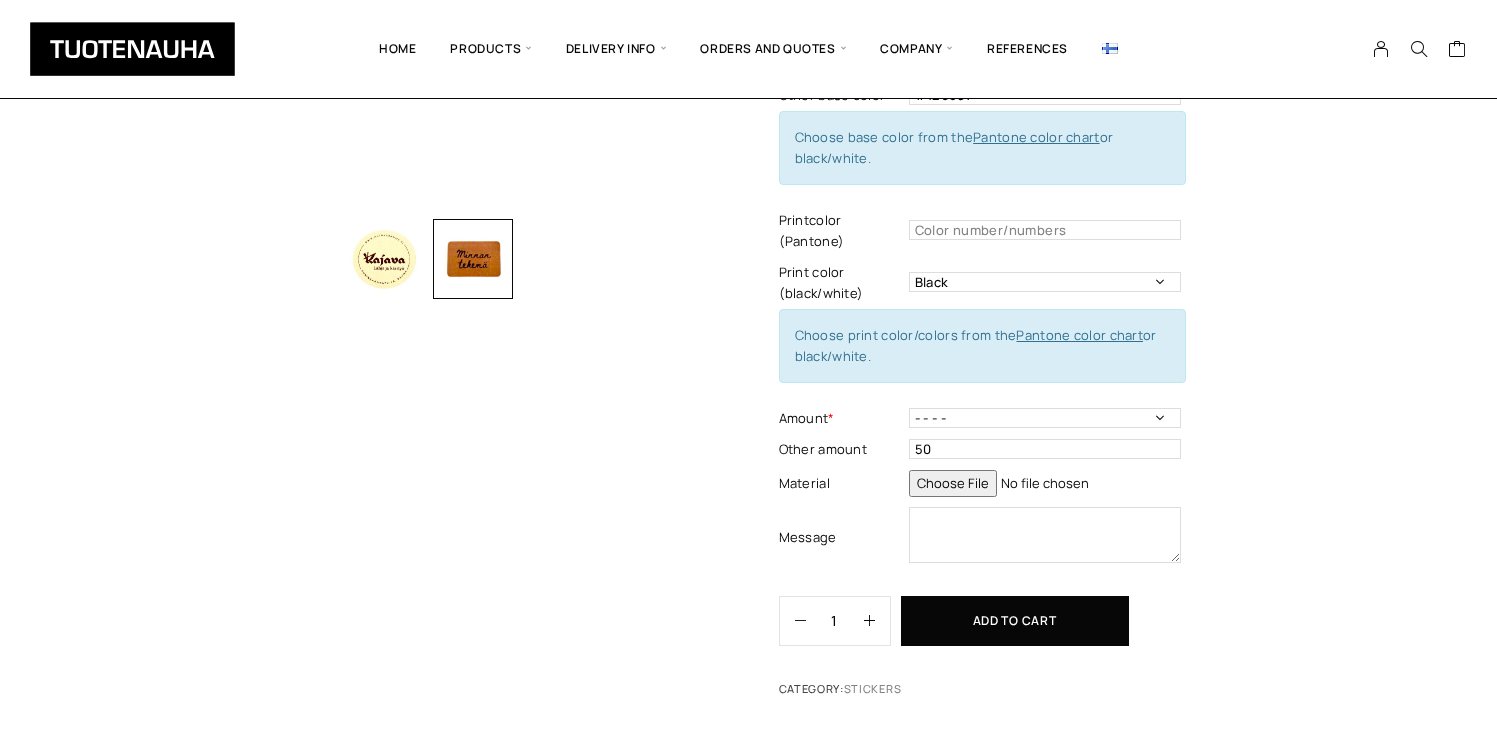 scroll, scrollTop: 464, scrollLeft: 0, axis: vertical 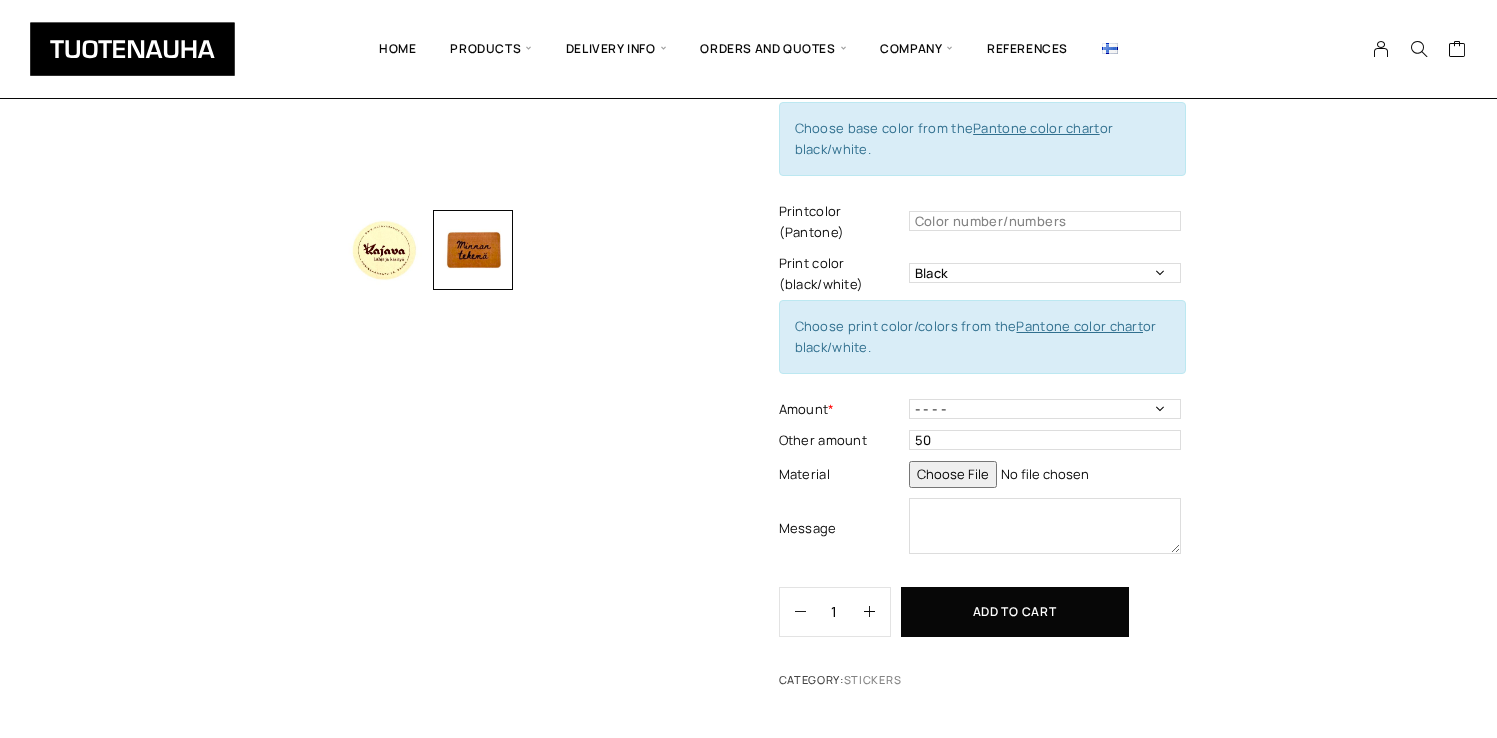 type on "20mm round" 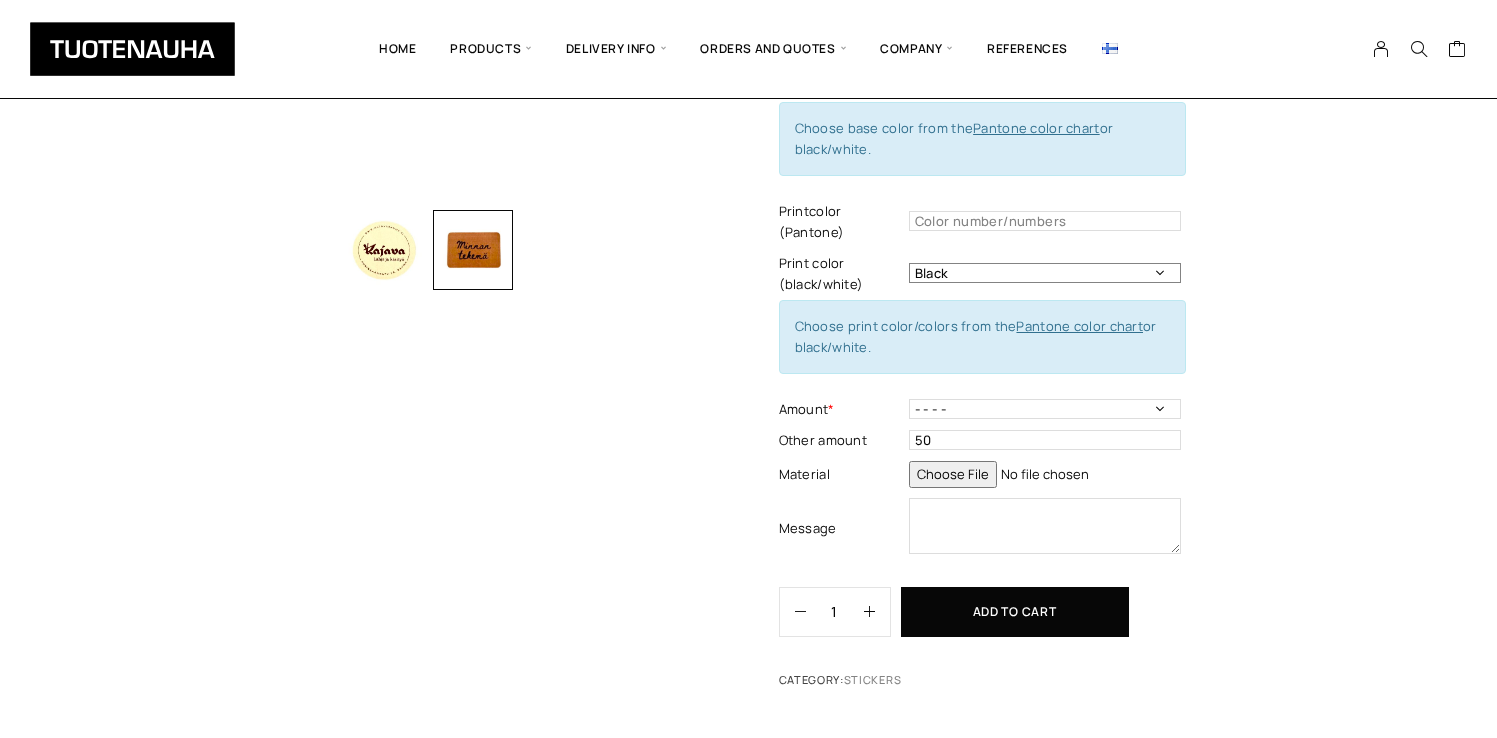 click on "--- Black White" at bounding box center [1045, 273] 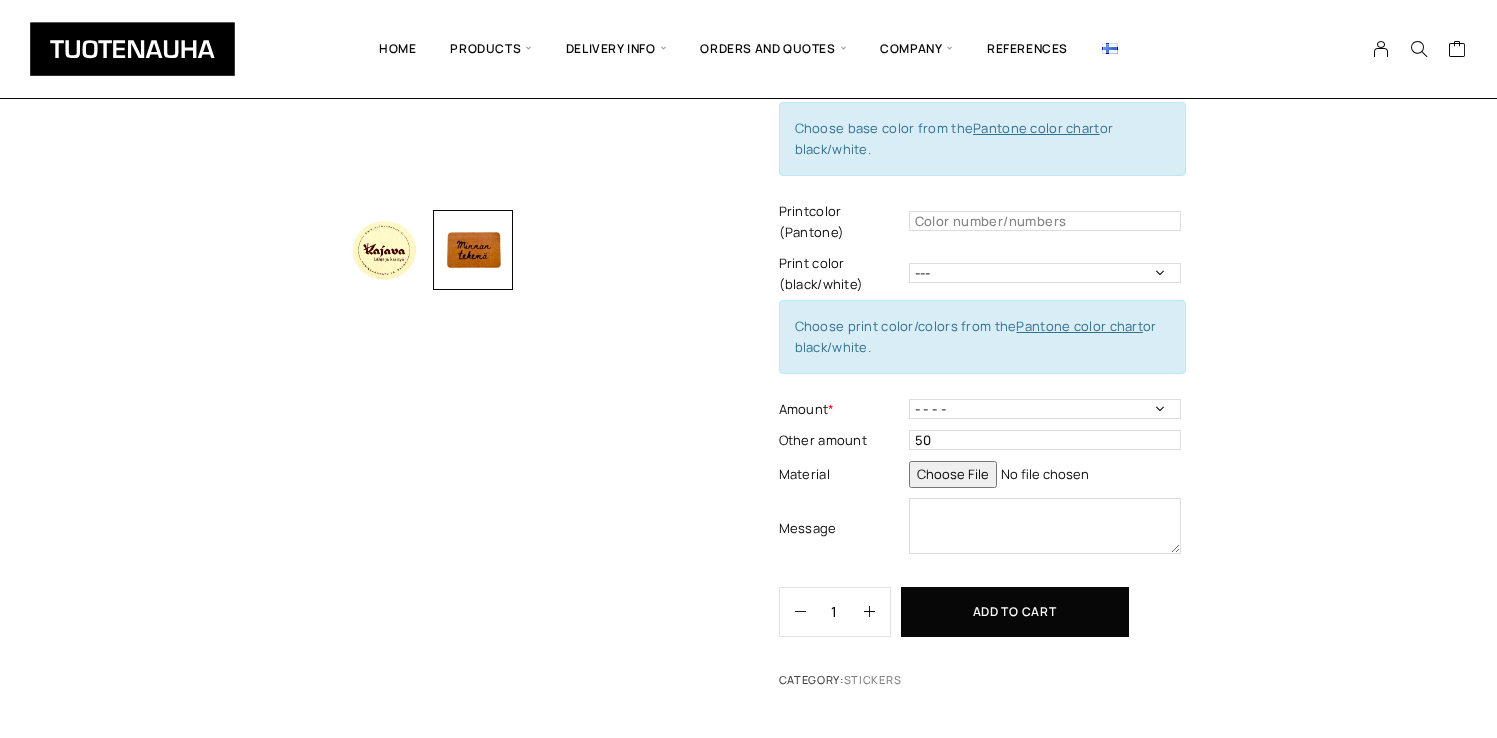 click on "Paper sticker Add to cart to get a quote
Material  * Paper on silicone paper release liner Material - Mandatory information Model  * Die cut Detachment spacing Model - Mandatory information See example images - at the right side of the page Size  * 20mm round Size - Mandatory information Minimum 10 x10 mm / maksimum 120 x 350 mm Base color  * - - - White Black Base color - Mandatory information Other base color #126897 This field can't be Empty Choose base color from the  Pantone color chart   or black/white. Printcolor (Pantone) Printcolor - Mandatory information Print color (black/white) --- Black White Choose print color/colors from the  Pantone color chart   or black/white. Amount  * - - - - 100 pcs 250 pcs 500 pcs 1000 pcs 1500 pcs 2000 pcs 2500 pcs Amount - Mandatory information Other amount 50 This field can't be Empty Material This field can't be Empty Message This field can't be Empty
Paper sticker quantity
1
Add to cart" at bounding box center [1056, 184] 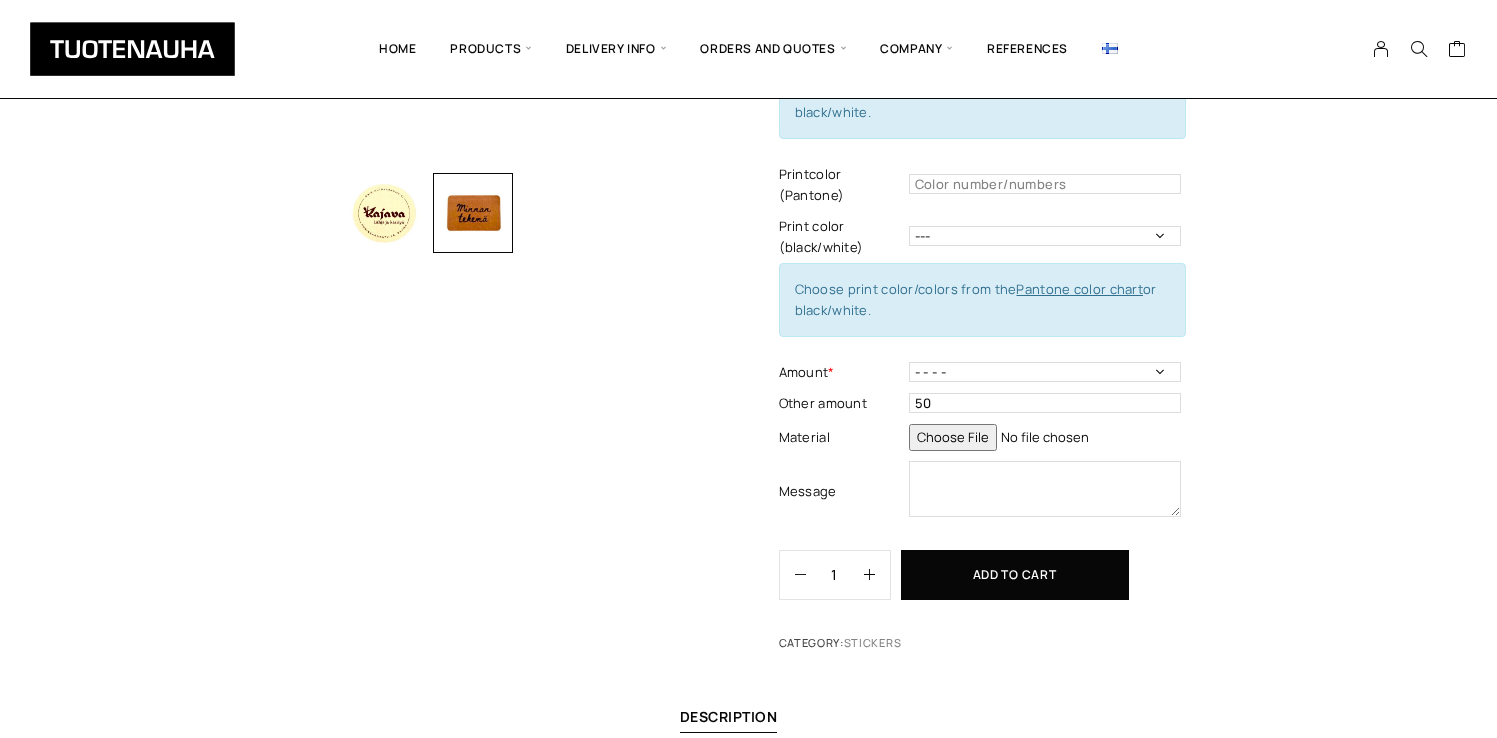 scroll, scrollTop: 503, scrollLeft: 0, axis: vertical 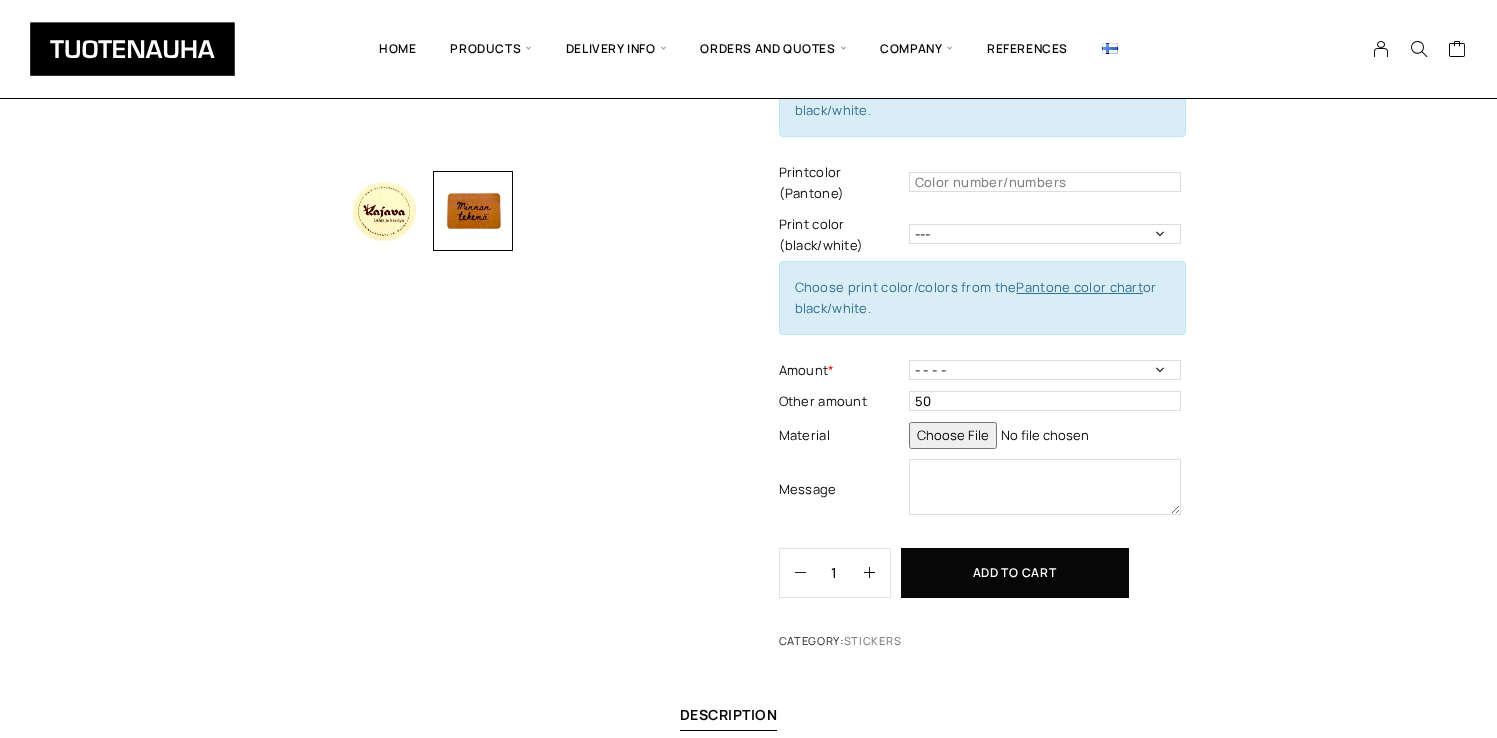 click on "Paper sticker Add to cart to get a quote
Material  * Paper on silicone paper release liner Material - Mandatory information Model  * Die cut Detachment spacing Model - Mandatory information See example images - at the right side of the page Size  * 20mm round Size - Mandatory information Minimum 10 x10 mm / maksimum 120 x 350 mm Base color  * - - - White Black Base color - Mandatory information Other base color #126897 This field can't be Empty Choose base color from the  Pantone color chart   or black/white. Printcolor (Pantone) Printcolor - Mandatory information Print color (black/white) --- Black White Choose print color/colors from the  Pantone color chart   or black/white. Amount  * - - - - 100 pcs 250 pcs 500 pcs 1000 pcs 1500 pcs 2000 pcs 2500 pcs Amount - Mandatory information Other amount 50 This field can't be Empty Material This field can't be Empty Message This field can't be Empty
Paper sticker quantity
1
Add to cart" at bounding box center (1056, 145) 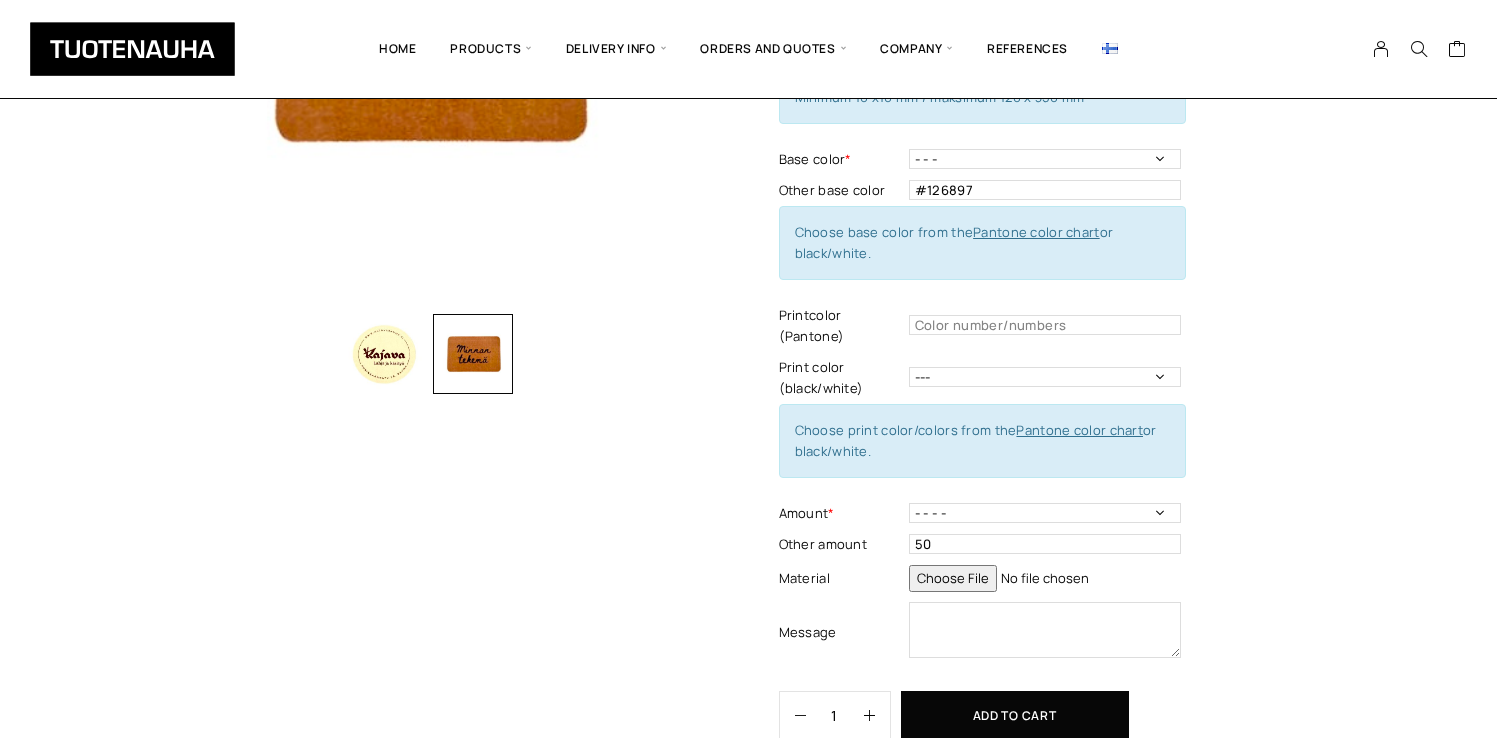 scroll, scrollTop: 535, scrollLeft: 0, axis: vertical 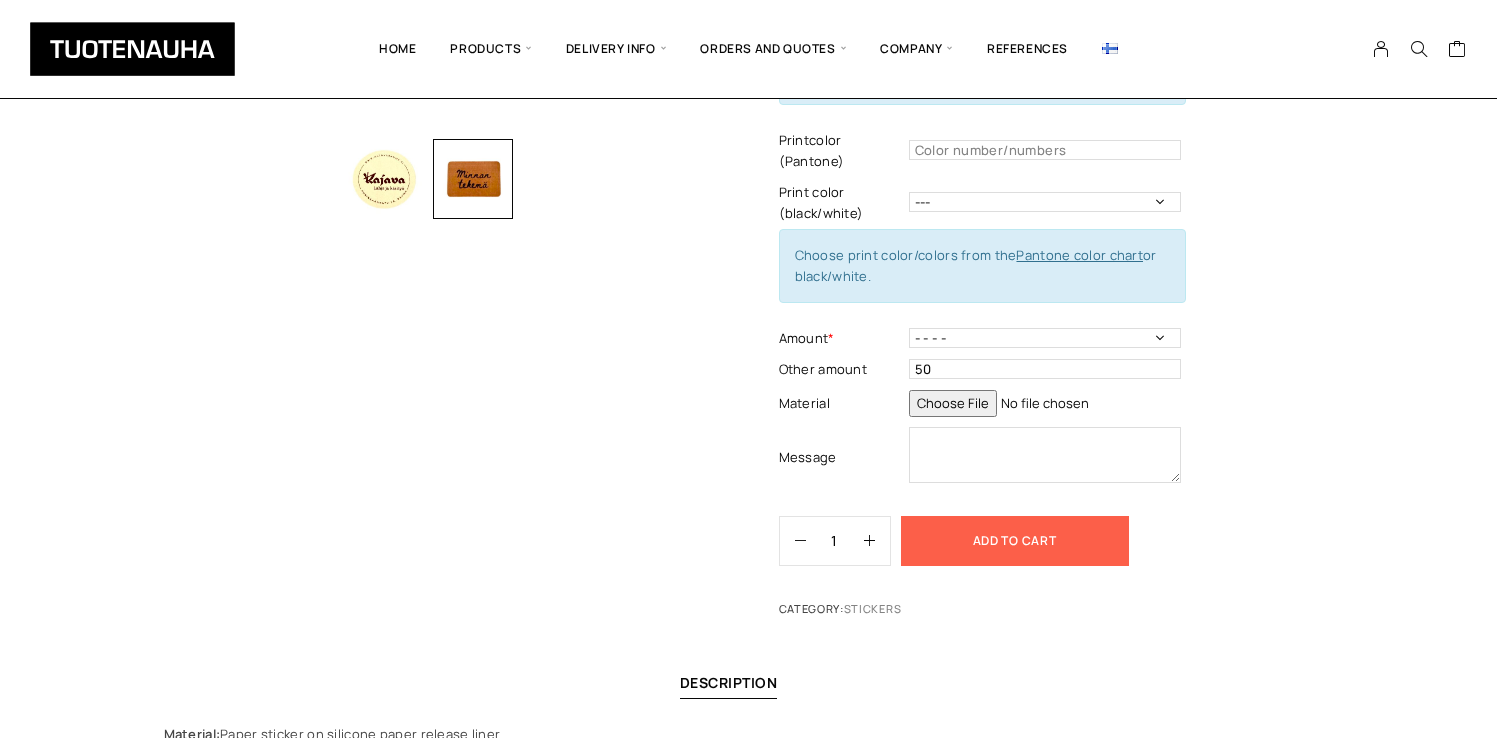 click on "Add to cart" at bounding box center [1015, 541] 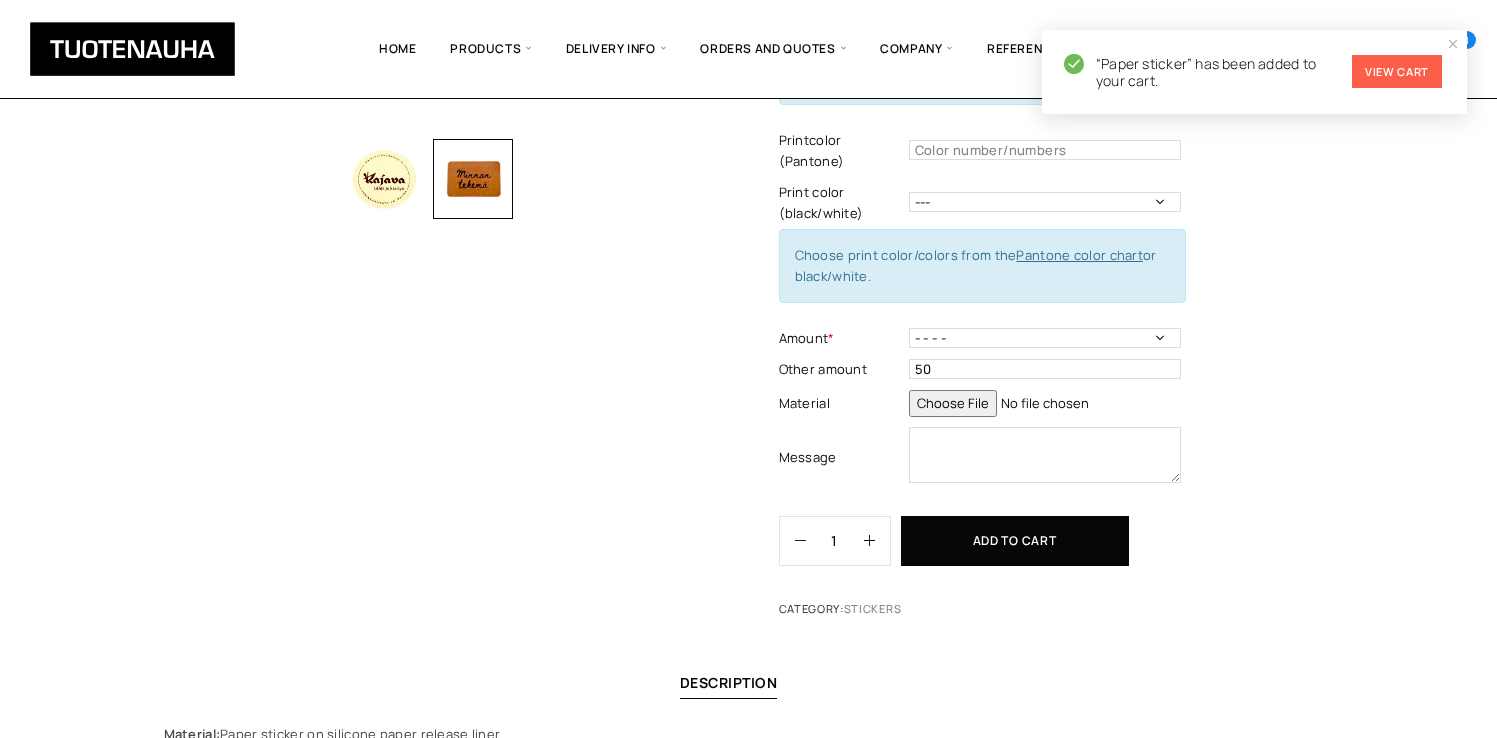 click on "View cart" at bounding box center [1397, 71] 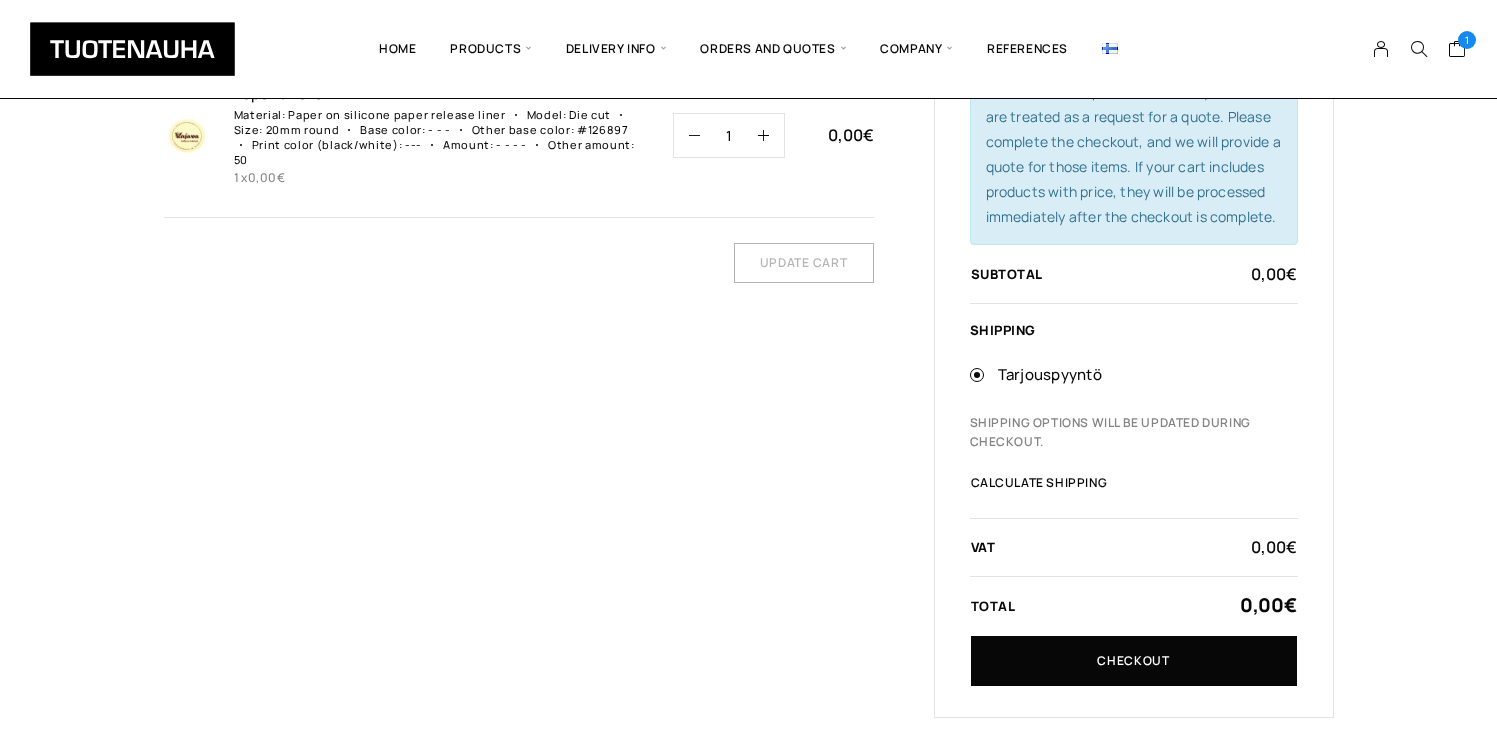 scroll, scrollTop: 197, scrollLeft: 0, axis: vertical 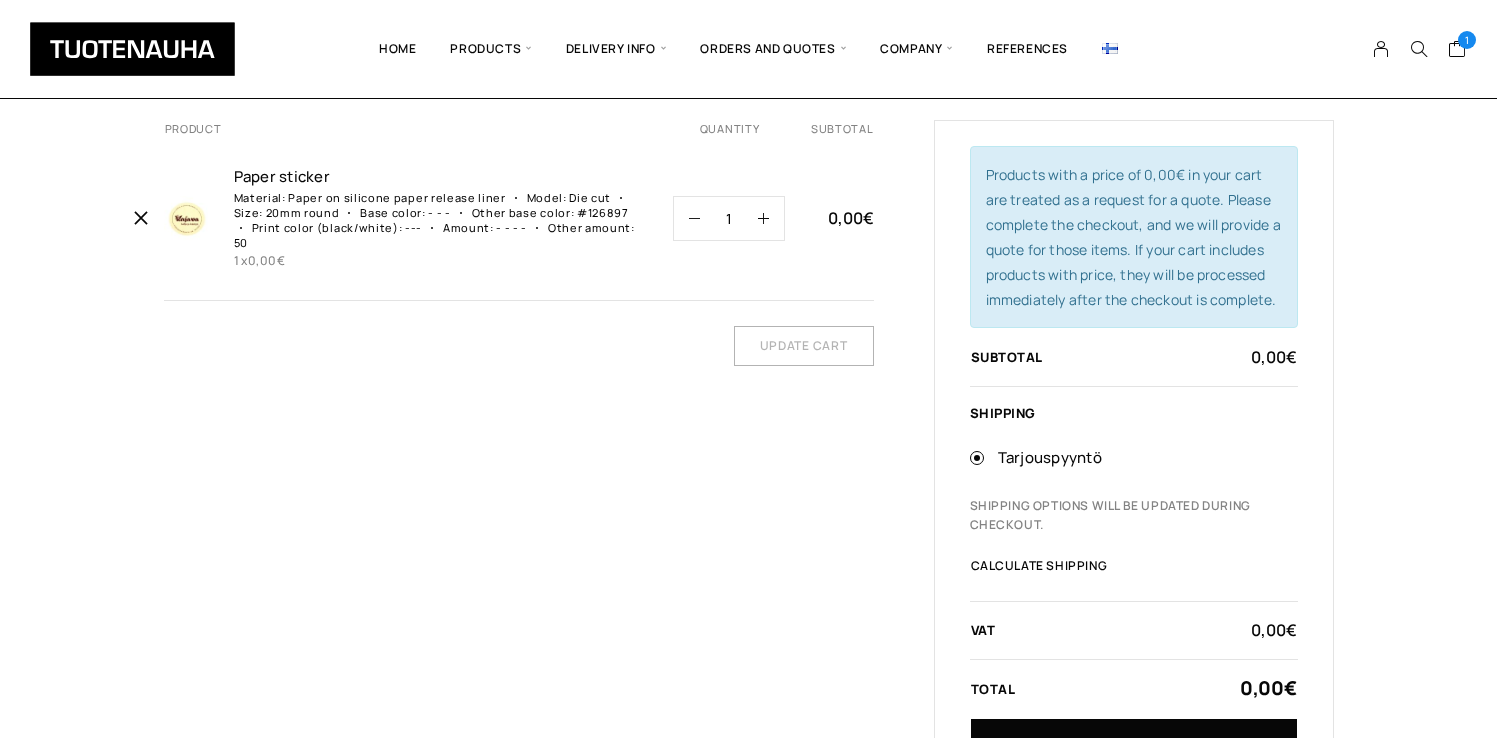 click at bounding box center [140, 218] 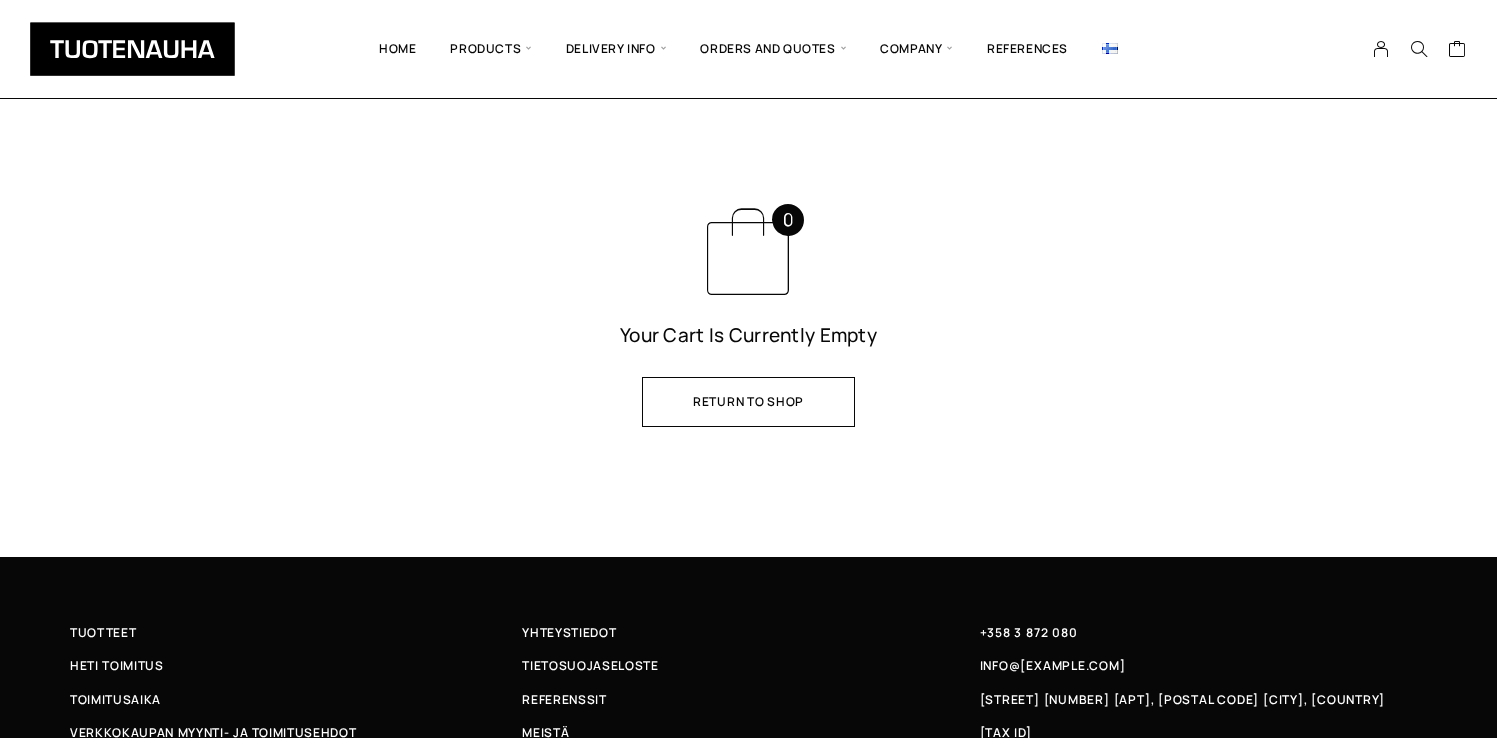 scroll, scrollTop: 0, scrollLeft: 0, axis: both 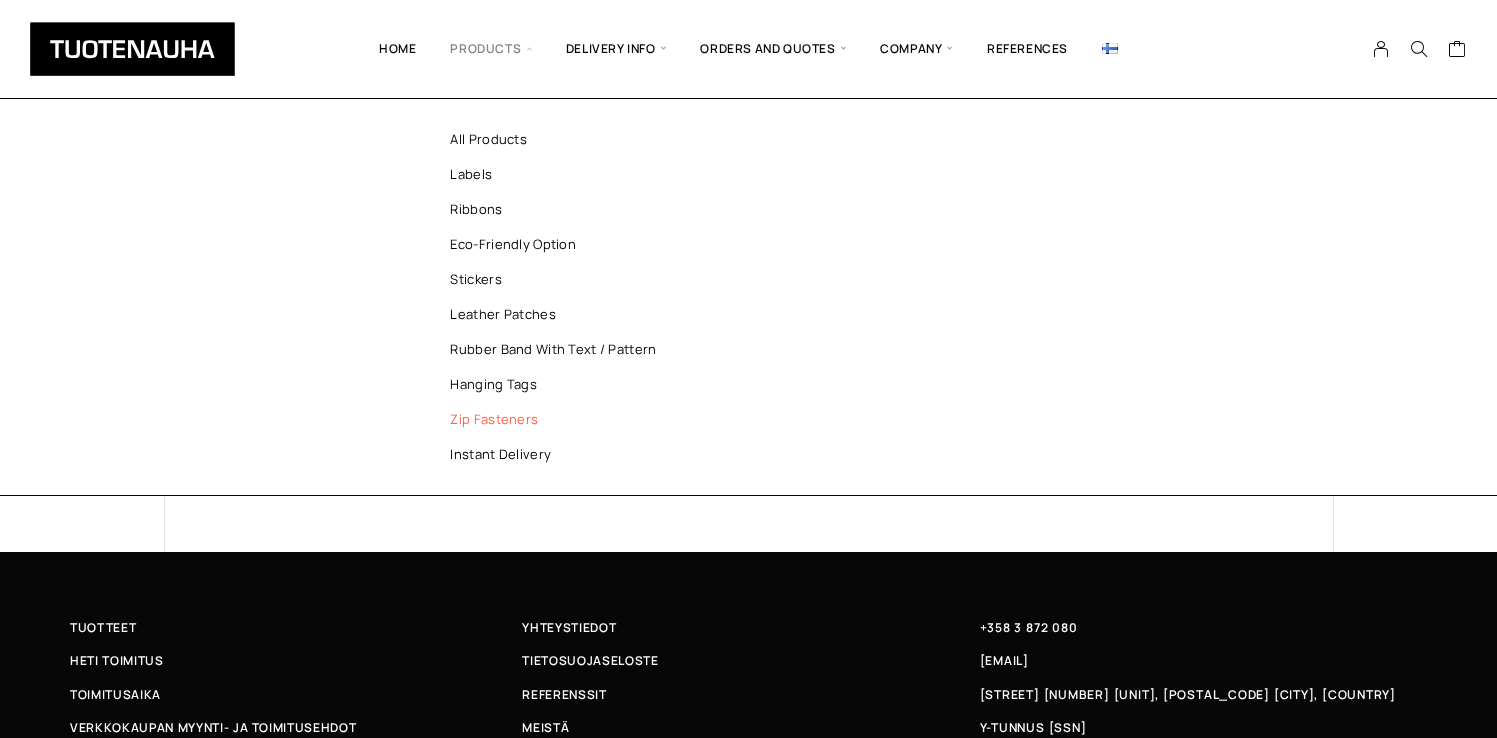 click on "Zip fasteners" at bounding box center [563, 419] 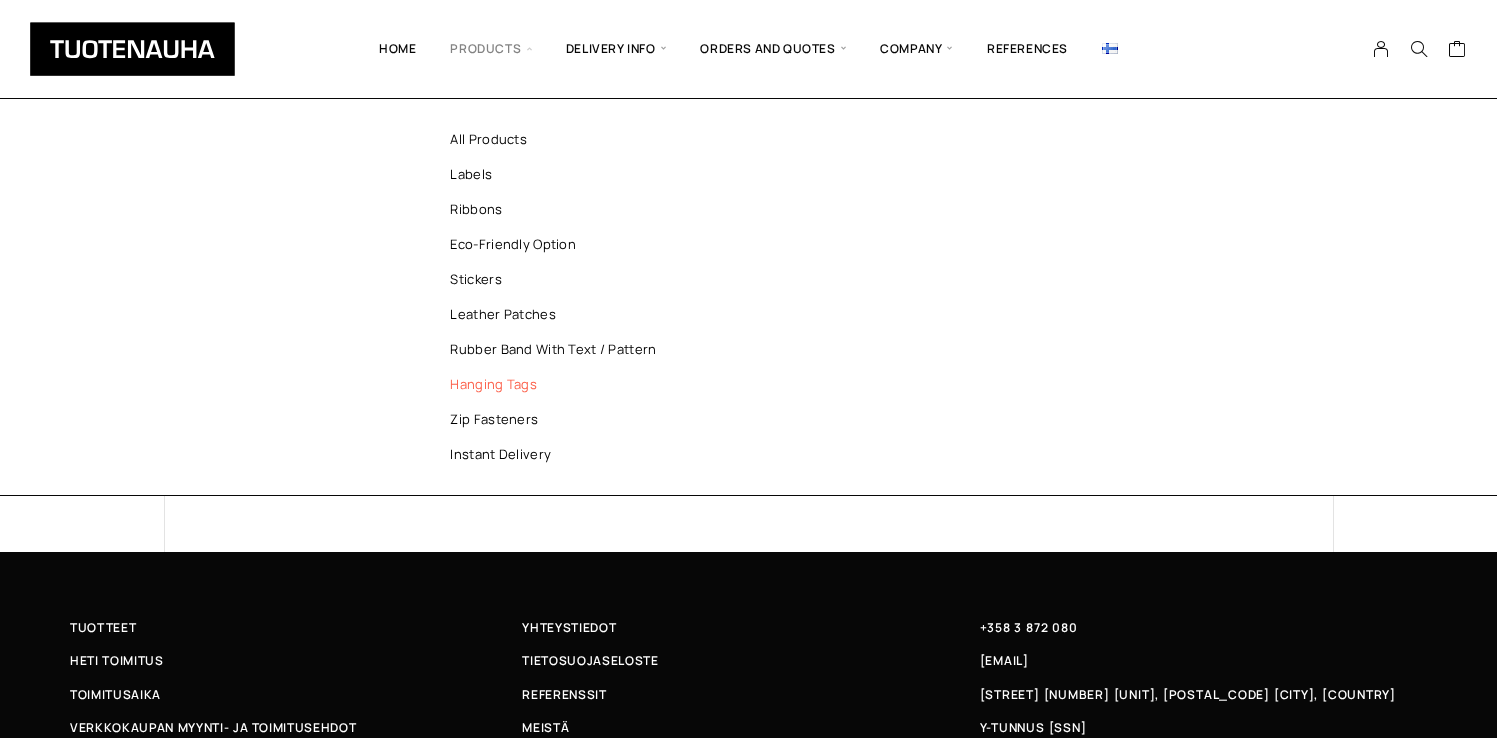 click on "Hanging tags" at bounding box center (563, 384) 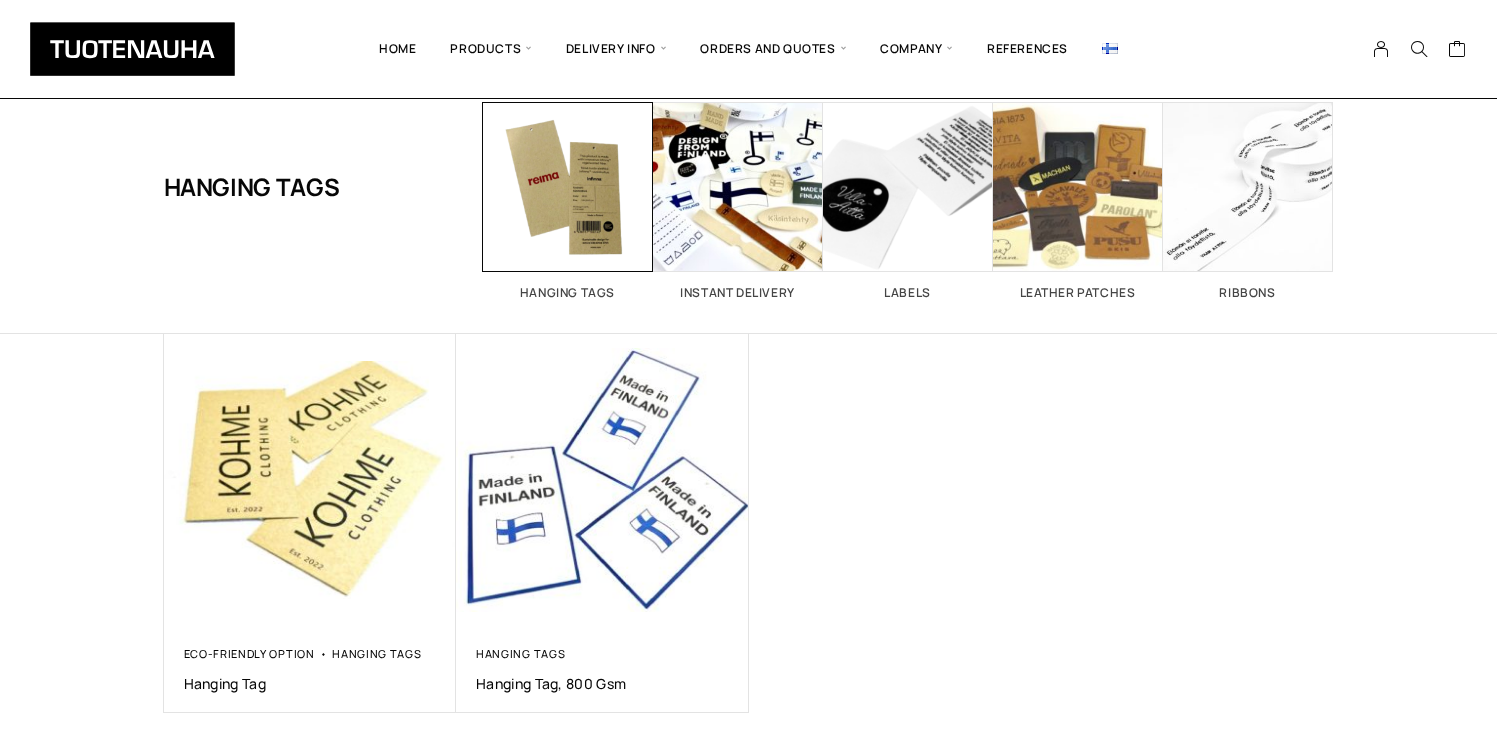 scroll, scrollTop: 131, scrollLeft: 0, axis: vertical 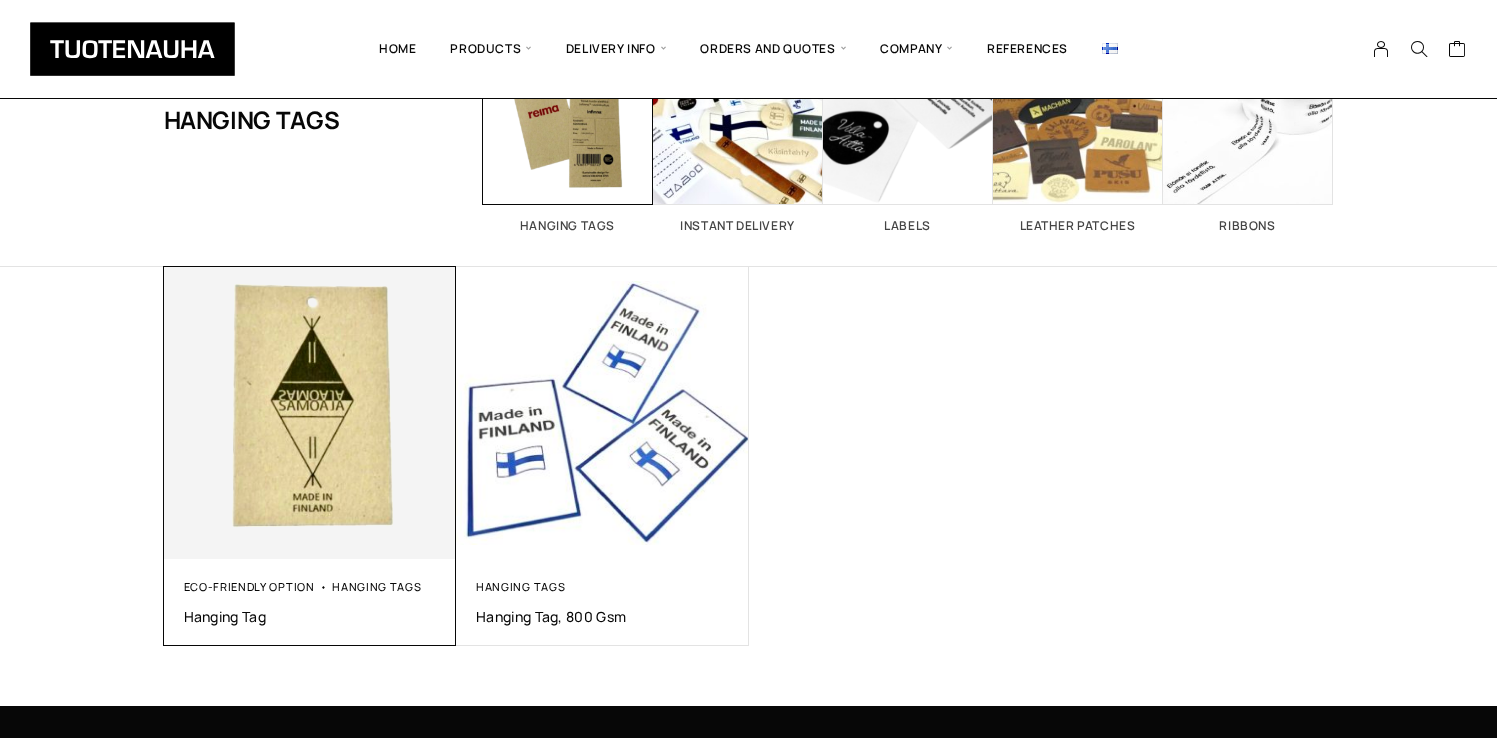 click at bounding box center [309, 412] 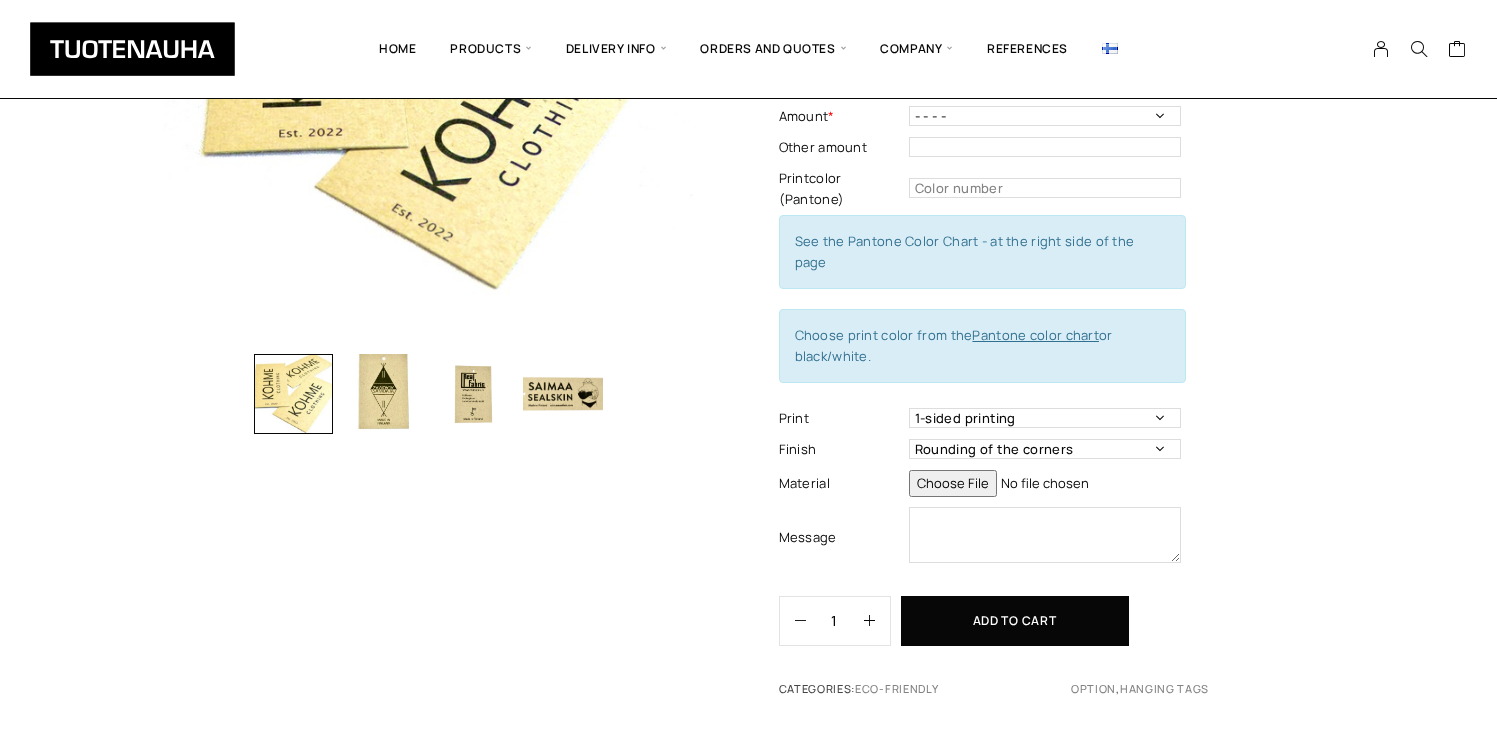 scroll, scrollTop: 356, scrollLeft: 0, axis: vertical 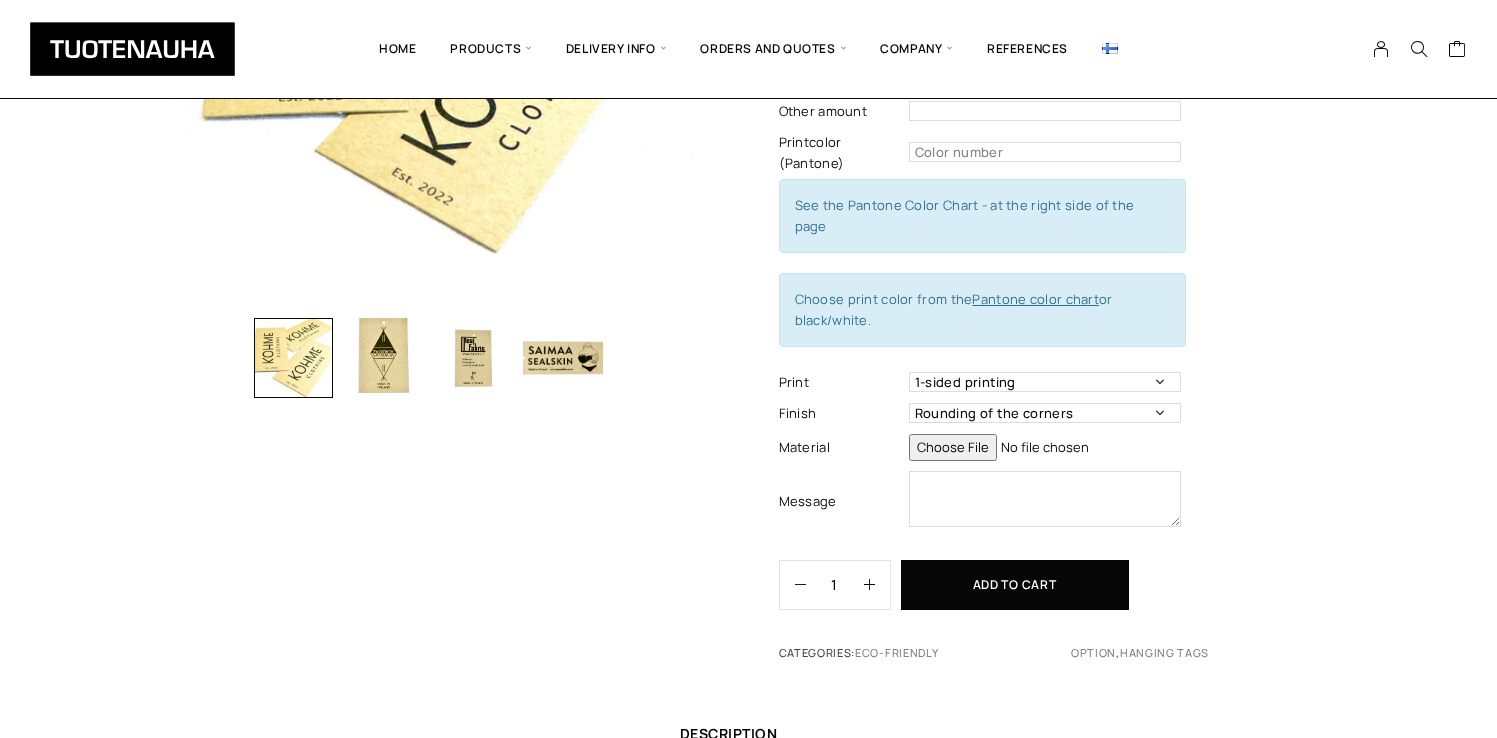 click at bounding box center (473, 358) 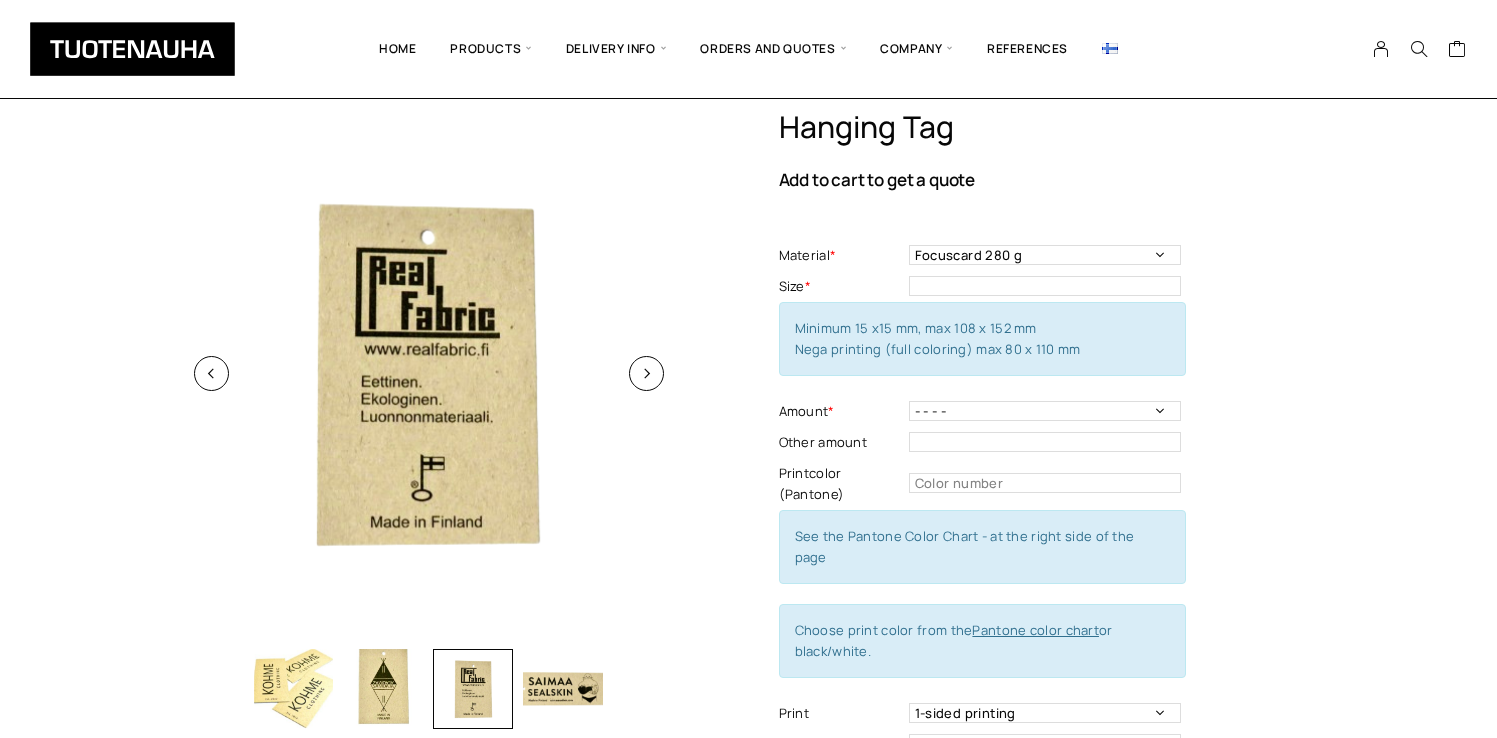 scroll, scrollTop: 30, scrollLeft: 0, axis: vertical 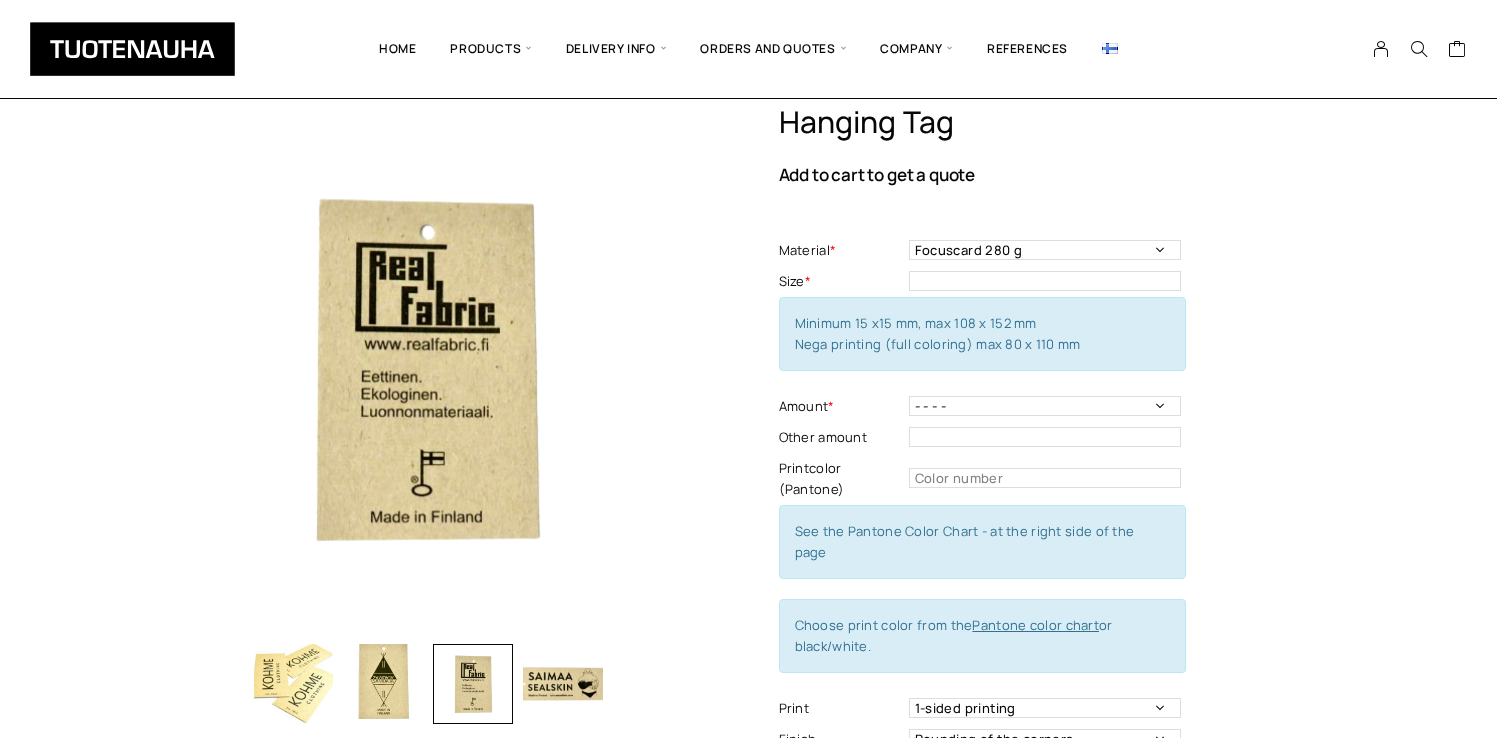 click at bounding box center (563, 684) 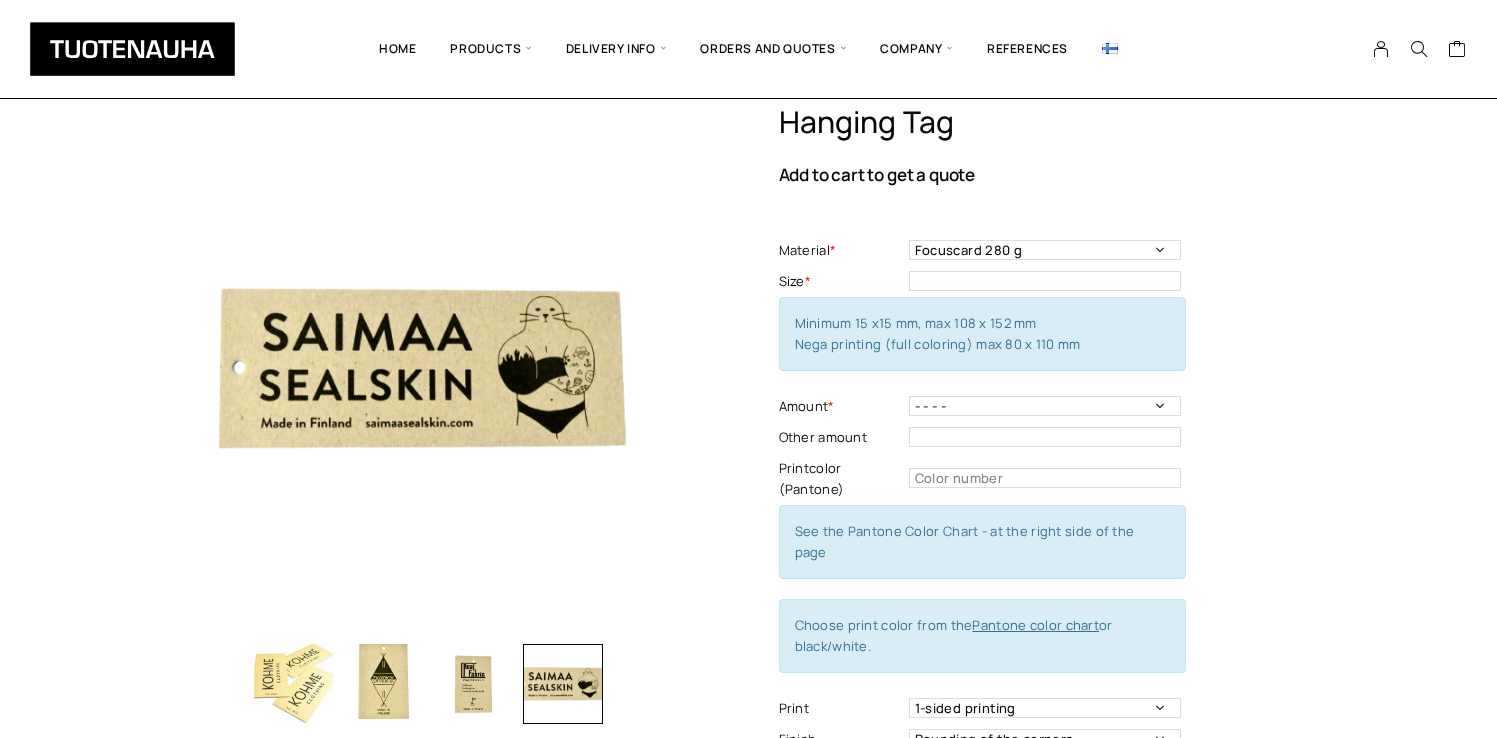 click at bounding box center [383, 684] 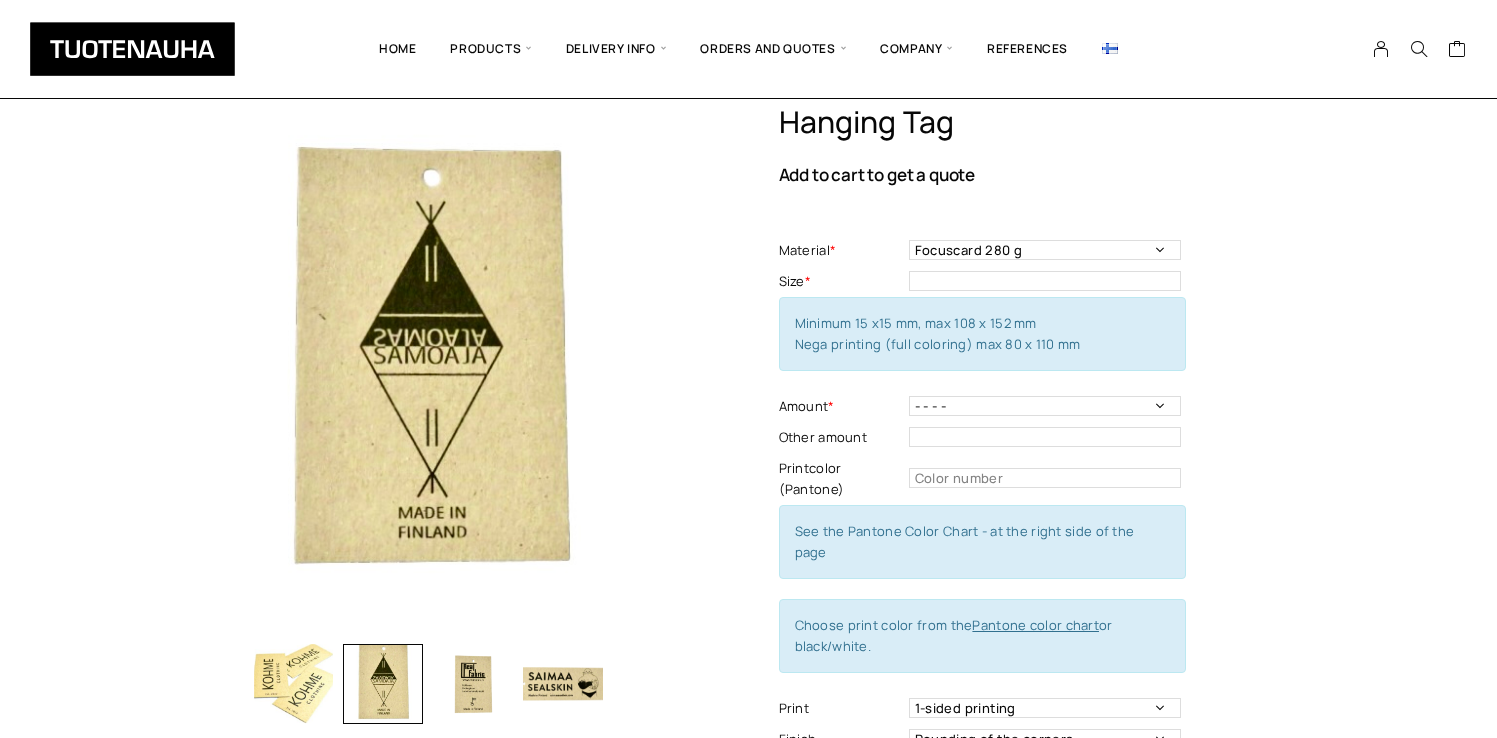 click at bounding box center [294, 684] 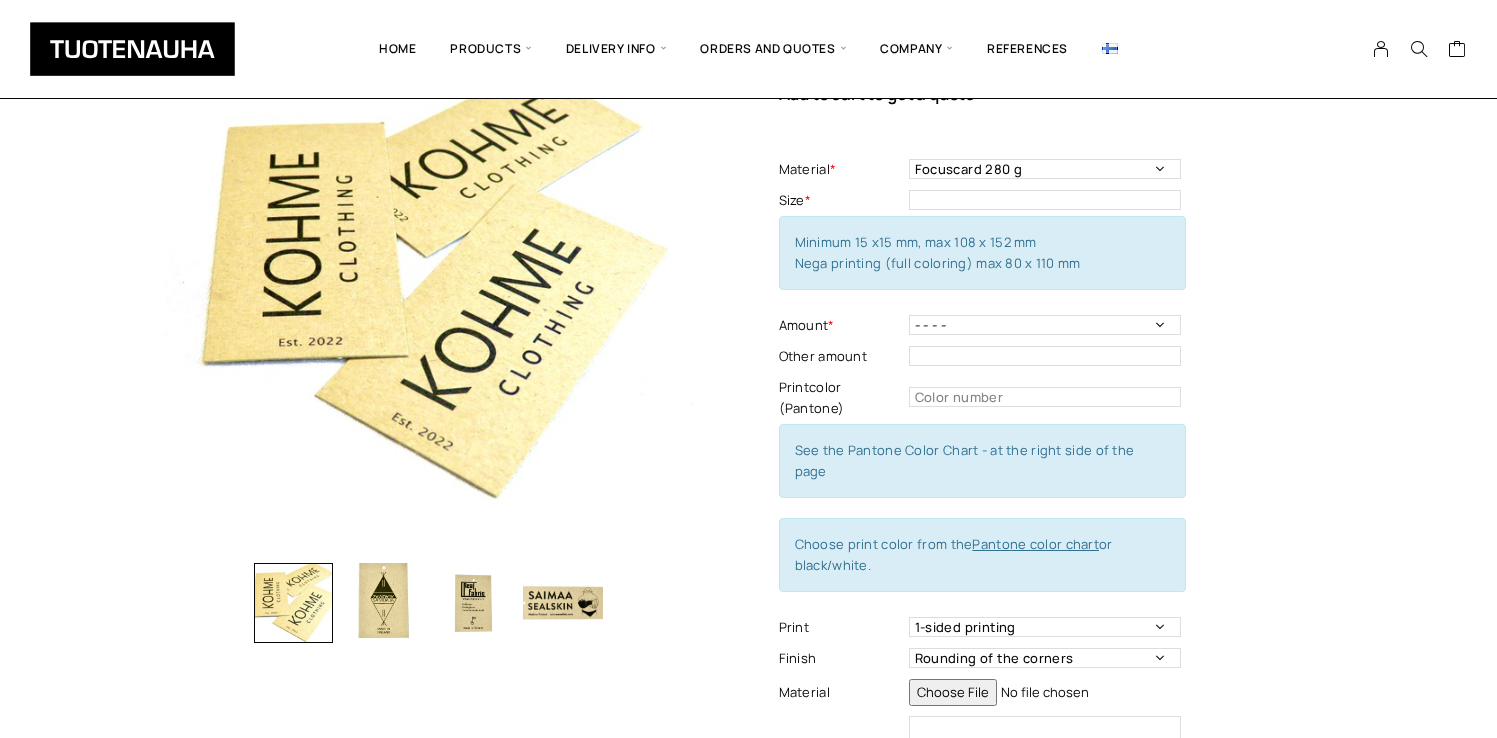 scroll, scrollTop: 109, scrollLeft: 0, axis: vertical 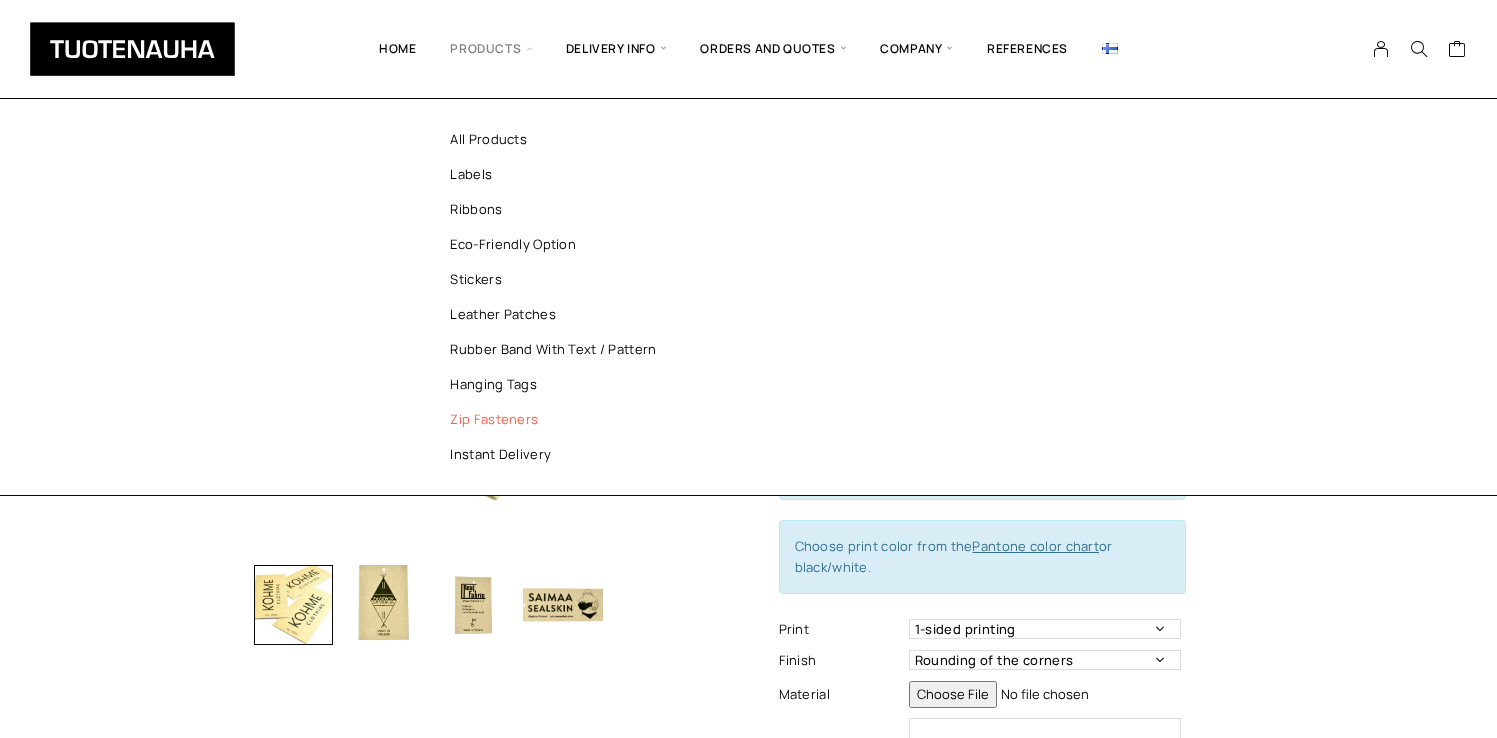 click on "Zip fasteners" at bounding box center (563, 419) 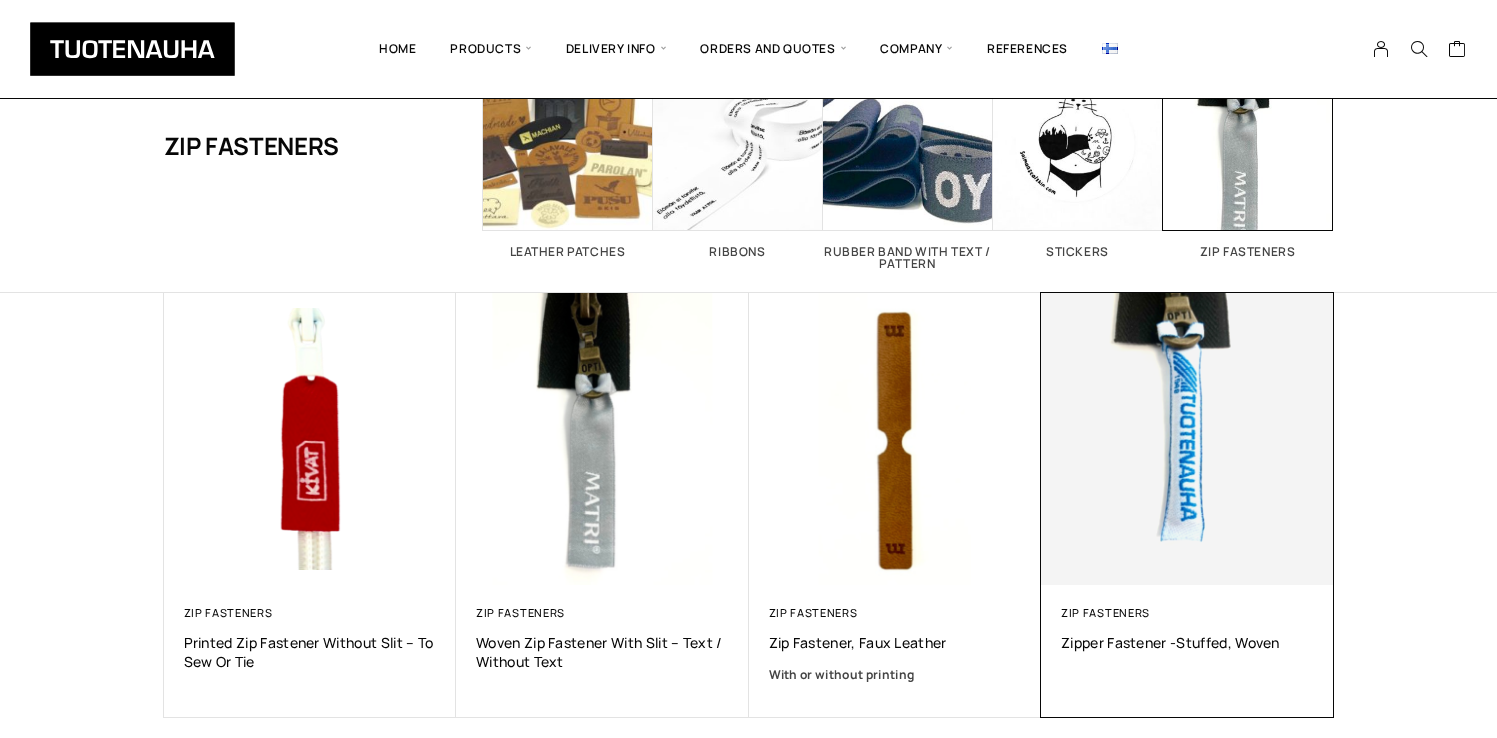 scroll, scrollTop: 138, scrollLeft: 0, axis: vertical 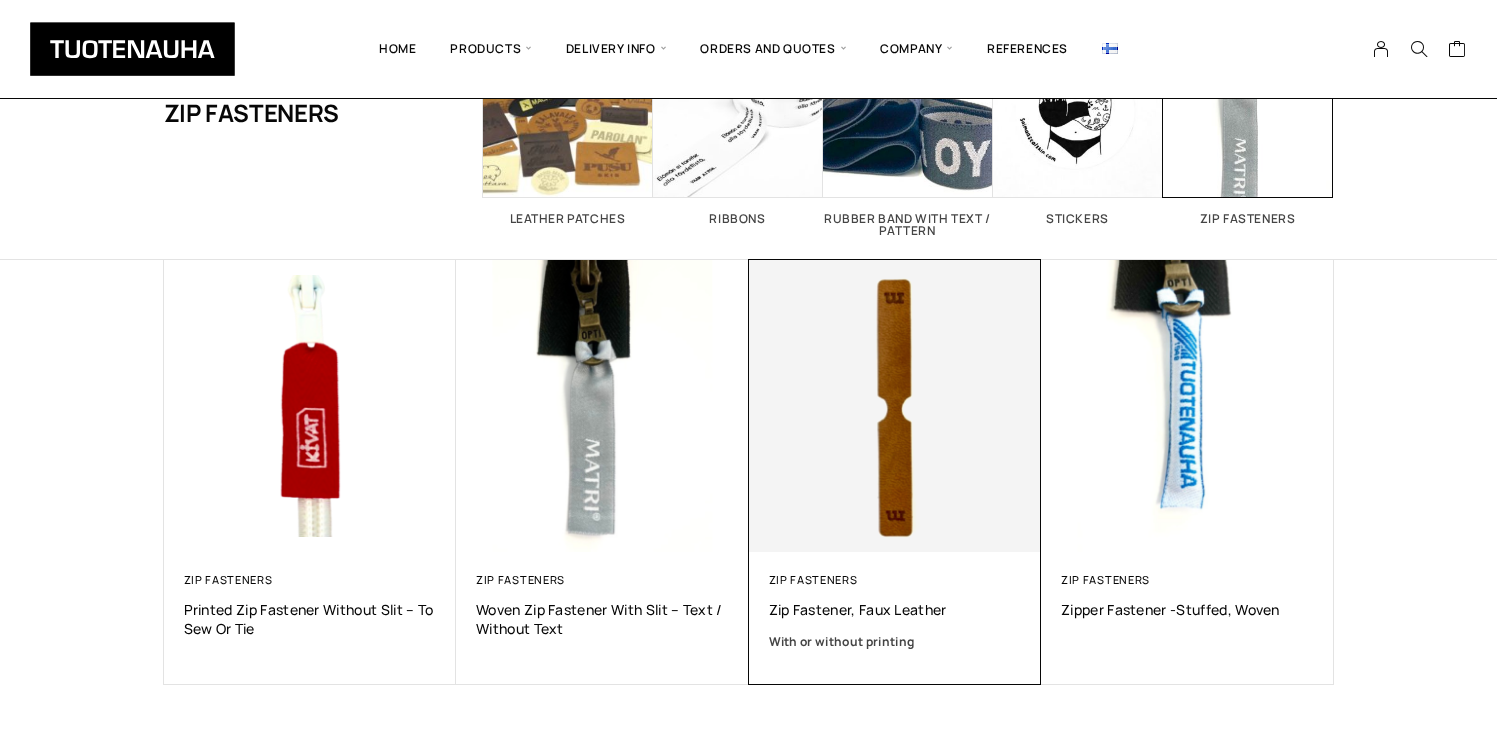 click at bounding box center [895, 406] 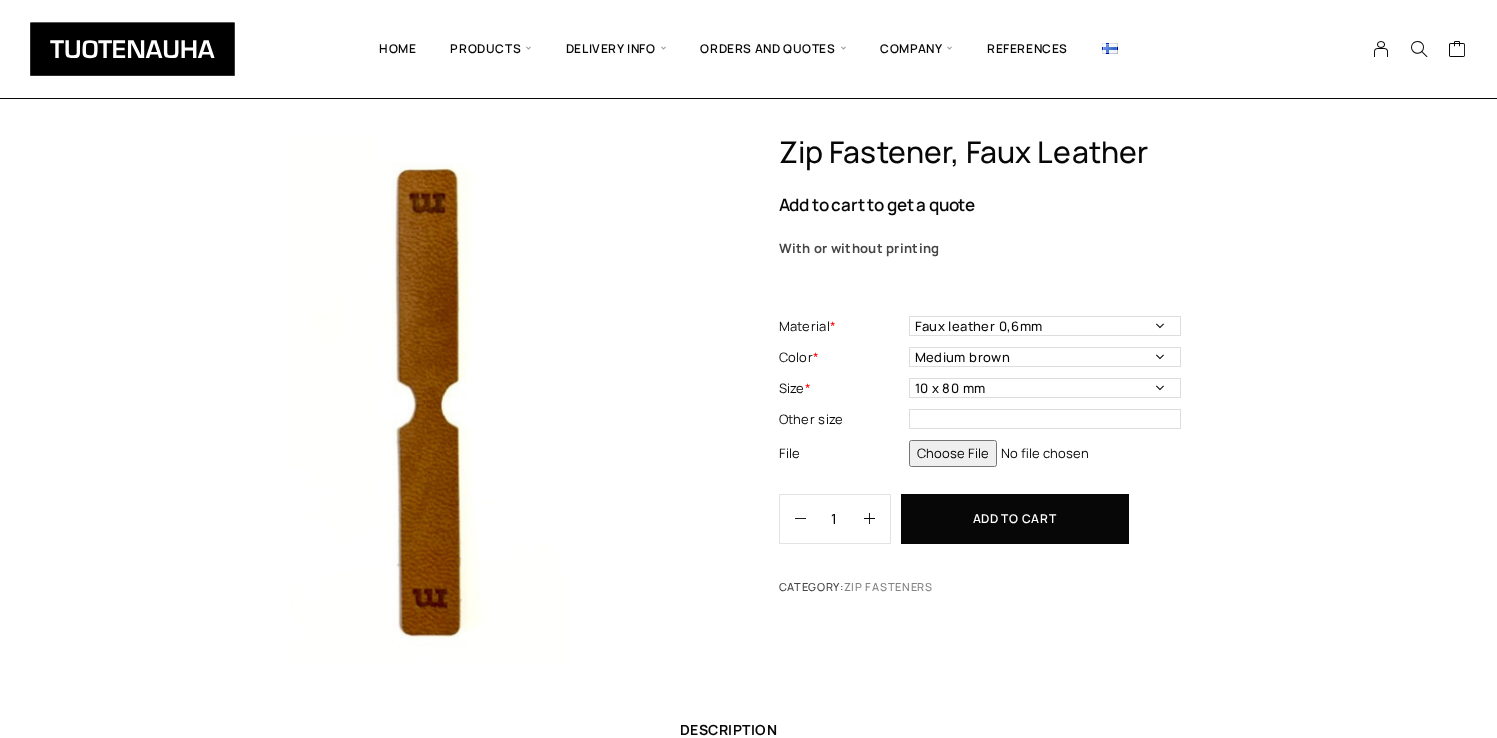 scroll, scrollTop: 0, scrollLeft: 0, axis: both 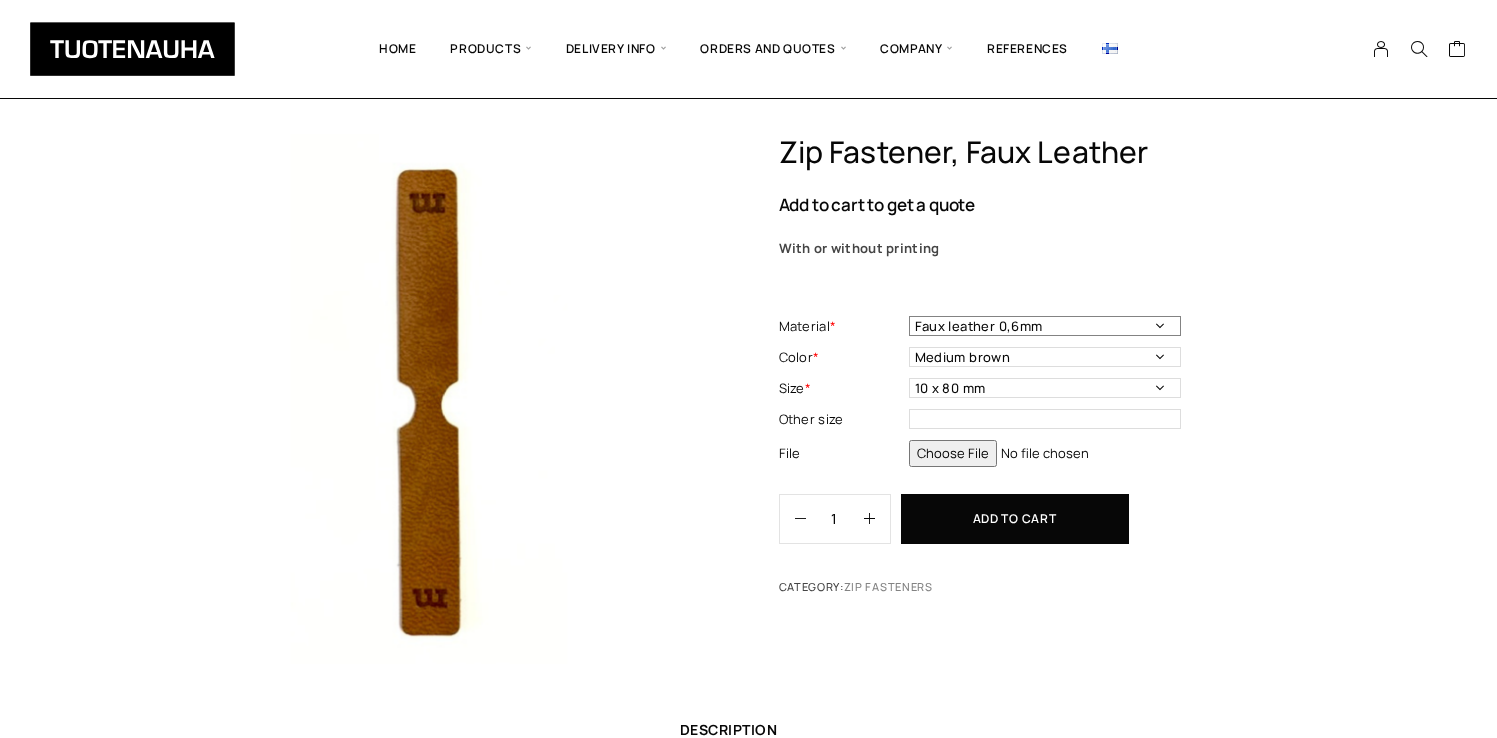 click on "Faux leather 0,6mm" at bounding box center (1045, 326) 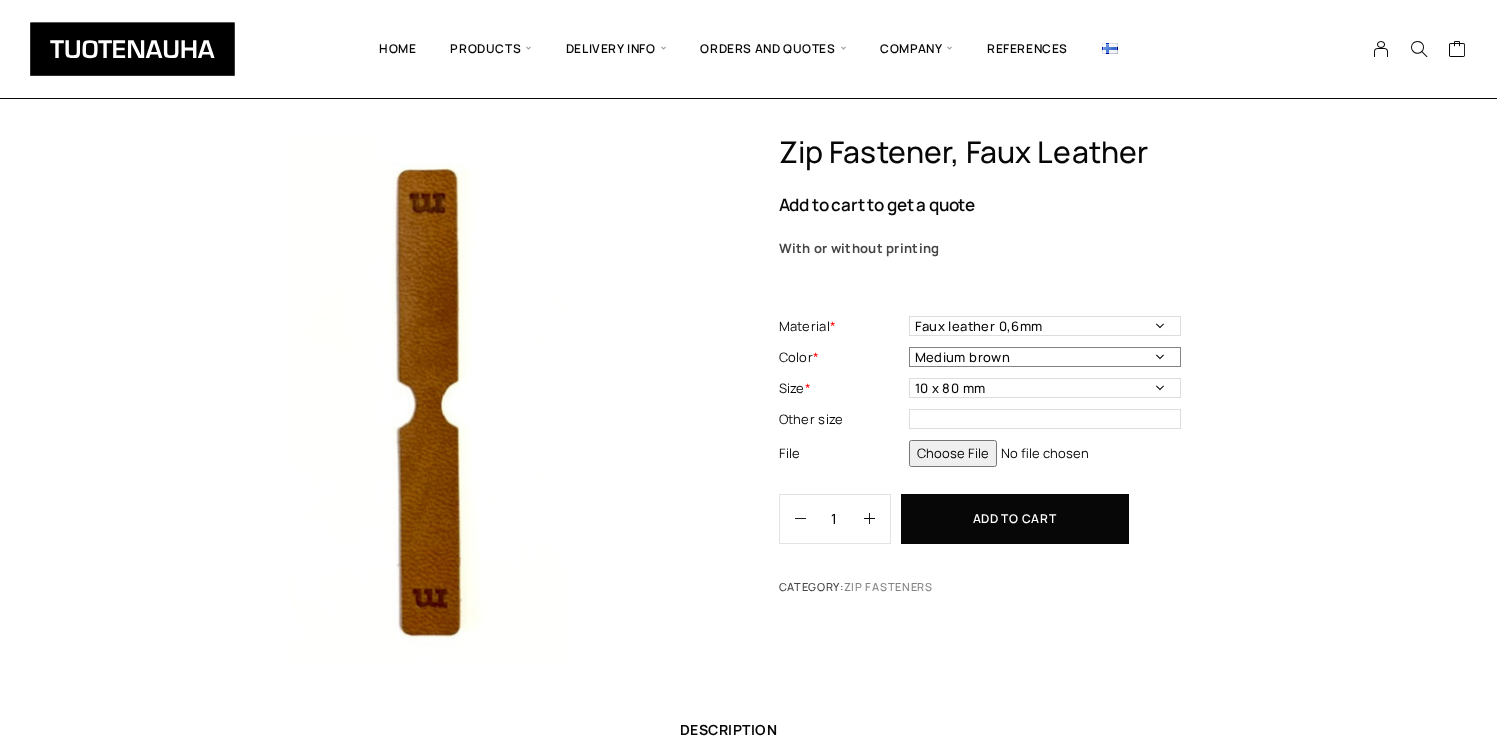 click on "Medium brown Dark brown Light beige Black" at bounding box center [1045, 357] 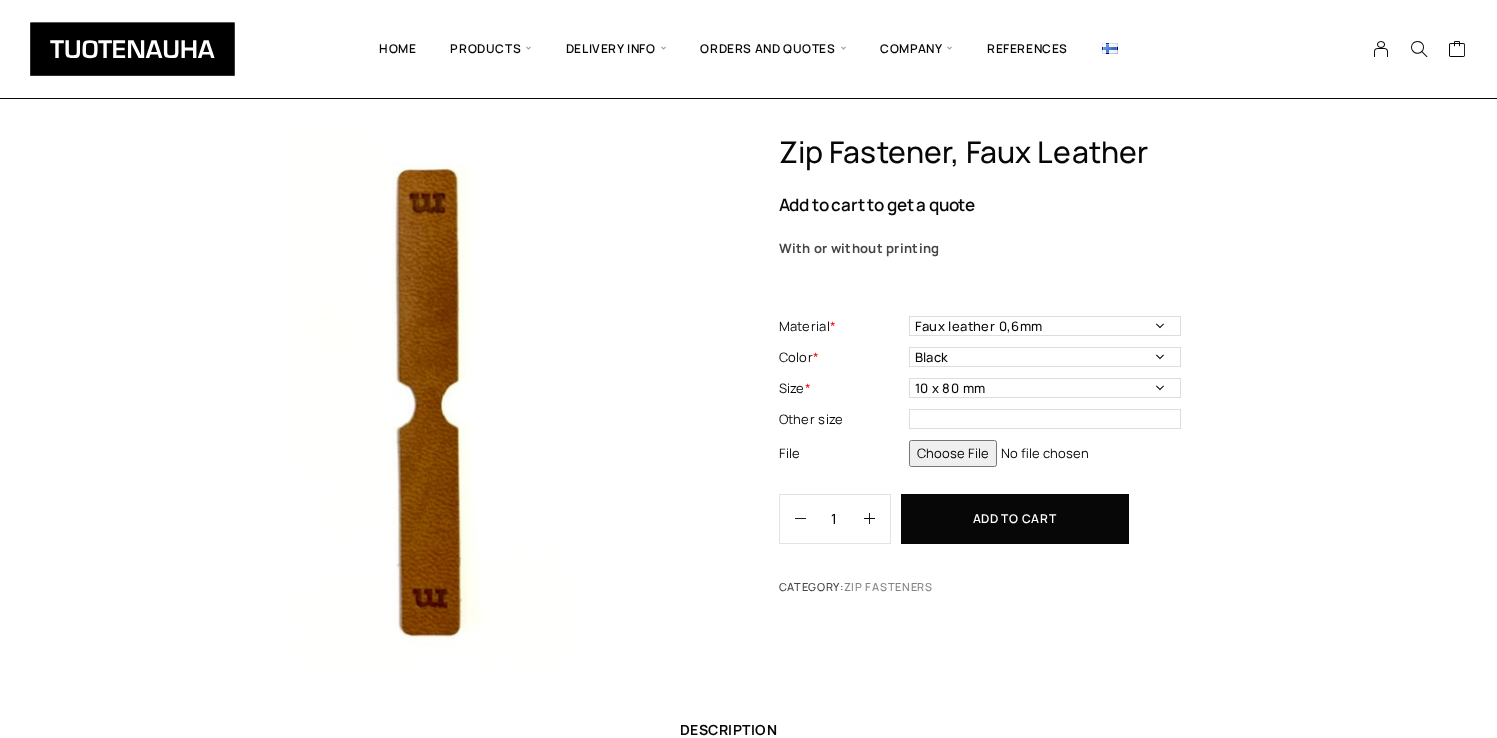 click on "Zip fastener, faux leather Add to cart to get a quote
With or without printing
Material  * Faux leather 0,6mm  Color  * Medium brown Dark brown Light beige Black Size  * 10 x 80 mm Other size File
Zip fastener, faux leather quantity
1
Add to cart
When you are ready to submit a request for quotation / order, click the VIEW CART icon in the top corner of the page.
Category:  Zip fasteners
Description
Material : Soft faux leather 0.6 mm
Color options:  Medium brown, dark brown, light beige and black
Purpose : A unique zip fastener, with or without printing
Made in Finland" at bounding box center (748, 535) 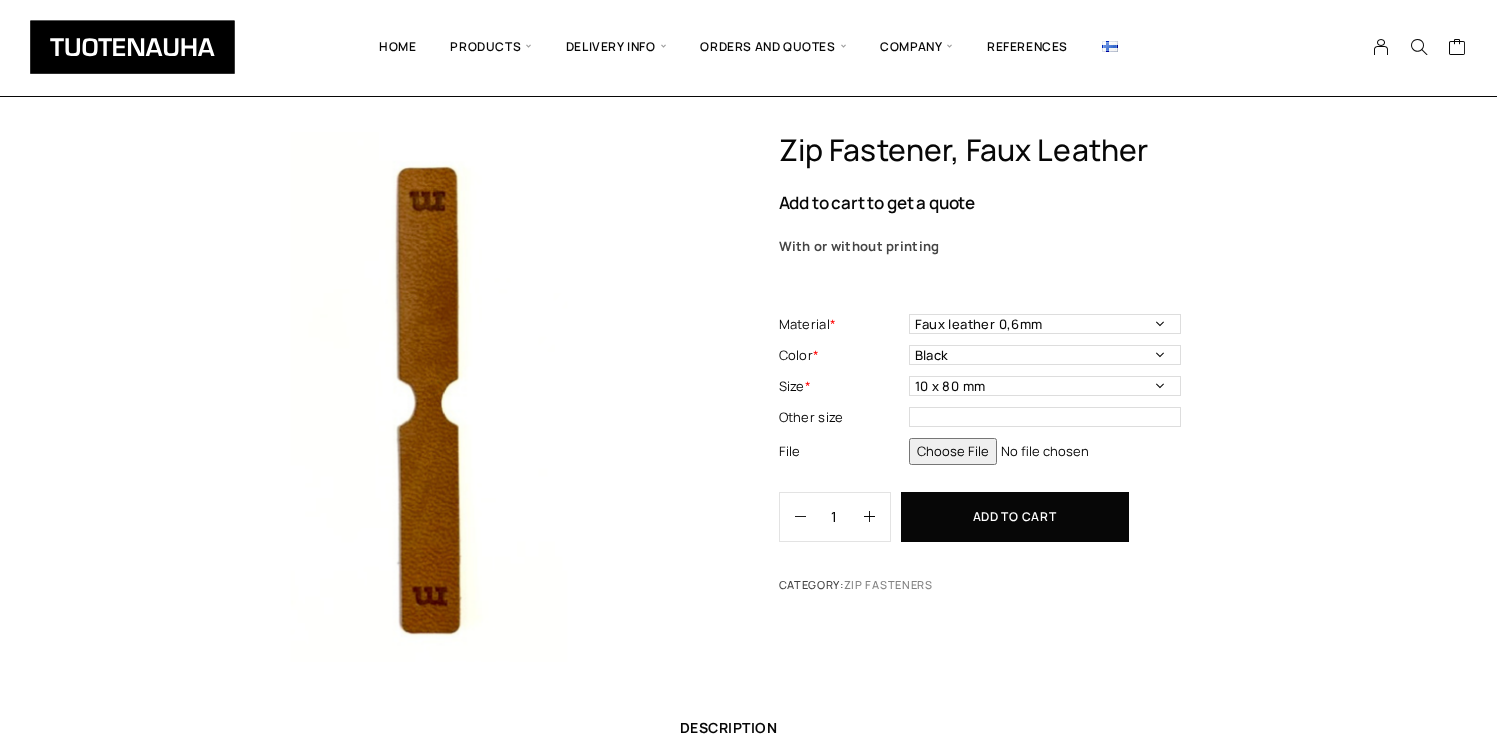 scroll, scrollTop: 0, scrollLeft: 0, axis: both 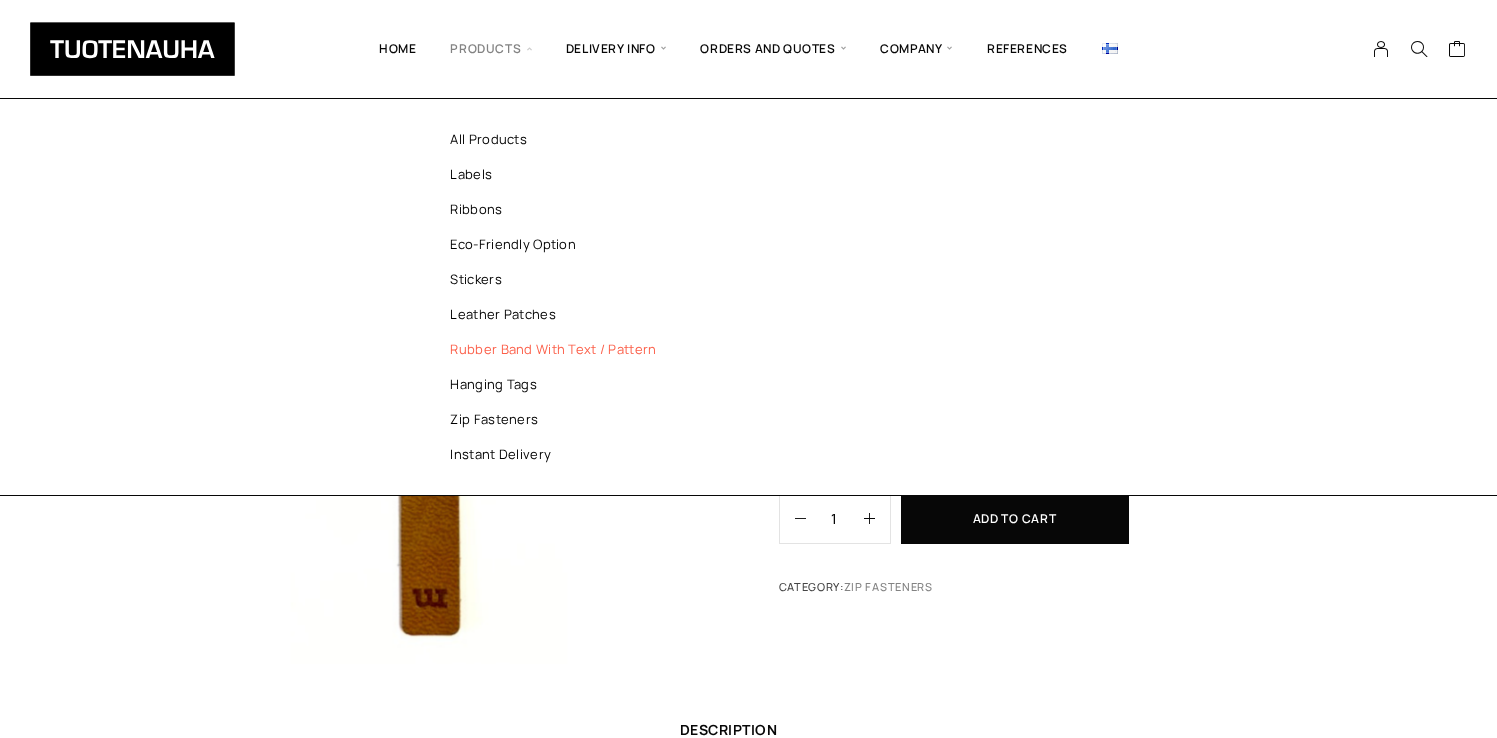 click on "Rubber band with text / pattern" at bounding box center (563, 349) 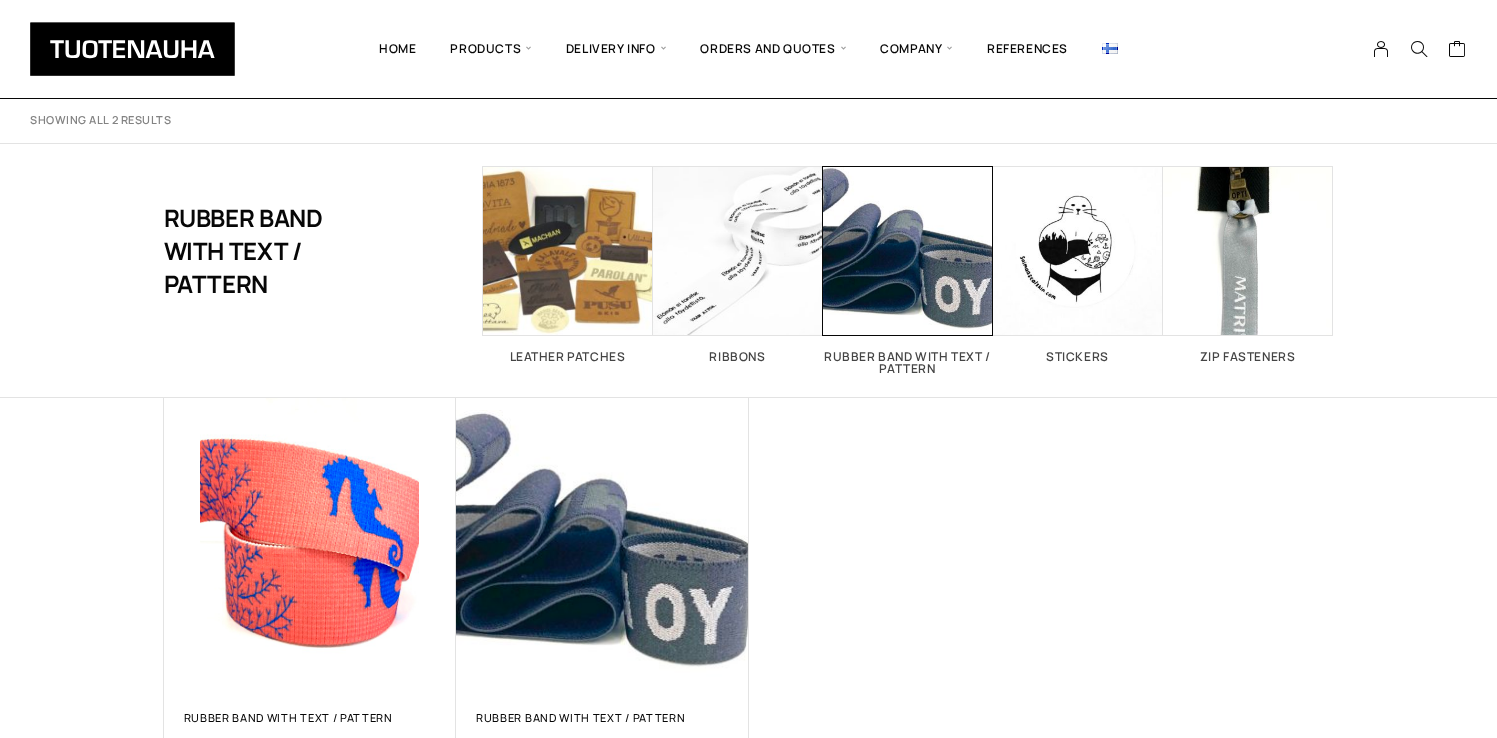 scroll, scrollTop: 0, scrollLeft: 0, axis: both 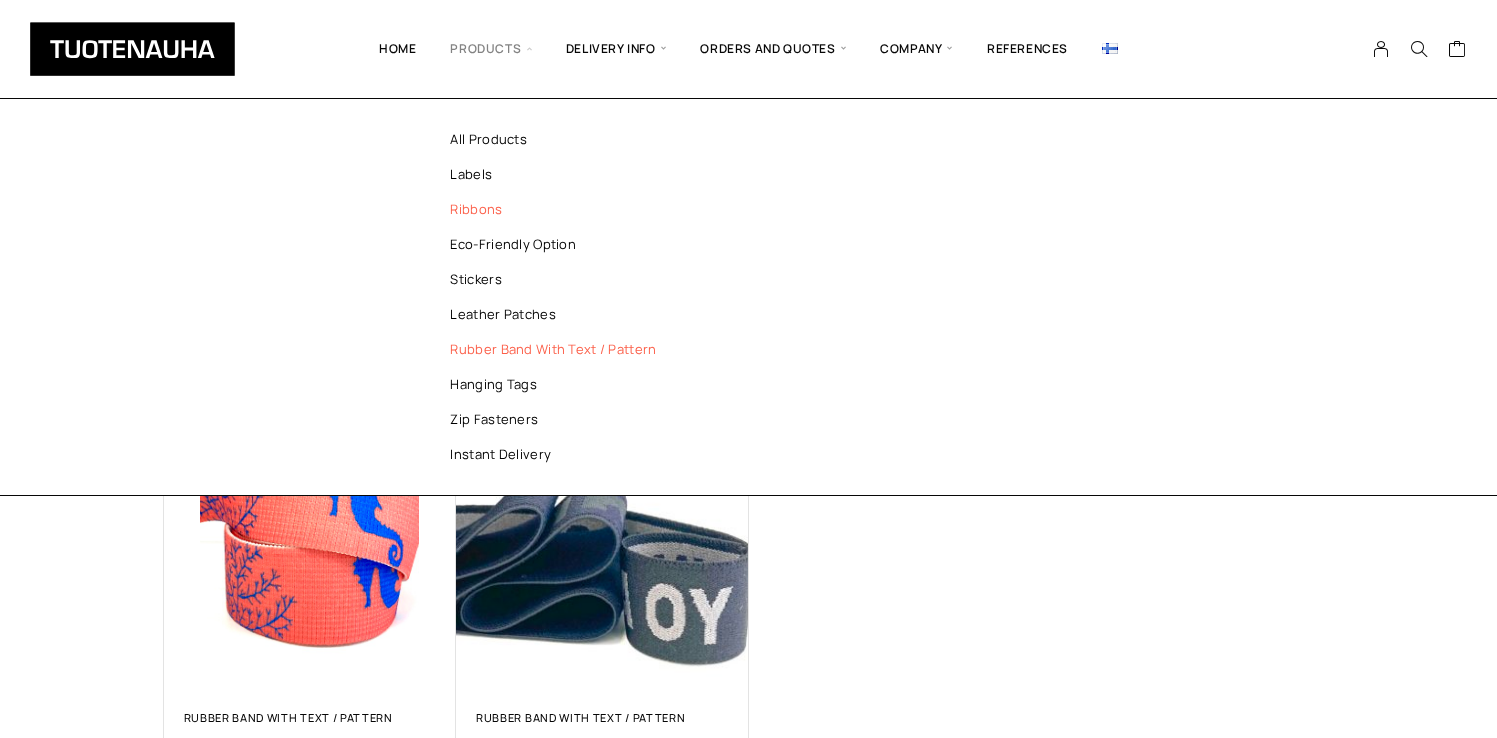 click on "Ribbons" at bounding box center [563, 209] 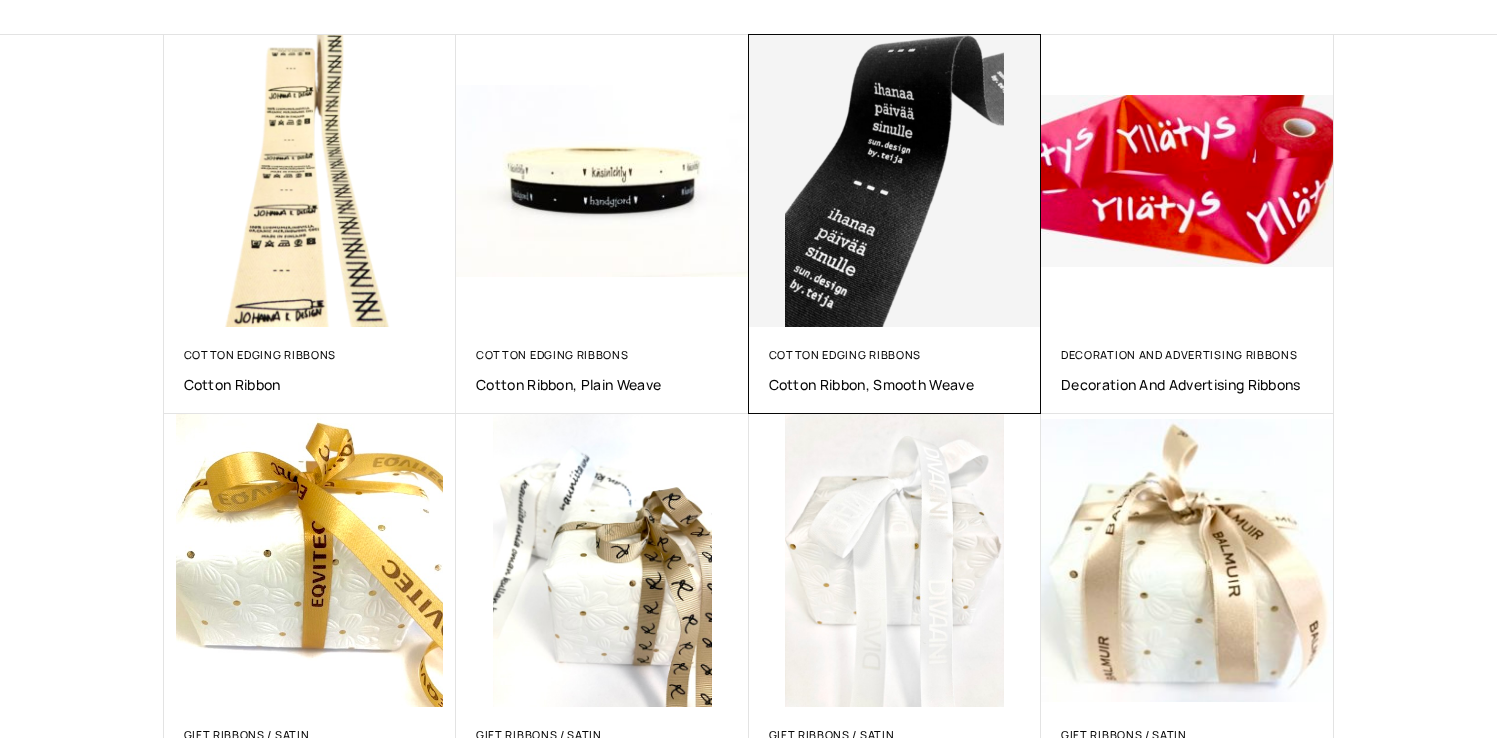 scroll, scrollTop: 0, scrollLeft: 0, axis: both 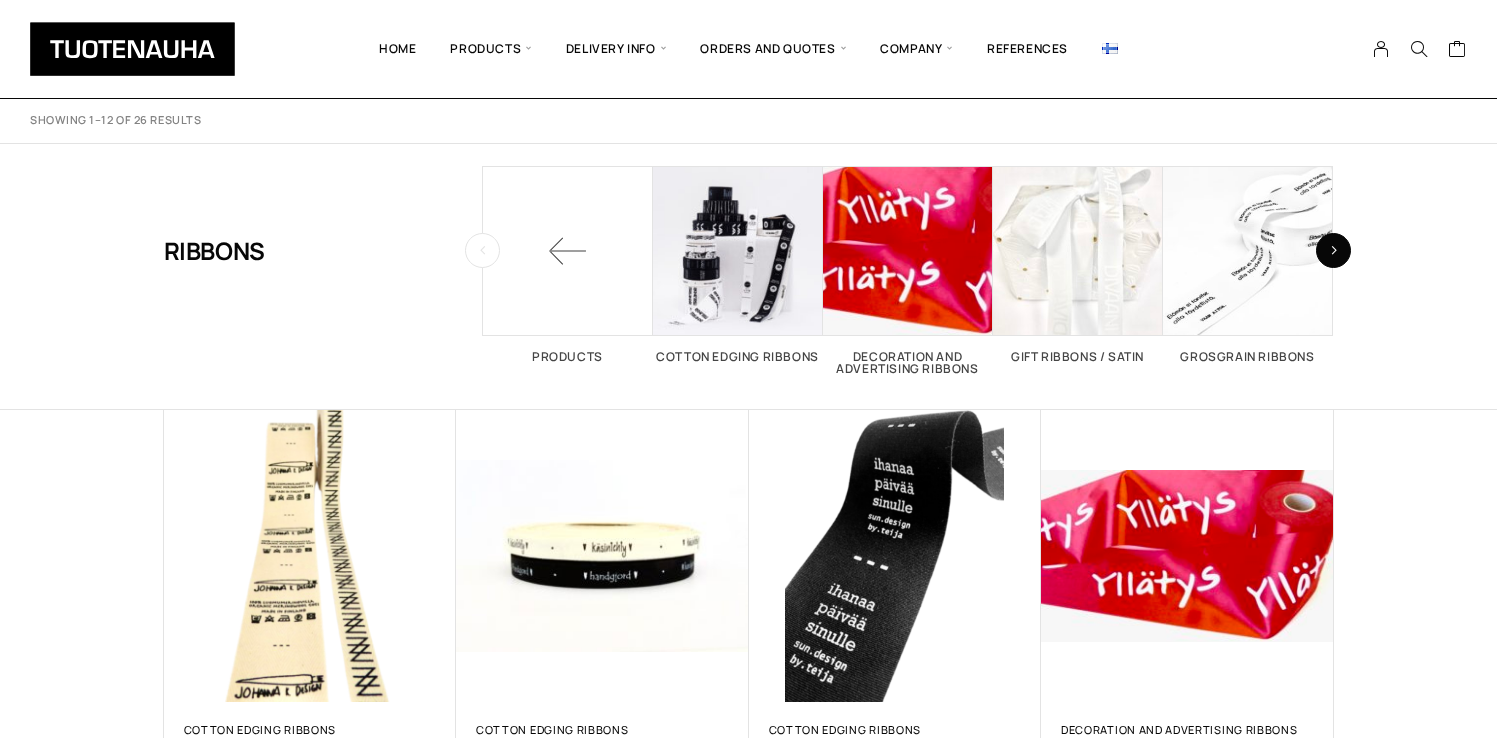 click at bounding box center [1333, 250] 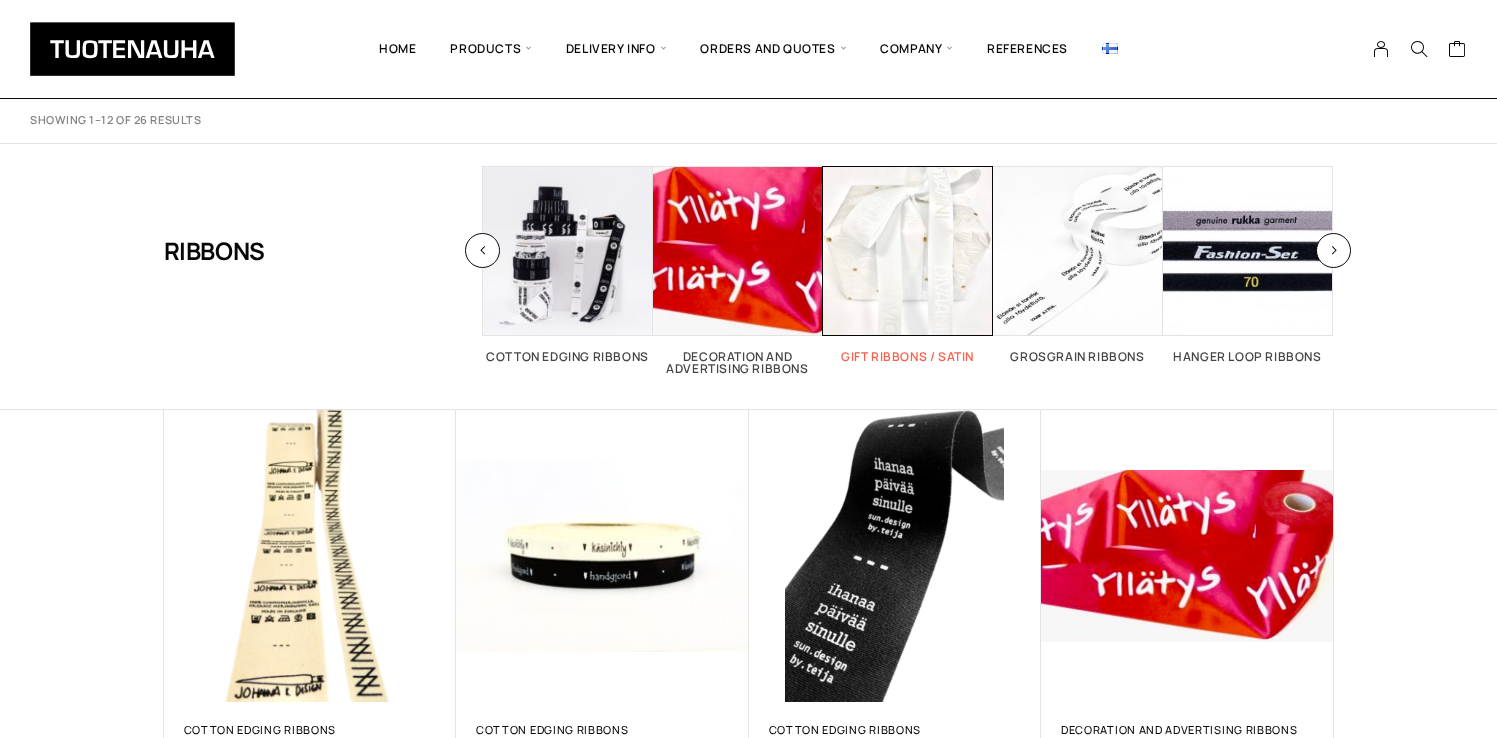 click at bounding box center [908, 251] 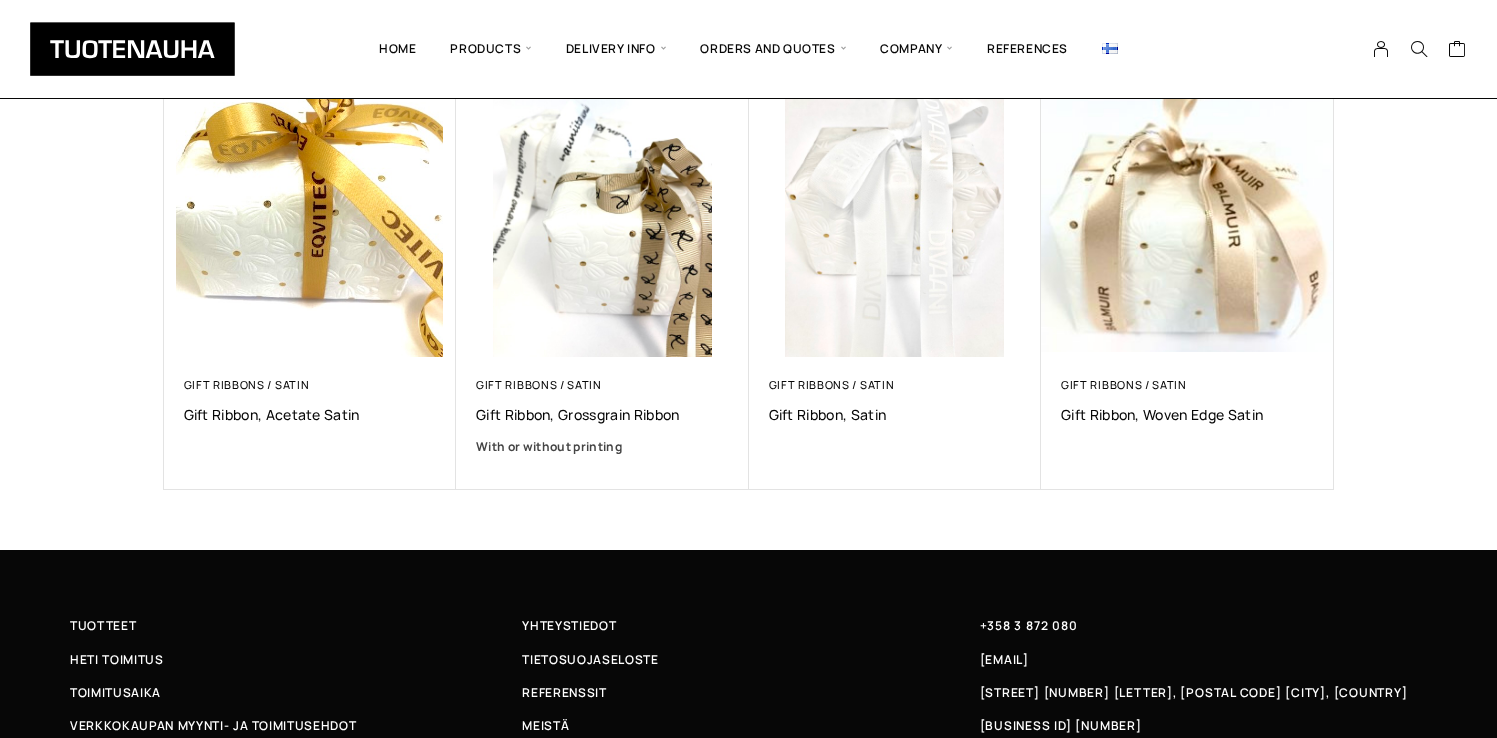 scroll, scrollTop: 343, scrollLeft: 0, axis: vertical 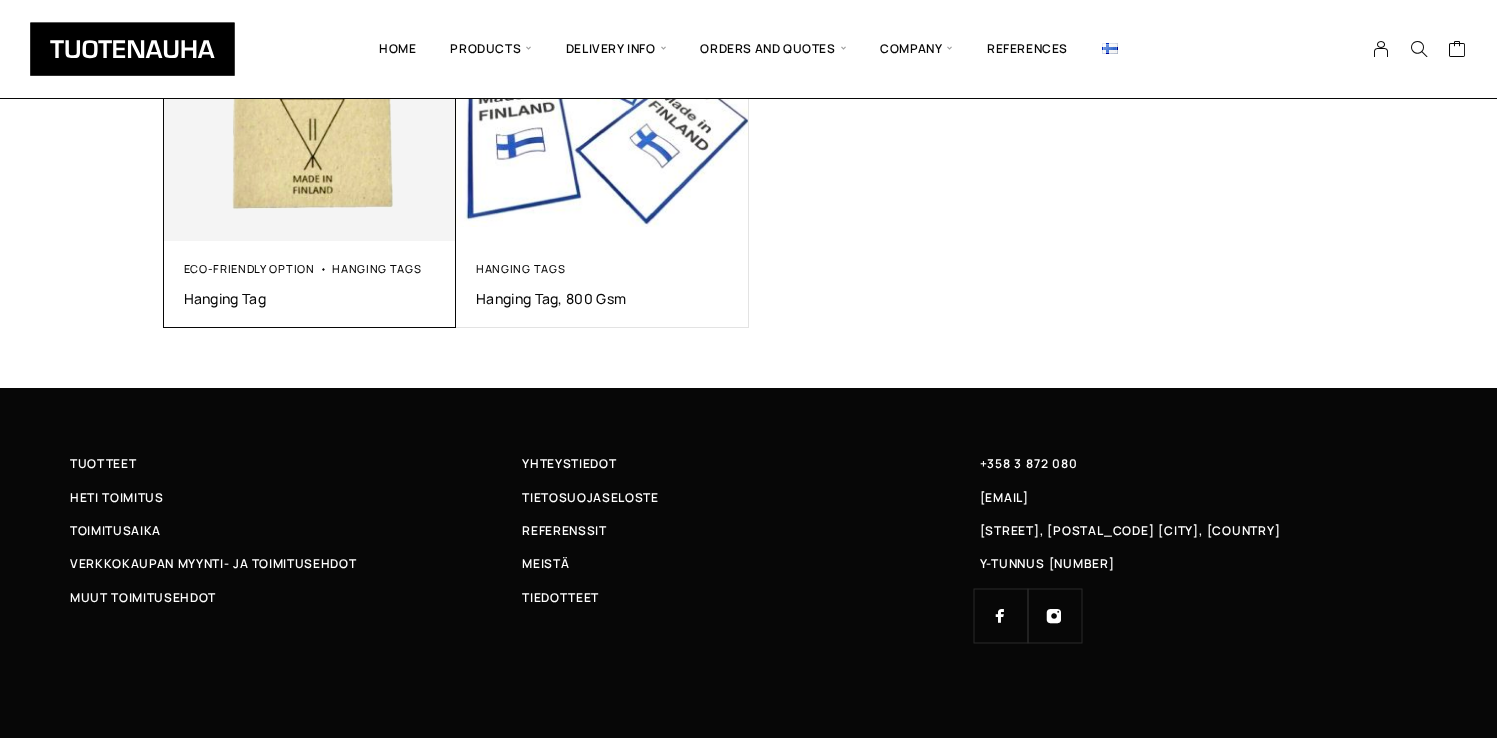 click at bounding box center (309, 94) 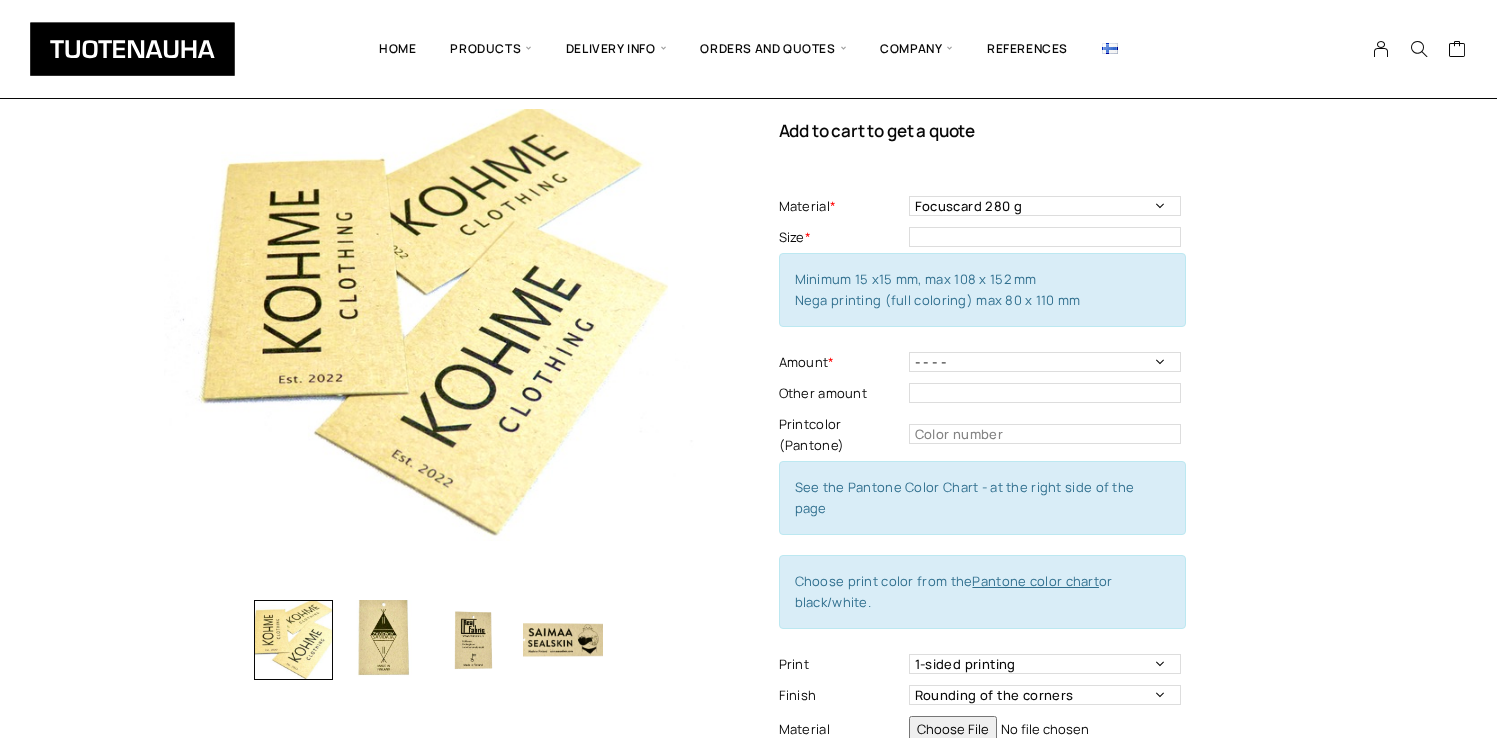 scroll, scrollTop: 177, scrollLeft: 0, axis: vertical 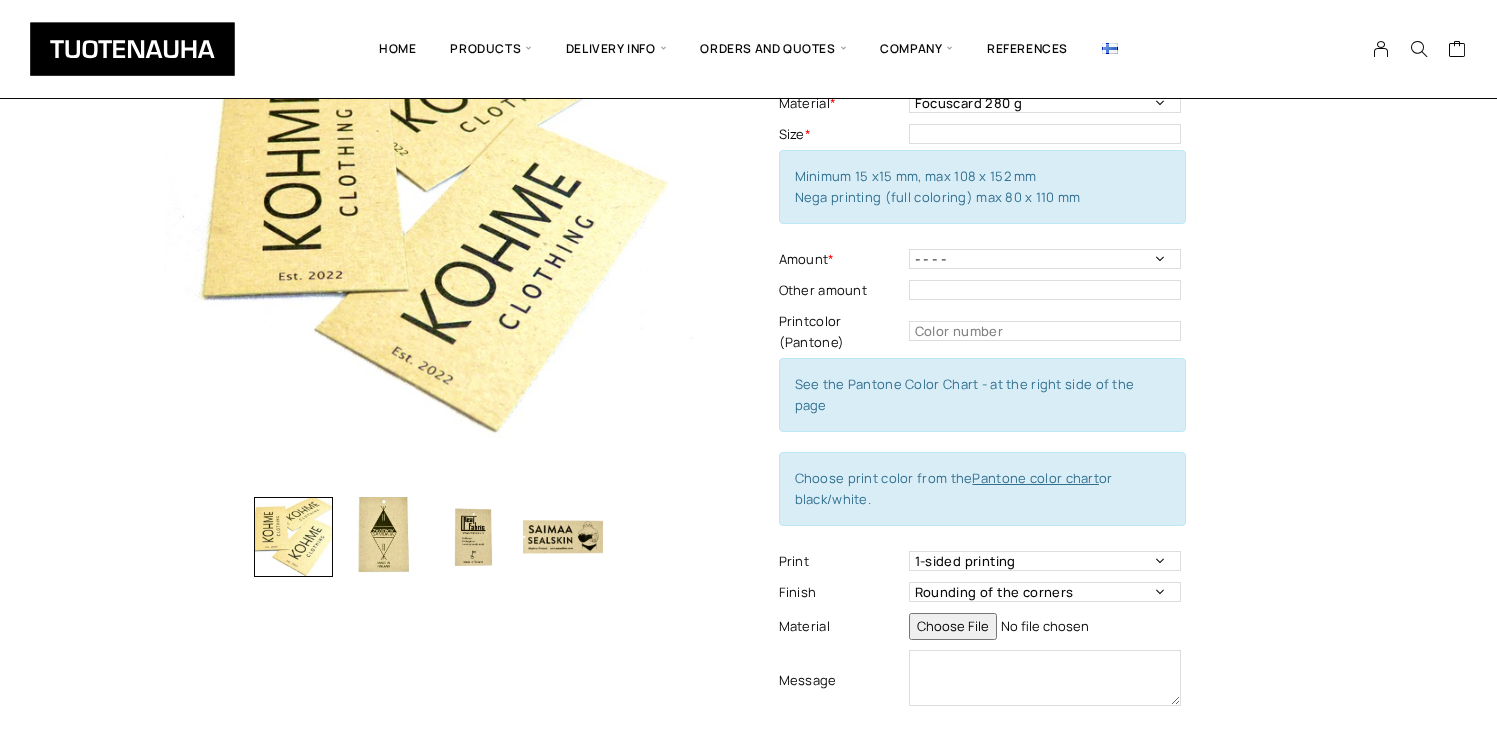 click at bounding box center [383, 537] 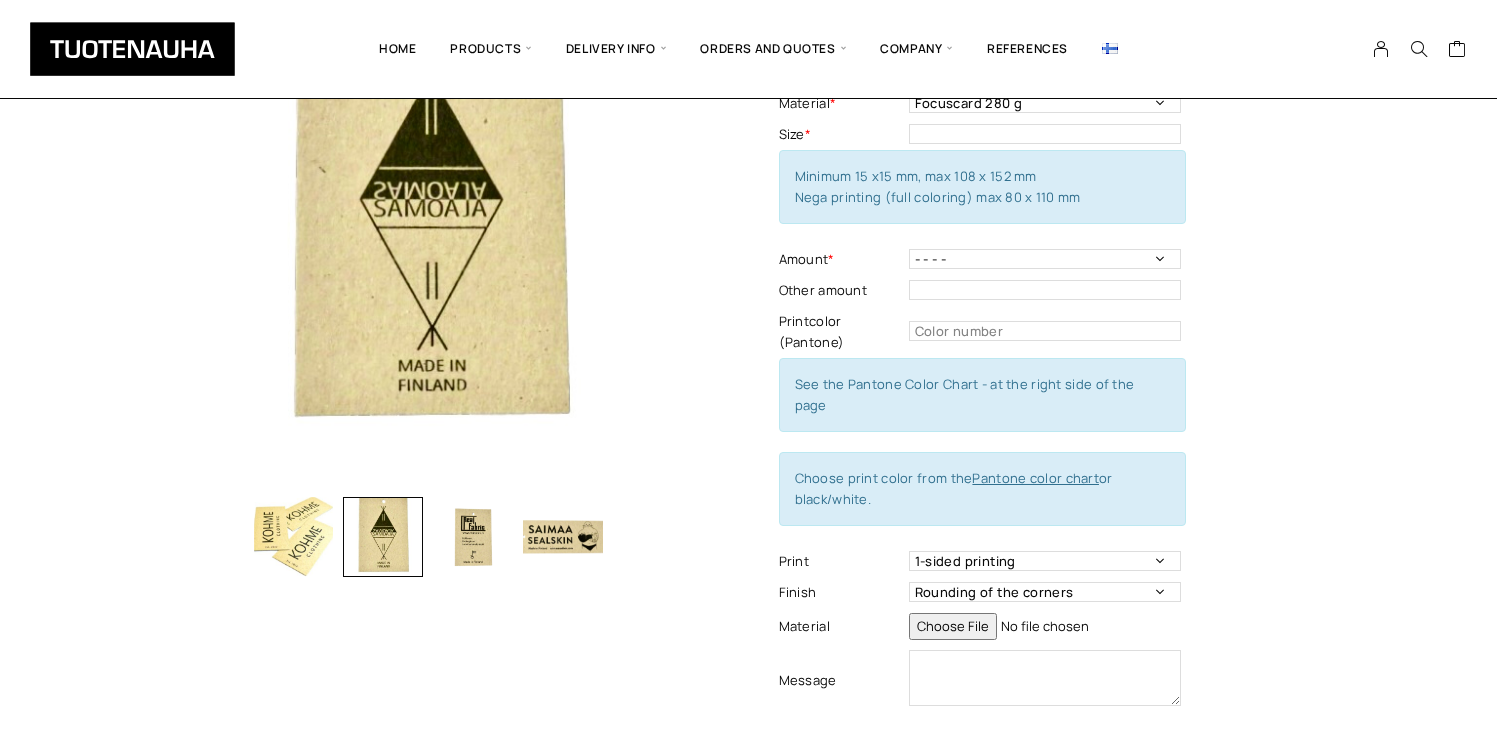 click at bounding box center [473, 537] 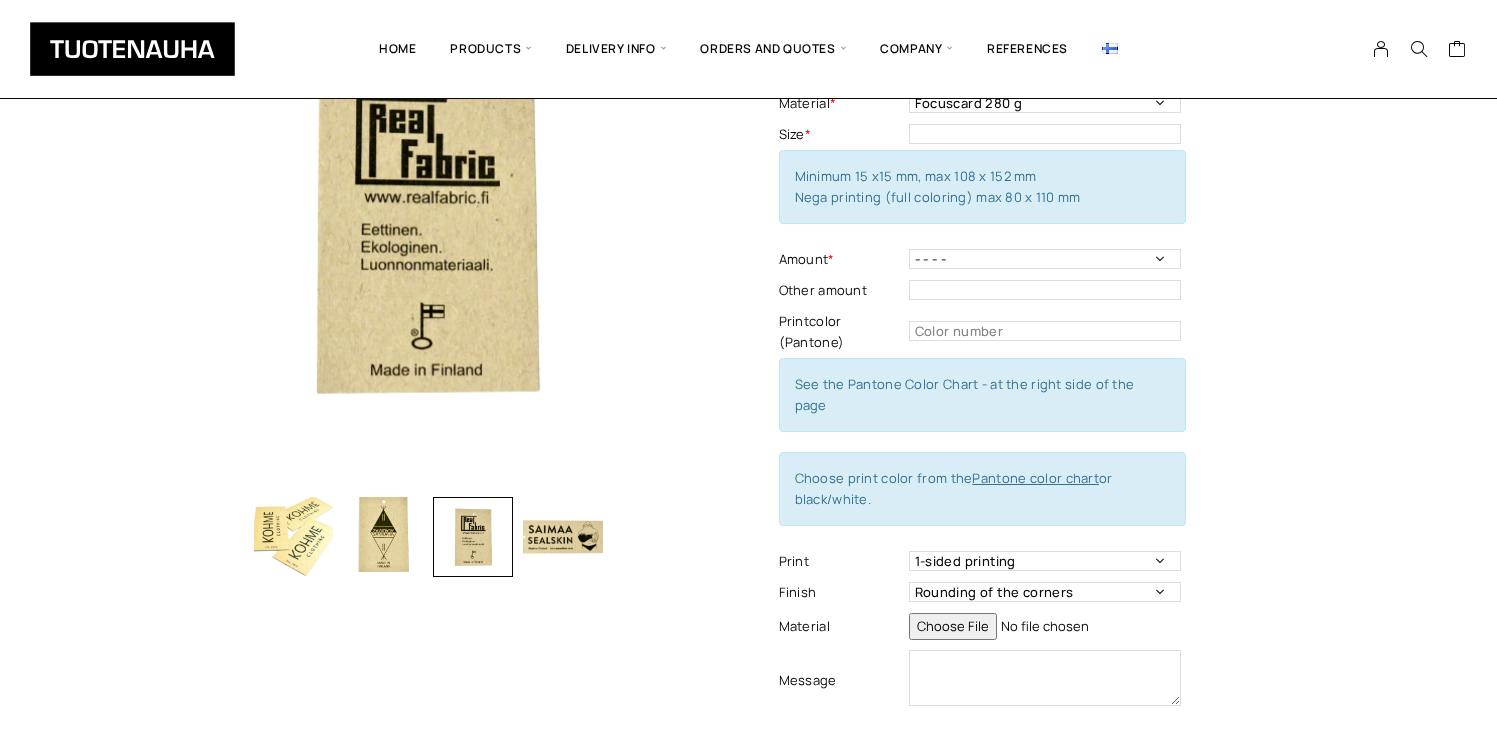 click at bounding box center [563, 537] 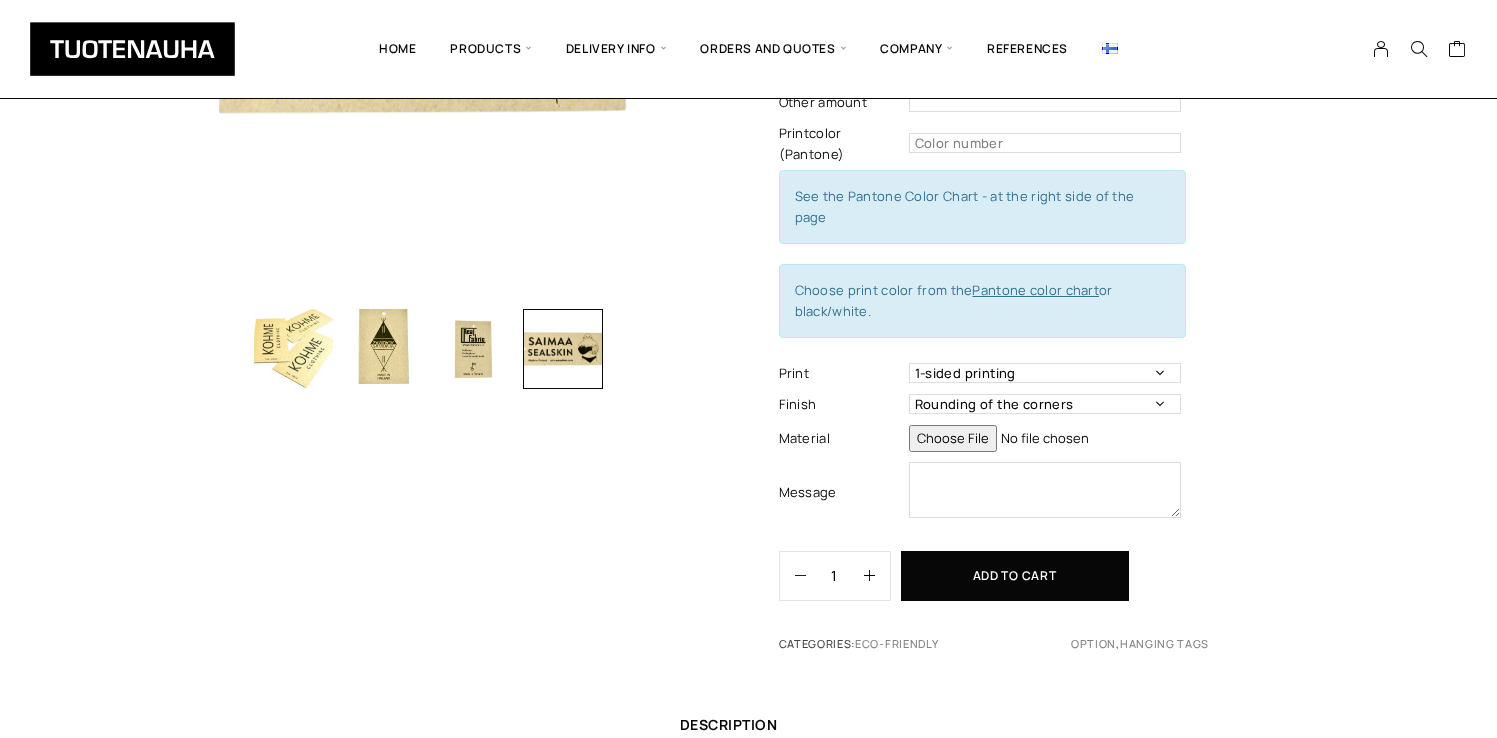 scroll, scrollTop: 367, scrollLeft: 0, axis: vertical 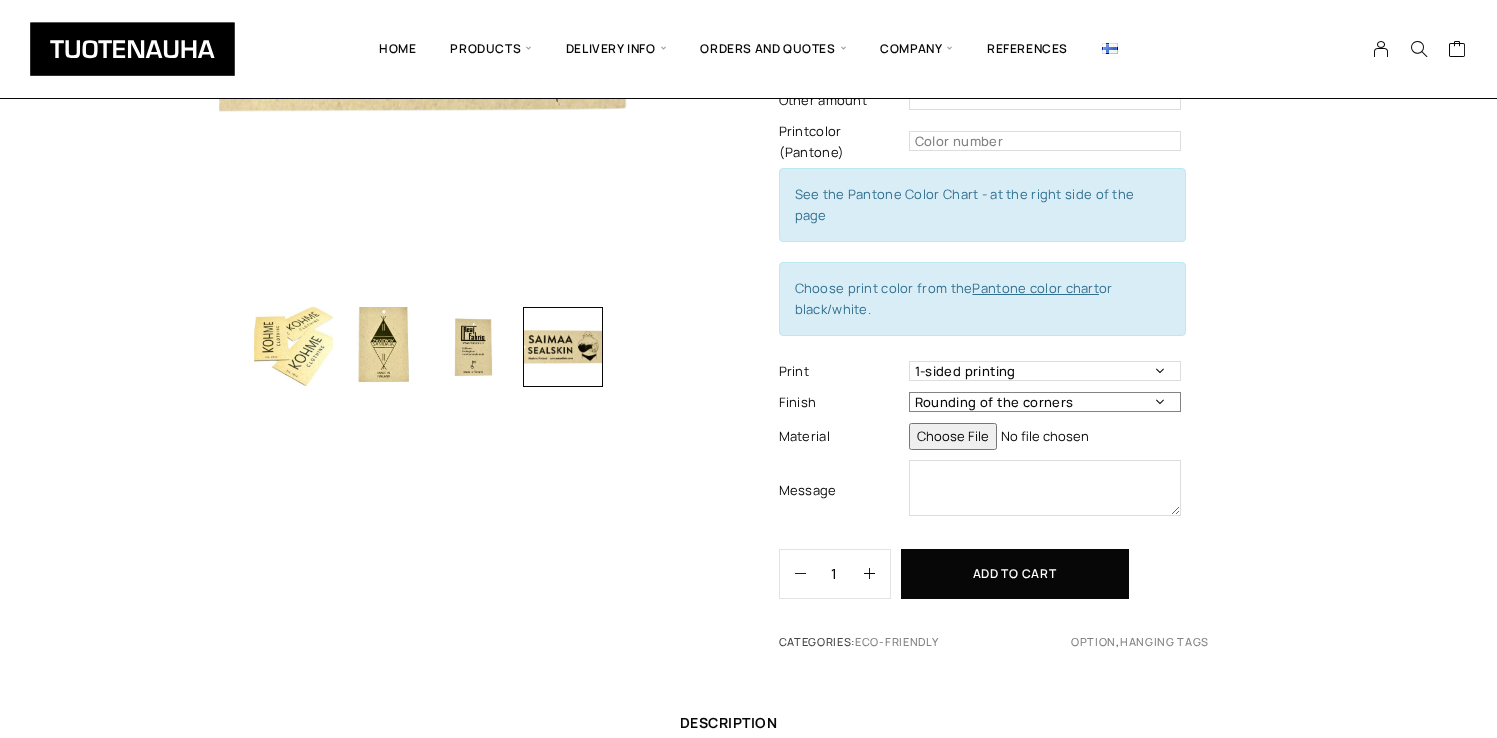 click on "Rounding of the corners Perforation No finish" at bounding box center [1045, 402] 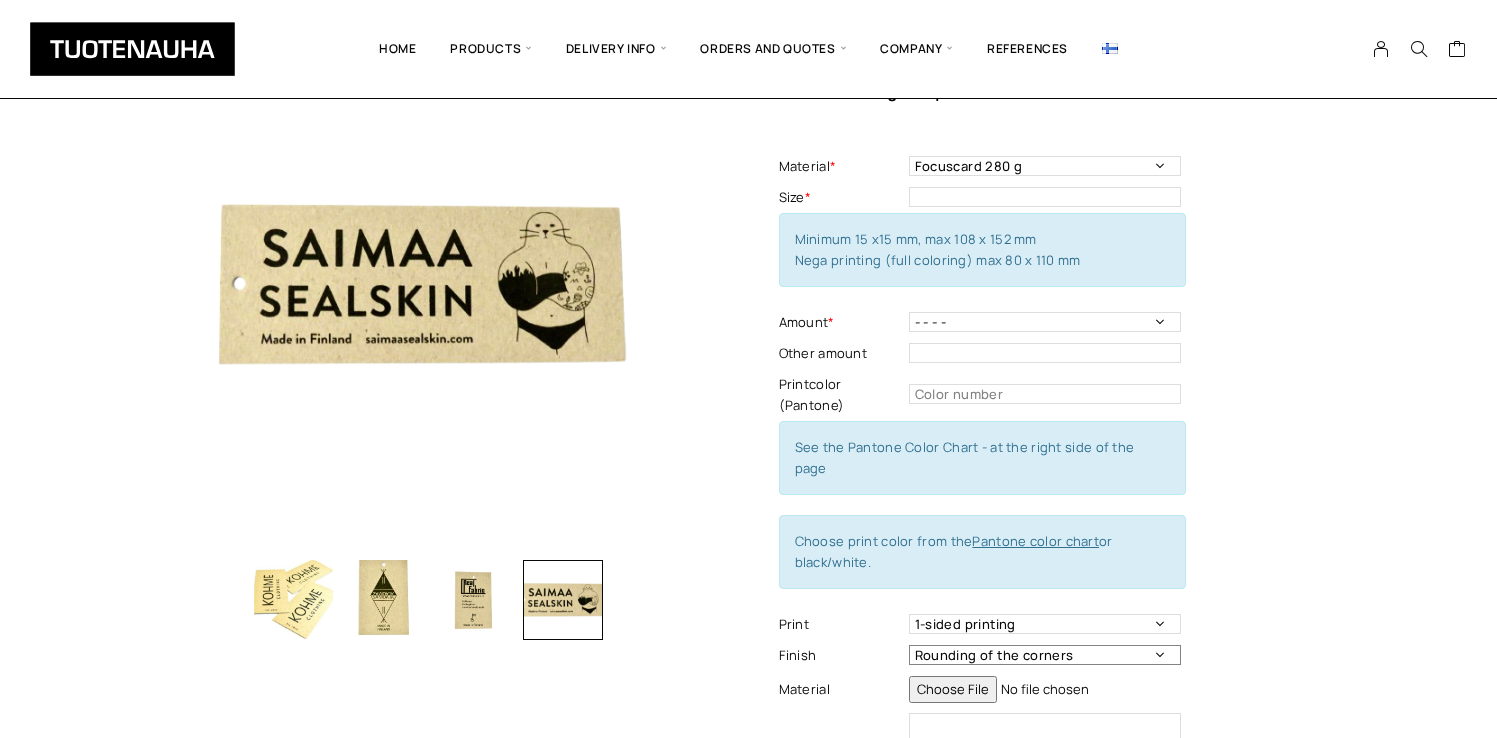 scroll, scrollTop: 0, scrollLeft: 0, axis: both 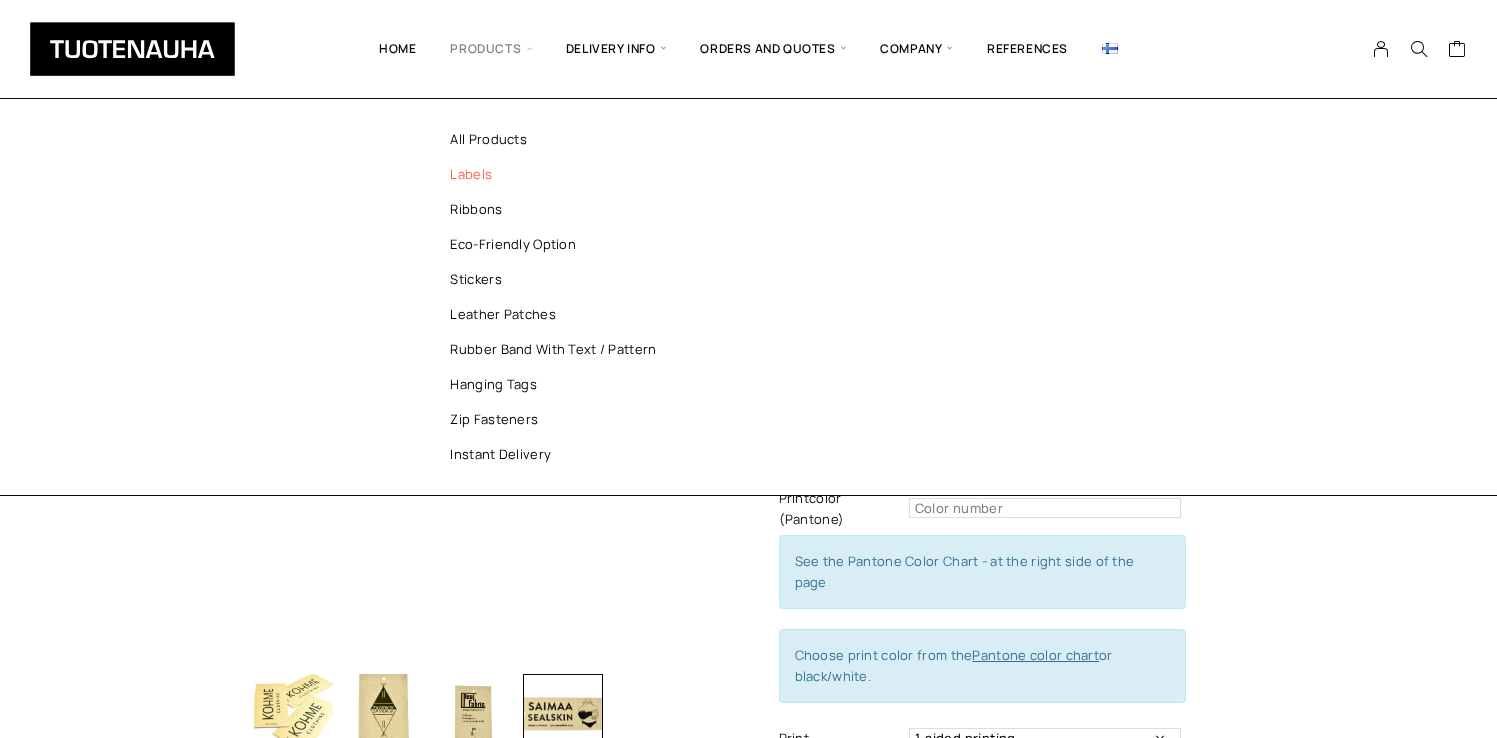 click on "Labels" at bounding box center [563, 174] 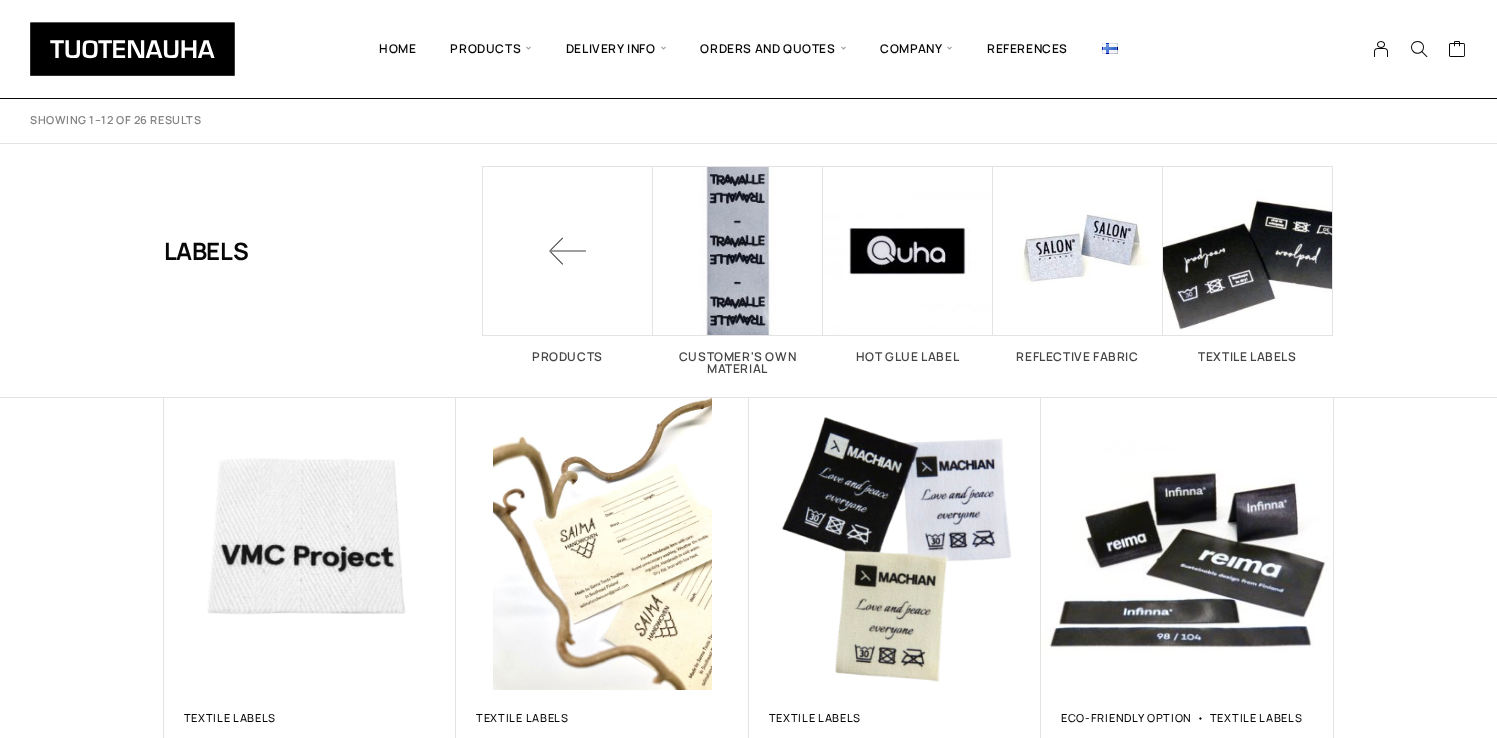 scroll, scrollTop: 0, scrollLeft: 0, axis: both 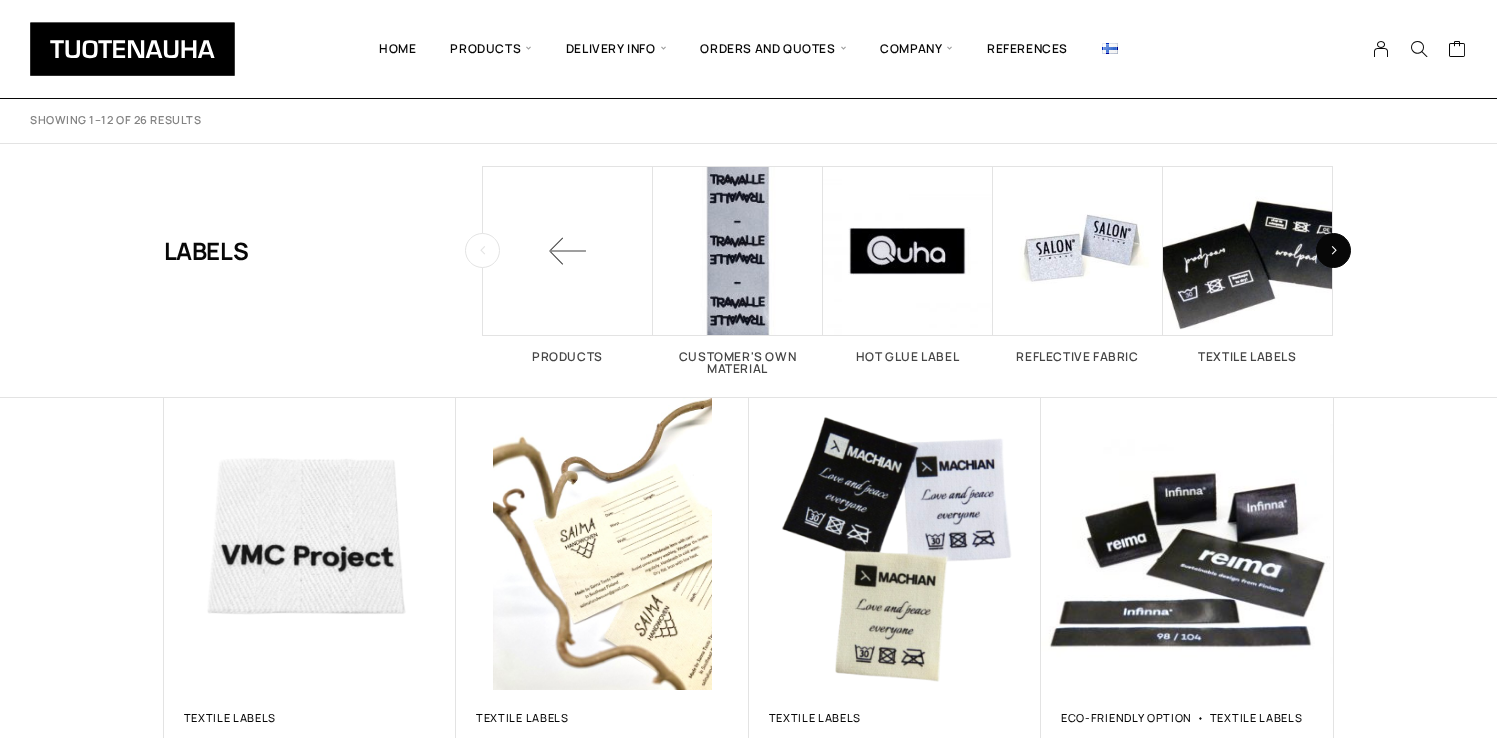 click at bounding box center [1333, 250] 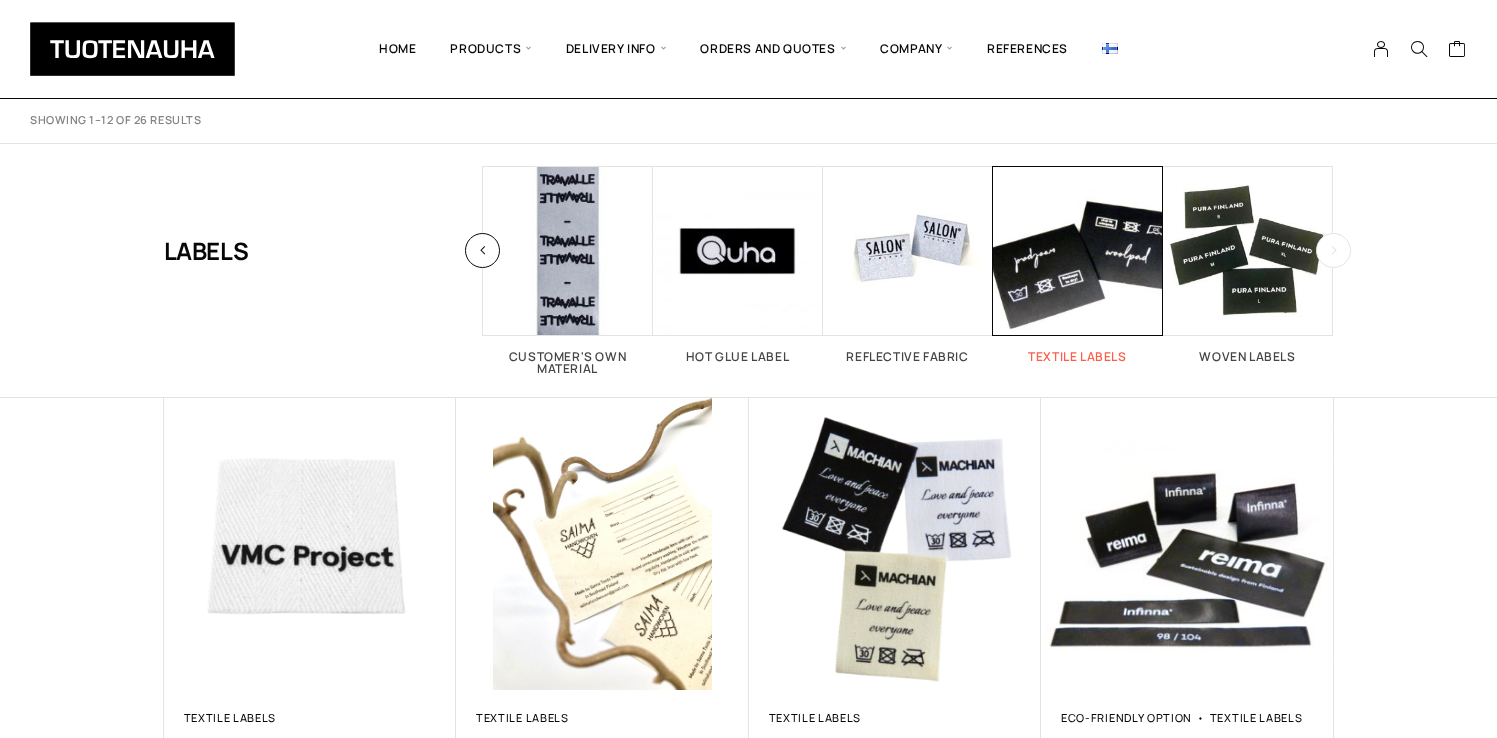 click at bounding box center (1078, 251) 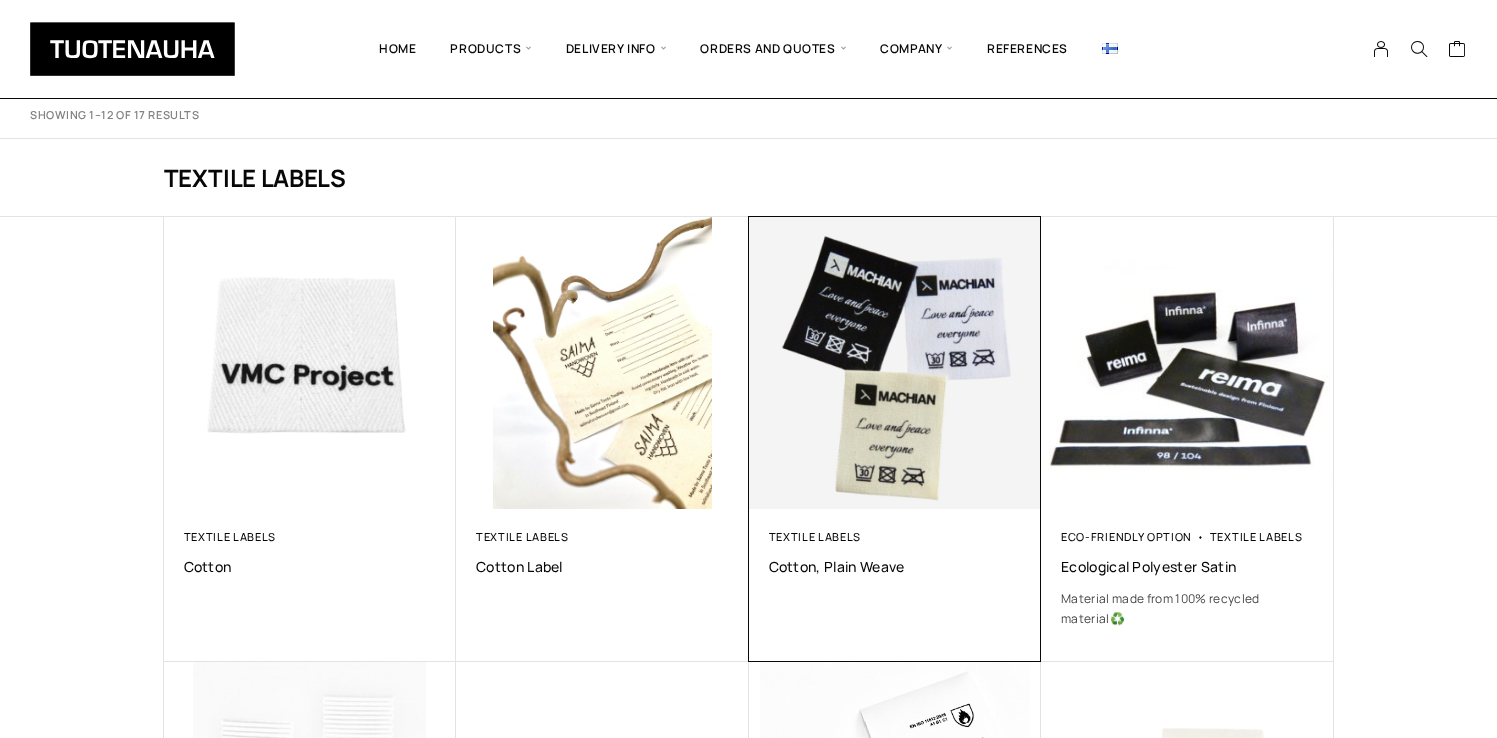 scroll, scrollTop: 0, scrollLeft: 0, axis: both 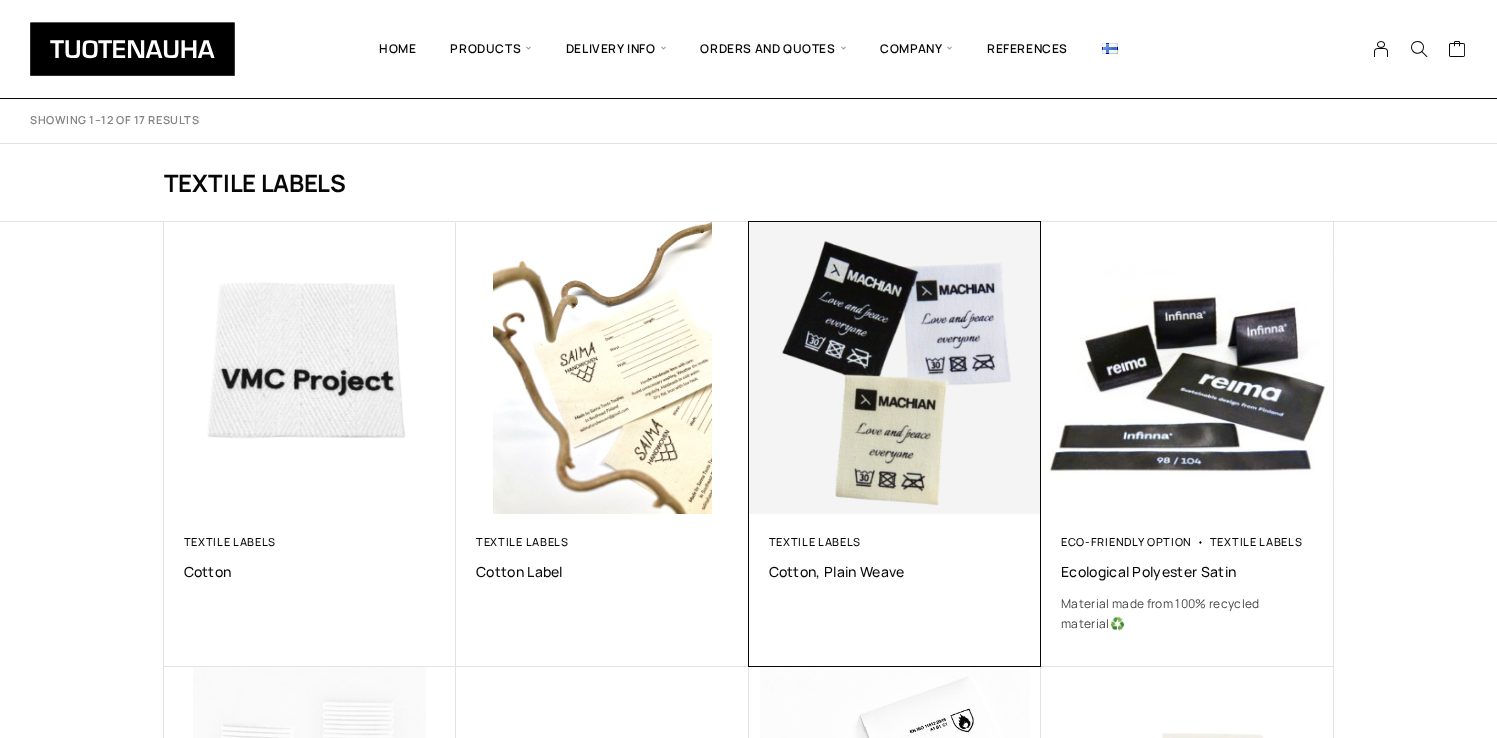 click at bounding box center (895, 368) 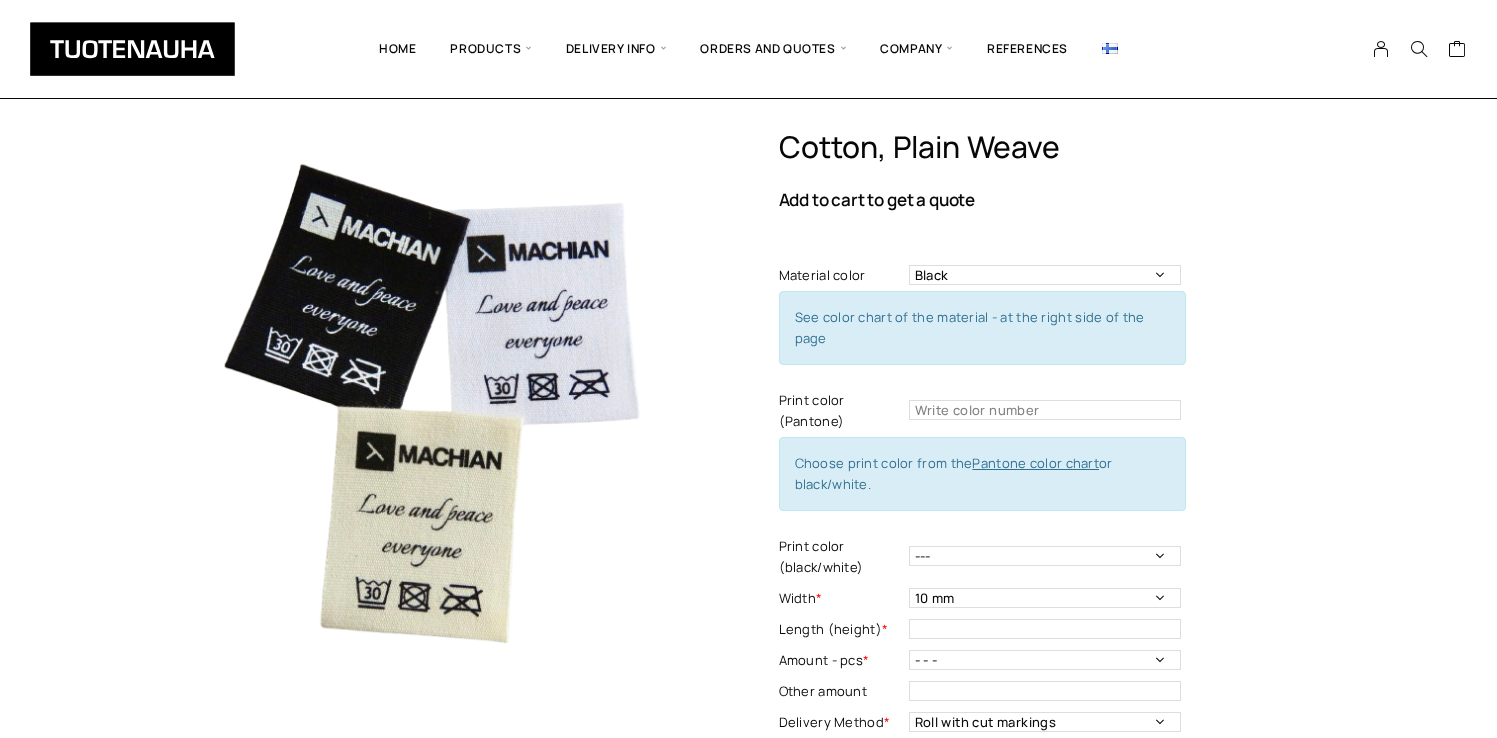 scroll, scrollTop: 0, scrollLeft: 0, axis: both 